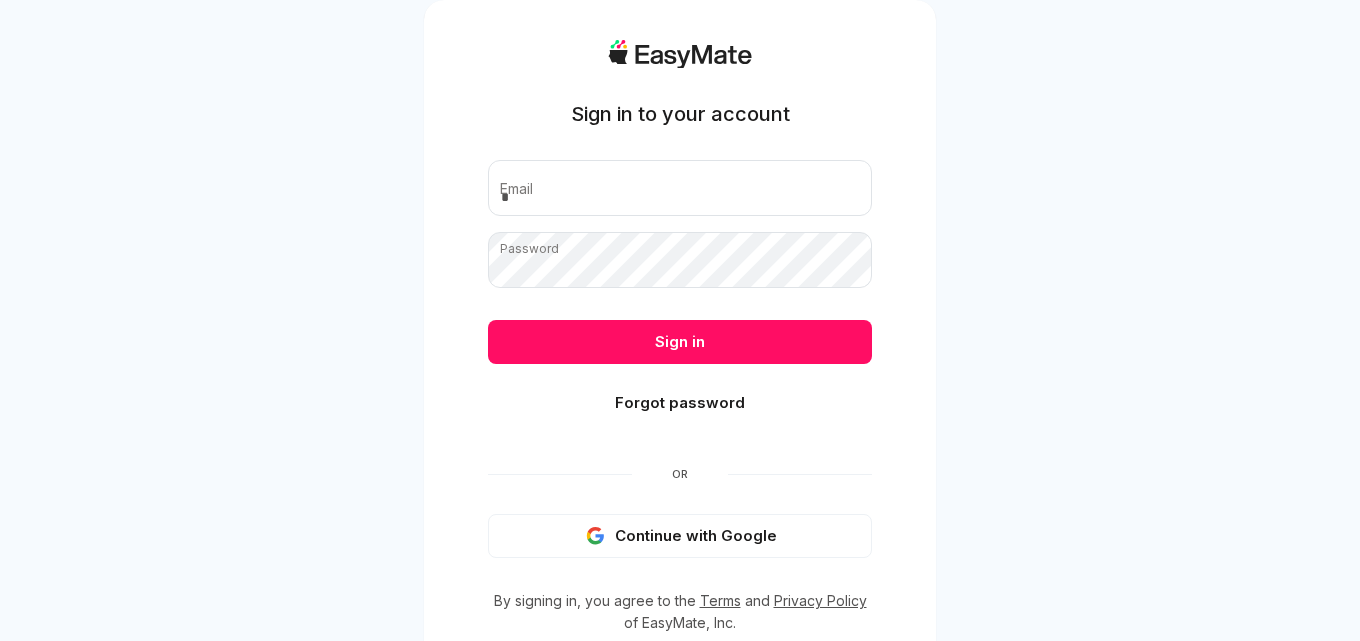 scroll, scrollTop: 0, scrollLeft: 0, axis: both 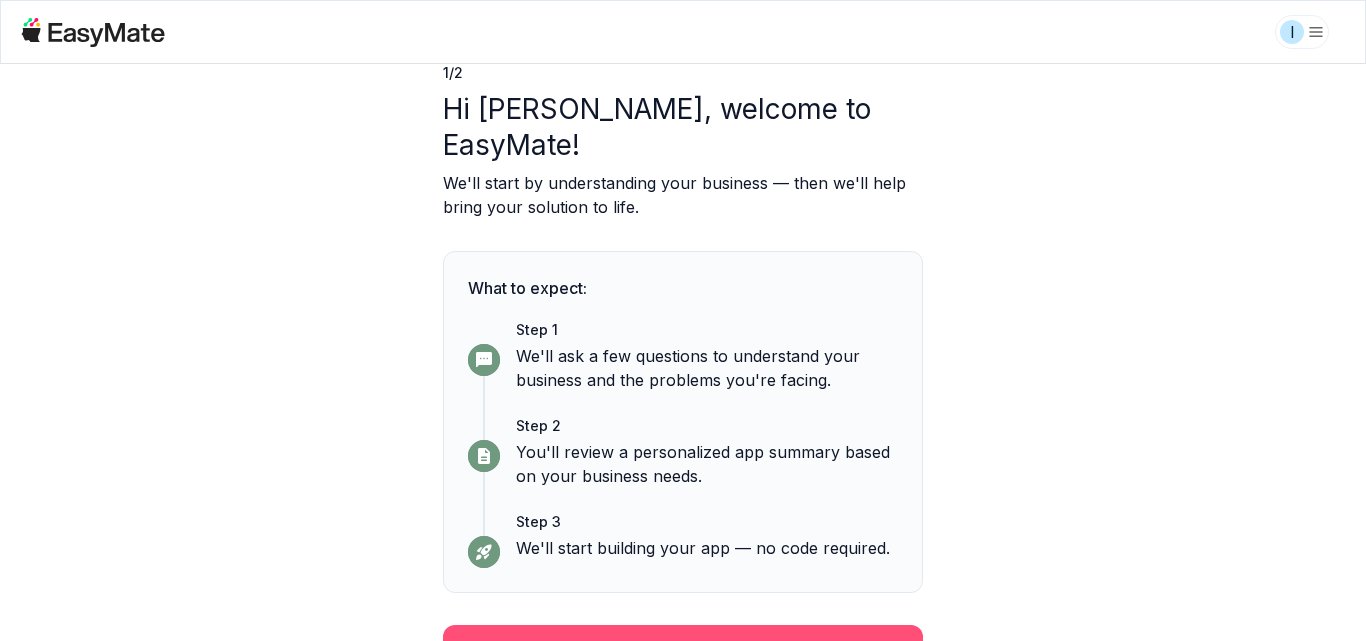 click on "Continue" at bounding box center [683, 651] 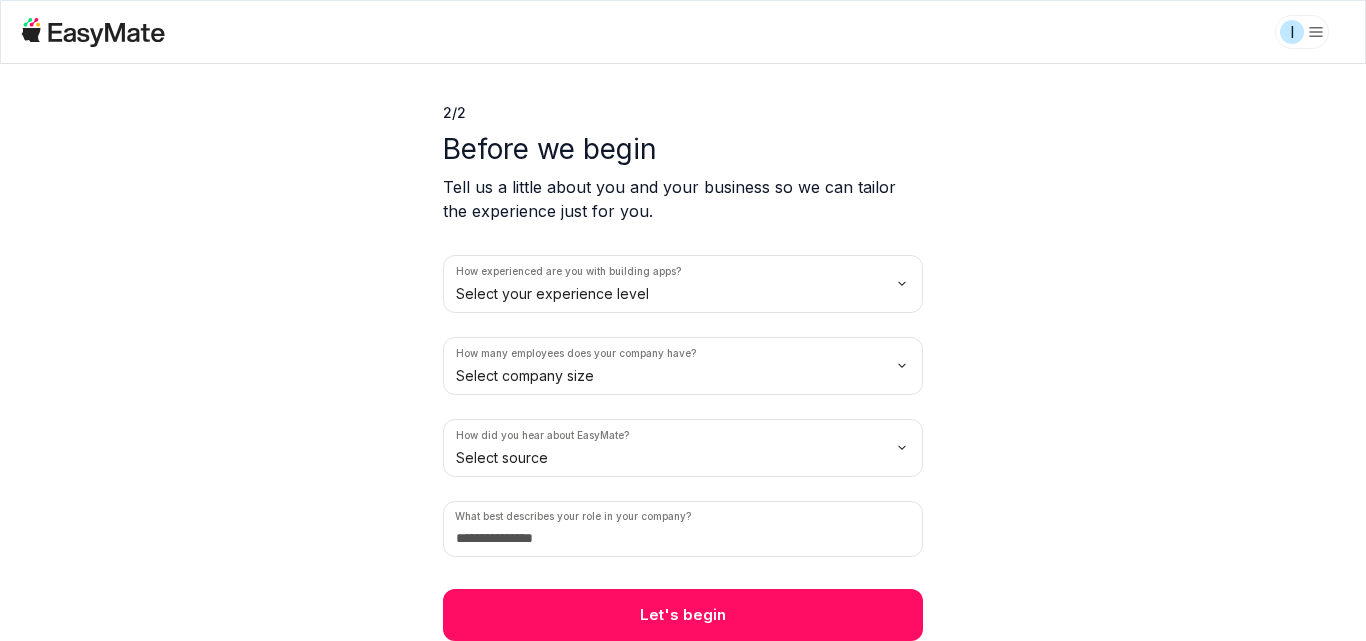 scroll, scrollTop: 49, scrollLeft: 0, axis: vertical 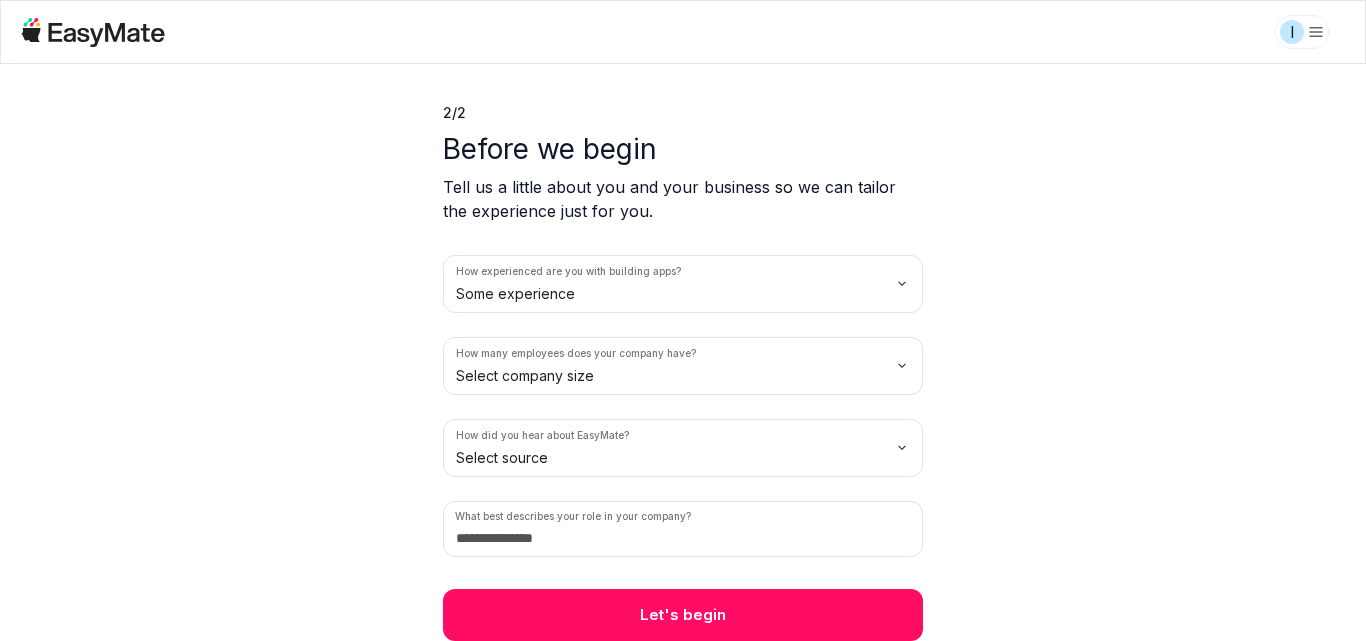 click on "I 2 / 2 Before we begin Tell us a little about you and your business so we can tailor the experience just for you. How experienced are you with building apps? Some experience How many employees does your company have? Select company size How did you hear about EasyMate? Select source What best describes your role in your company? Let's begin" at bounding box center (683, 320) 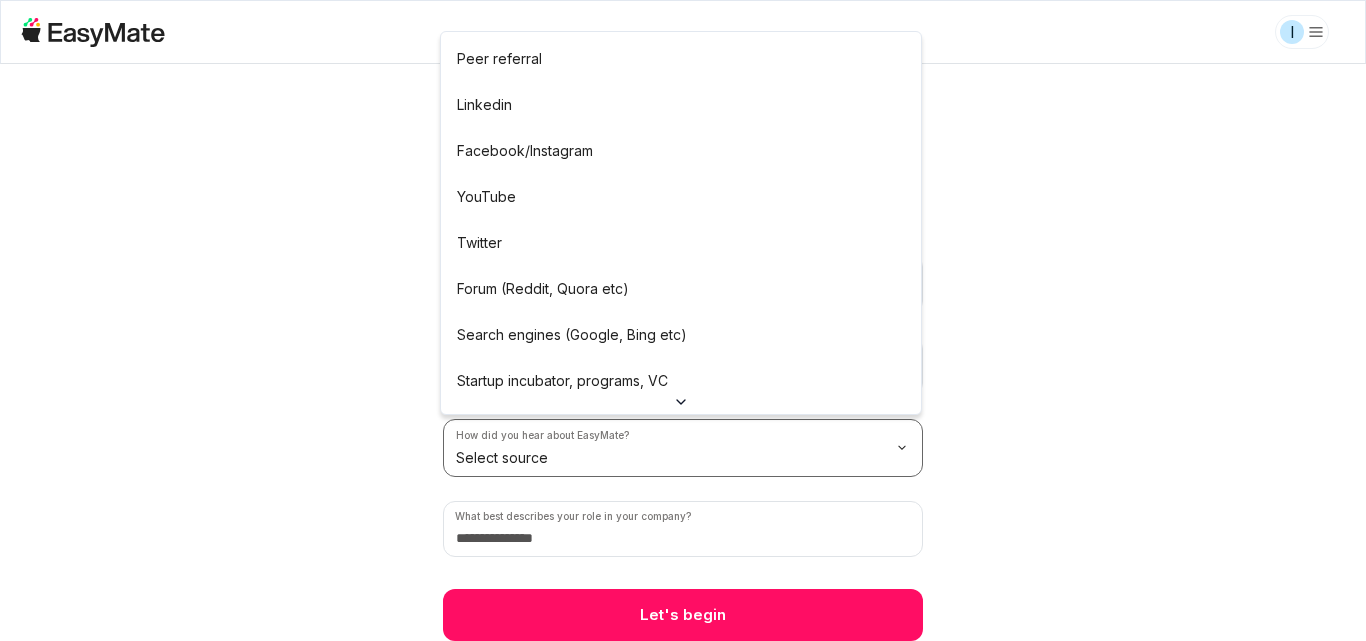 click on "I 2 / 2 Before we begin Tell us a little about you and your business so we can tailor the experience just for you. How experienced are you with building apps? Some experience How many employees does your company have? Solo How did you hear about EasyMate? Select source What best describes your role in your company? Let's begin
Peer referral Linkedin Facebook/Instagram YouTube Twitter Forum (Reddit, Quora etc) Search engines (Google, Bing etc) Startup incubator, programs, VC Podcast Press or news outlet Other" at bounding box center [683, 320] 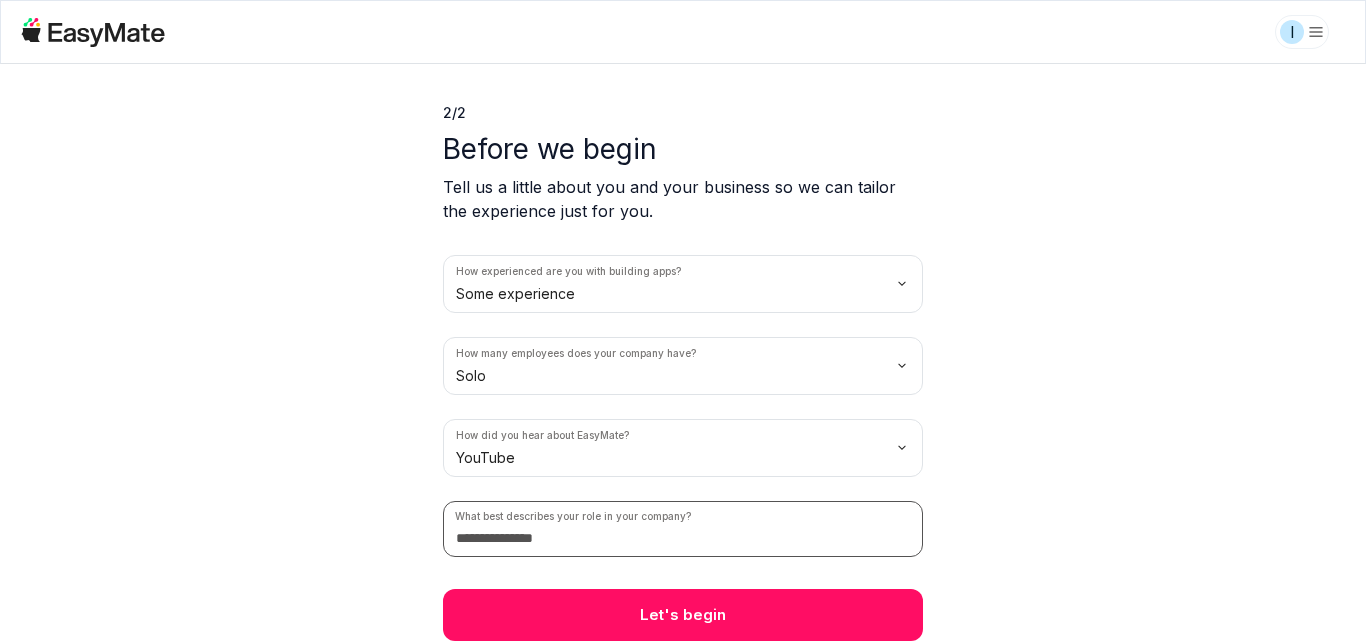 click at bounding box center (683, 529) 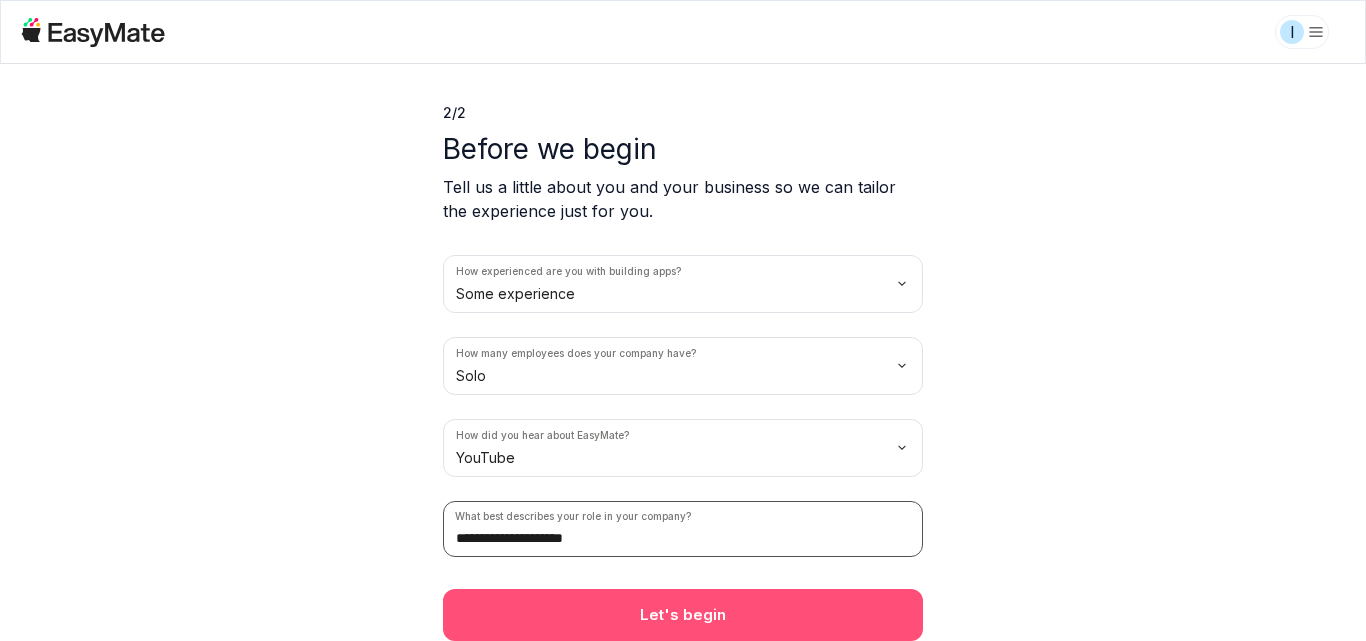 type on "**********" 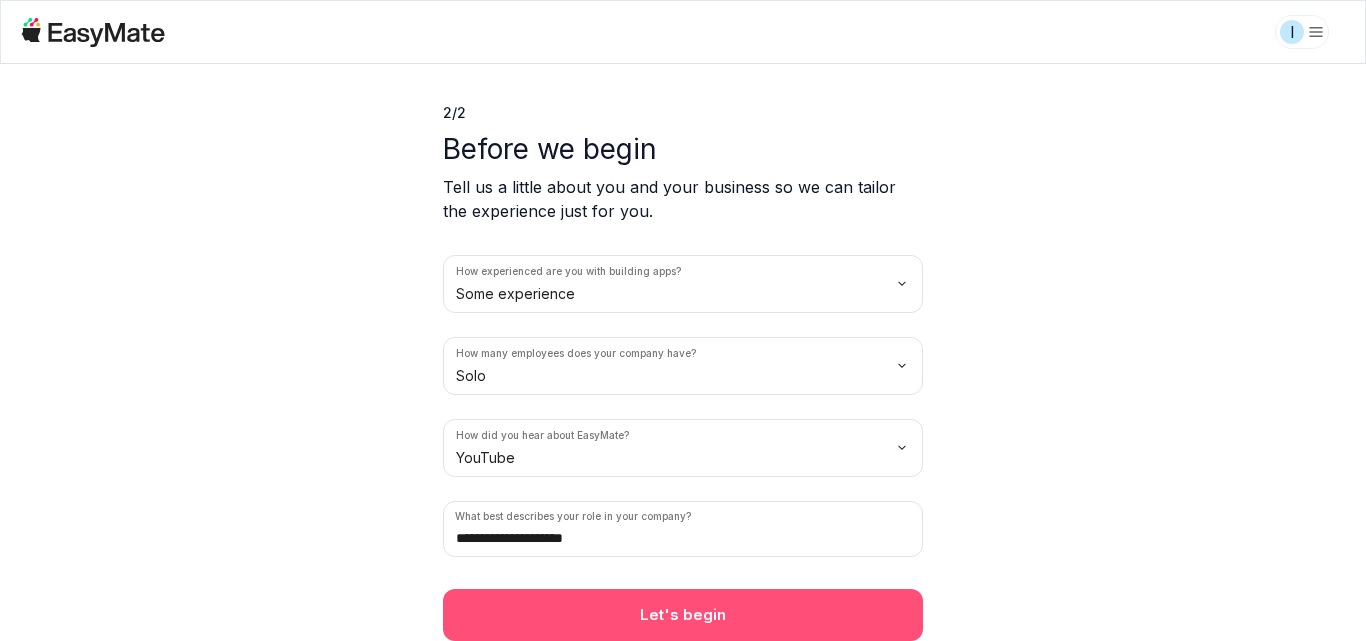 click on "Let's begin" at bounding box center (683, 615) 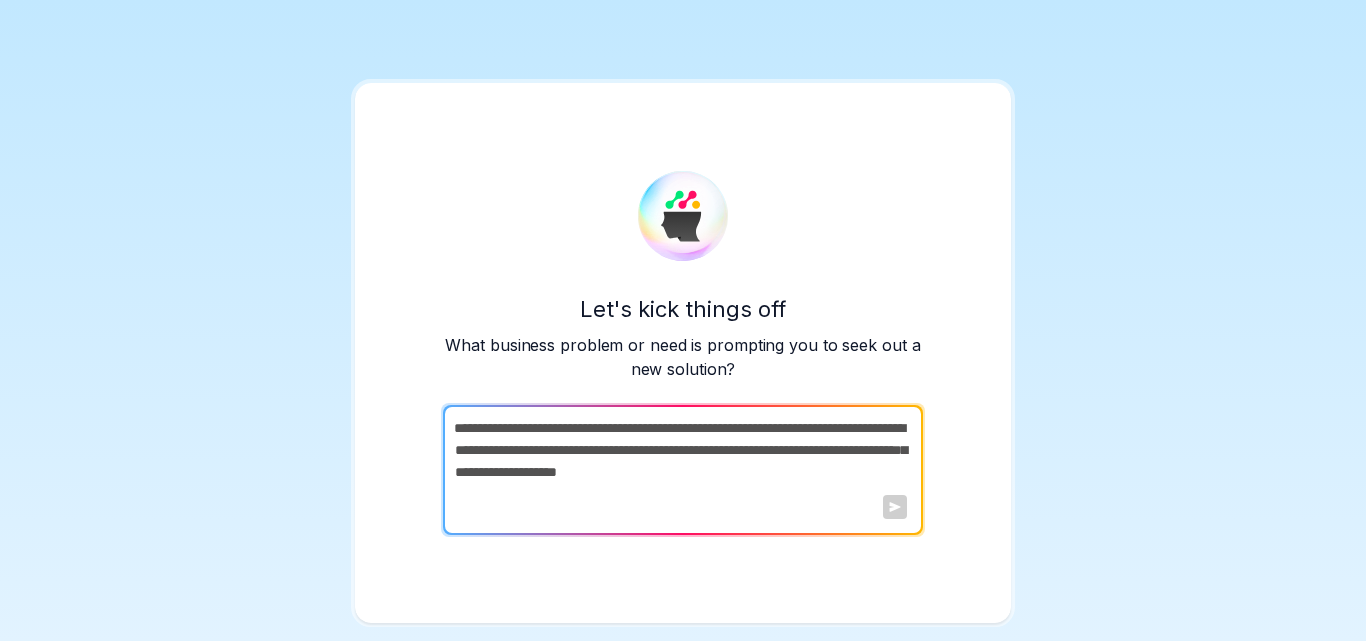 scroll, scrollTop: 0, scrollLeft: 0, axis: both 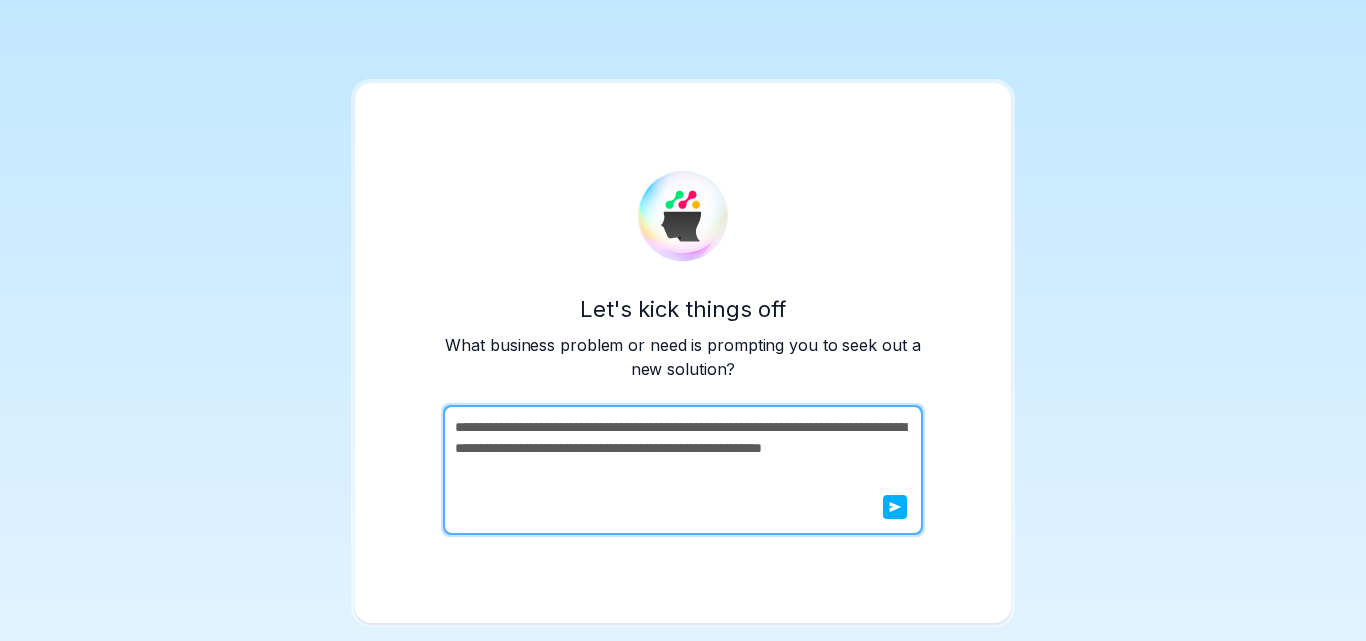 type on "**********" 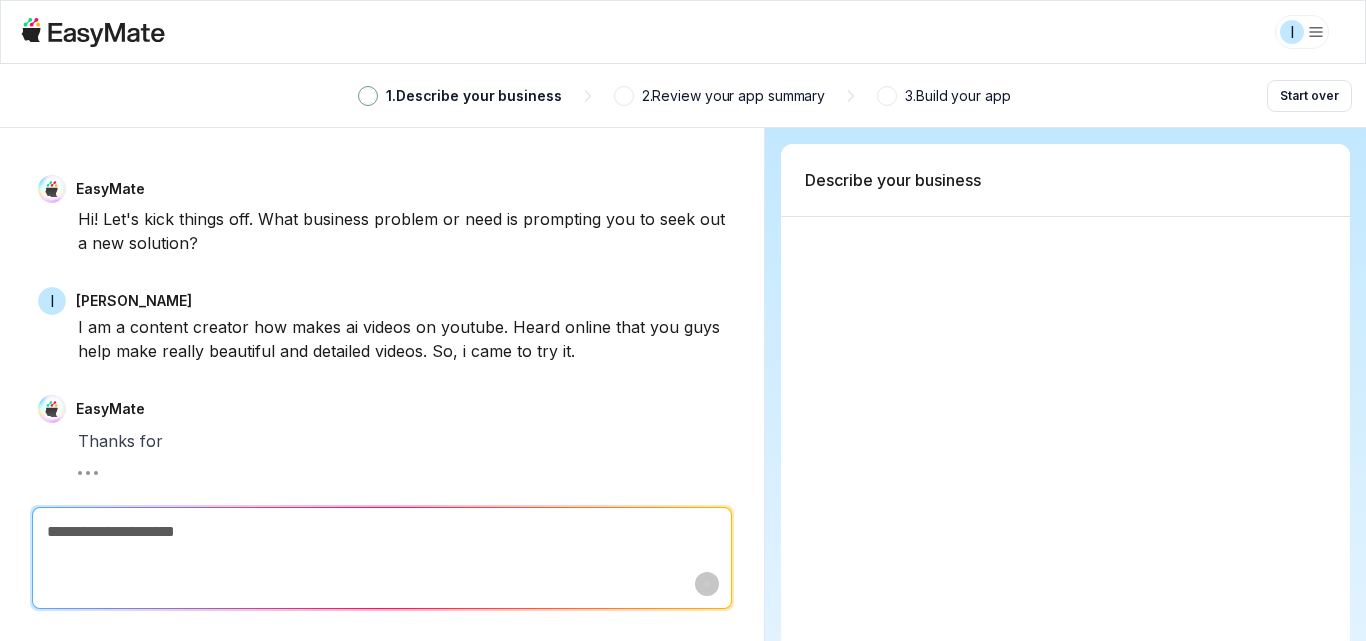 scroll, scrollTop: 0, scrollLeft: 0, axis: both 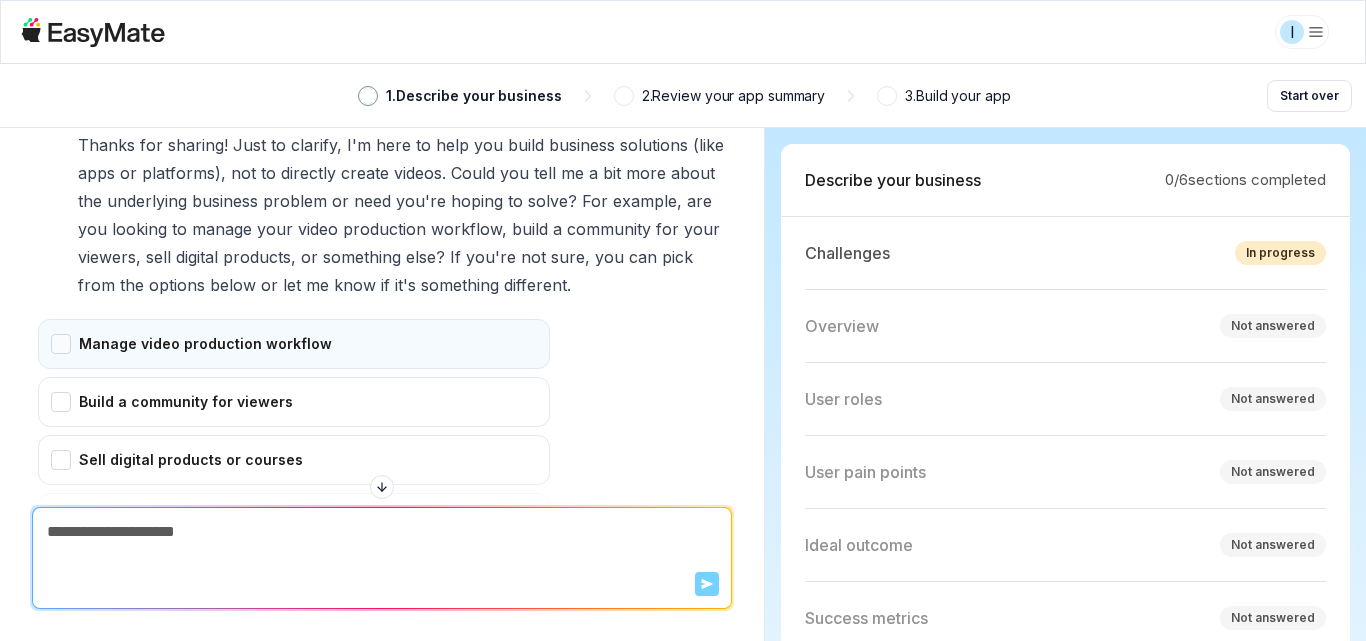 click on "Manage video production workflow" at bounding box center (294, 344) 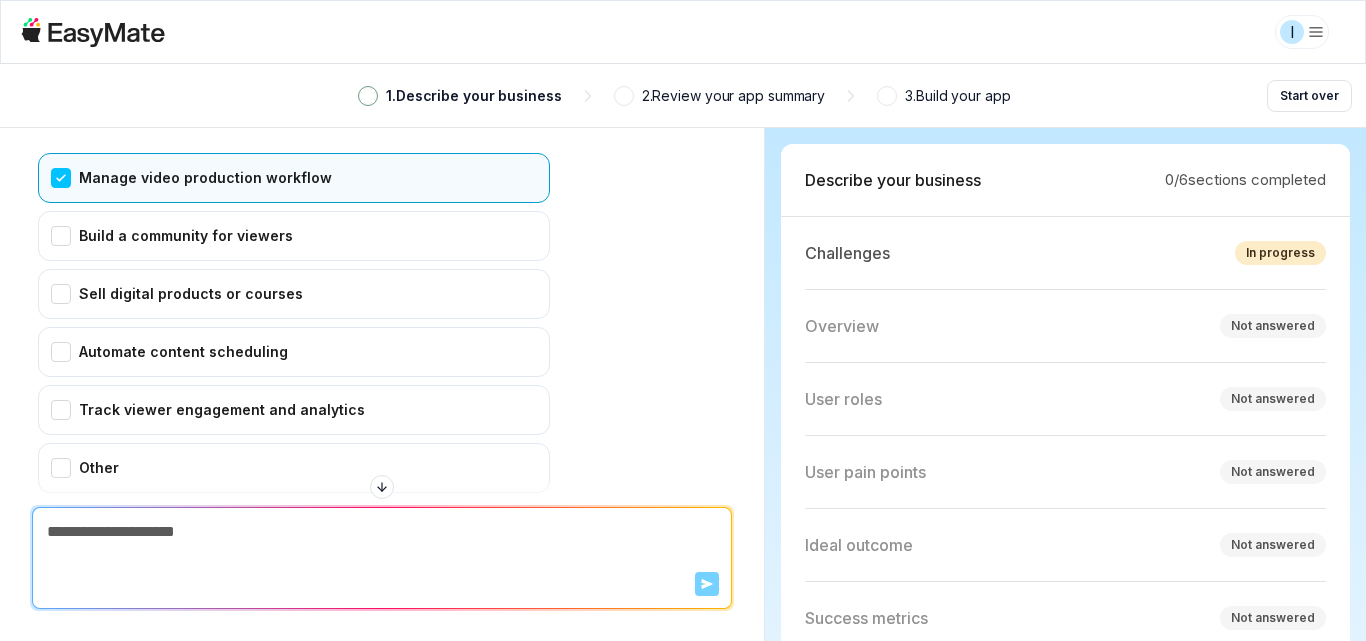 scroll, scrollTop: 481, scrollLeft: 0, axis: vertical 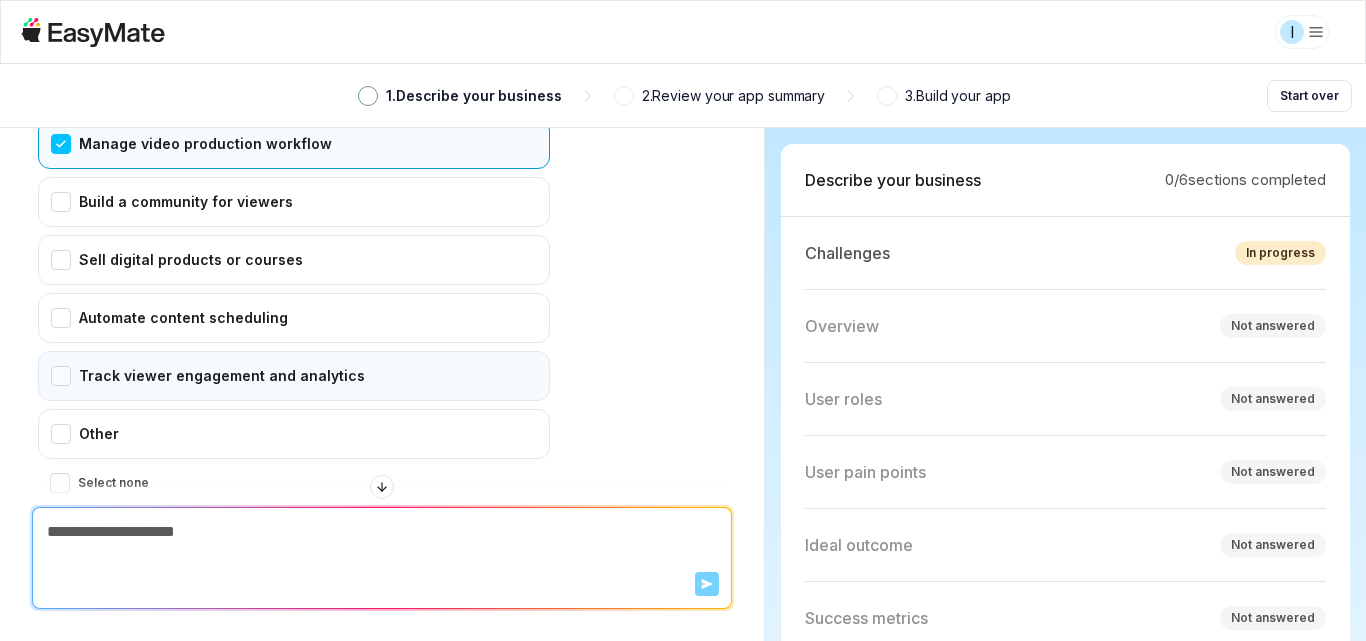 click on "Track viewer engagement and analytics" at bounding box center (294, 376) 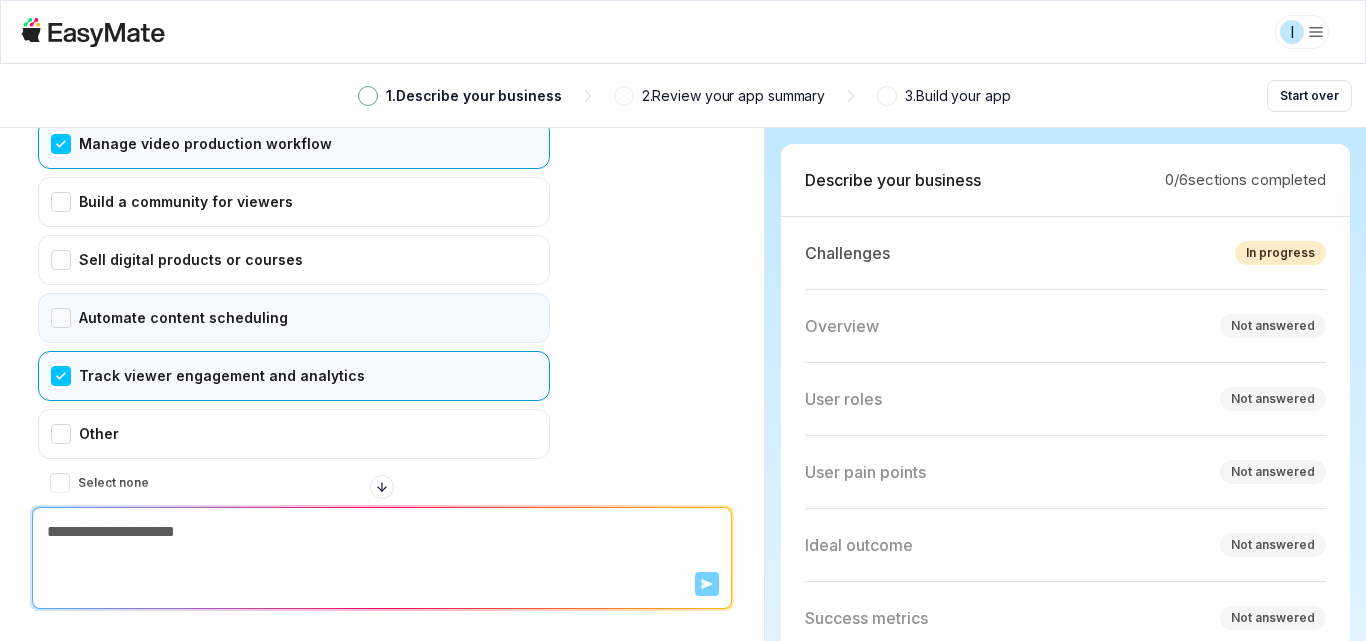 scroll, scrollTop: 581, scrollLeft: 0, axis: vertical 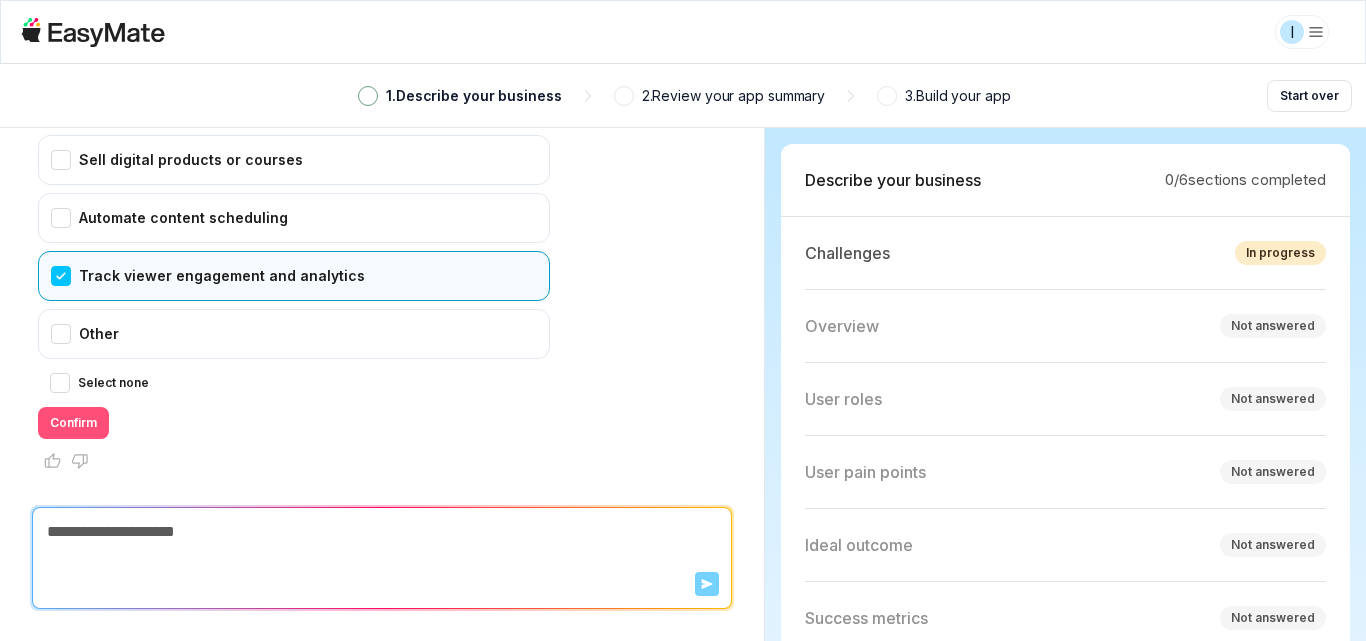 click on "Confirm" at bounding box center (73, 423) 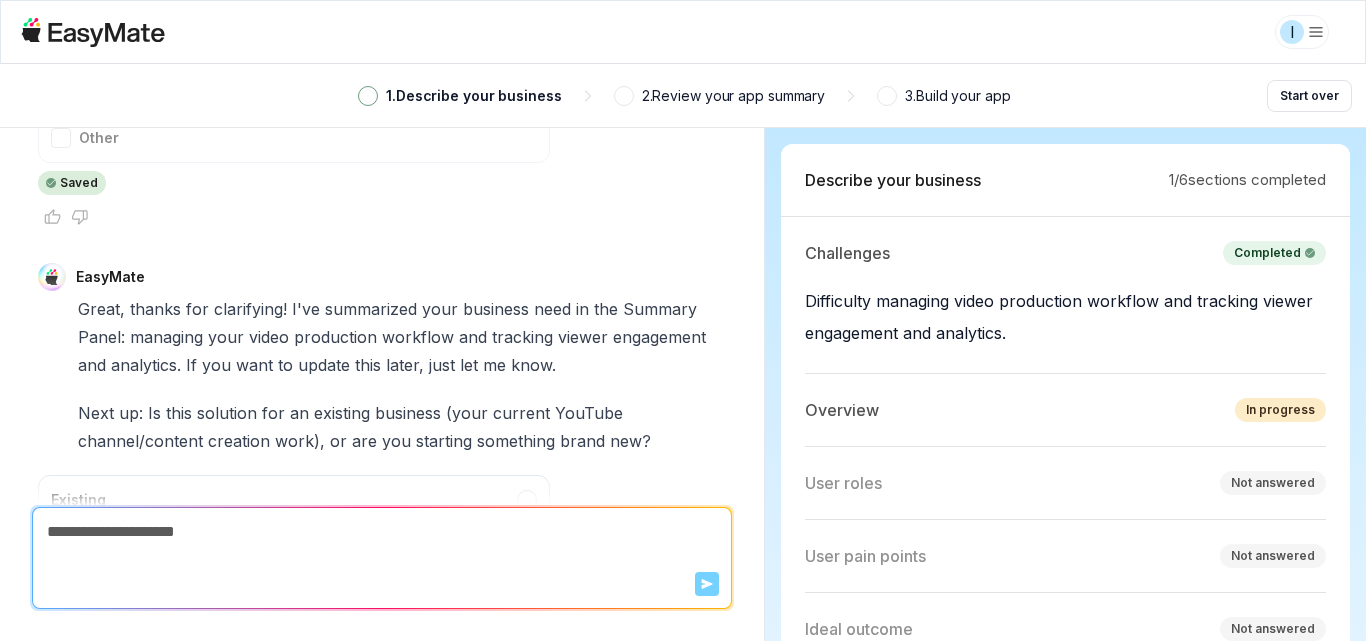 scroll, scrollTop: 921, scrollLeft: 0, axis: vertical 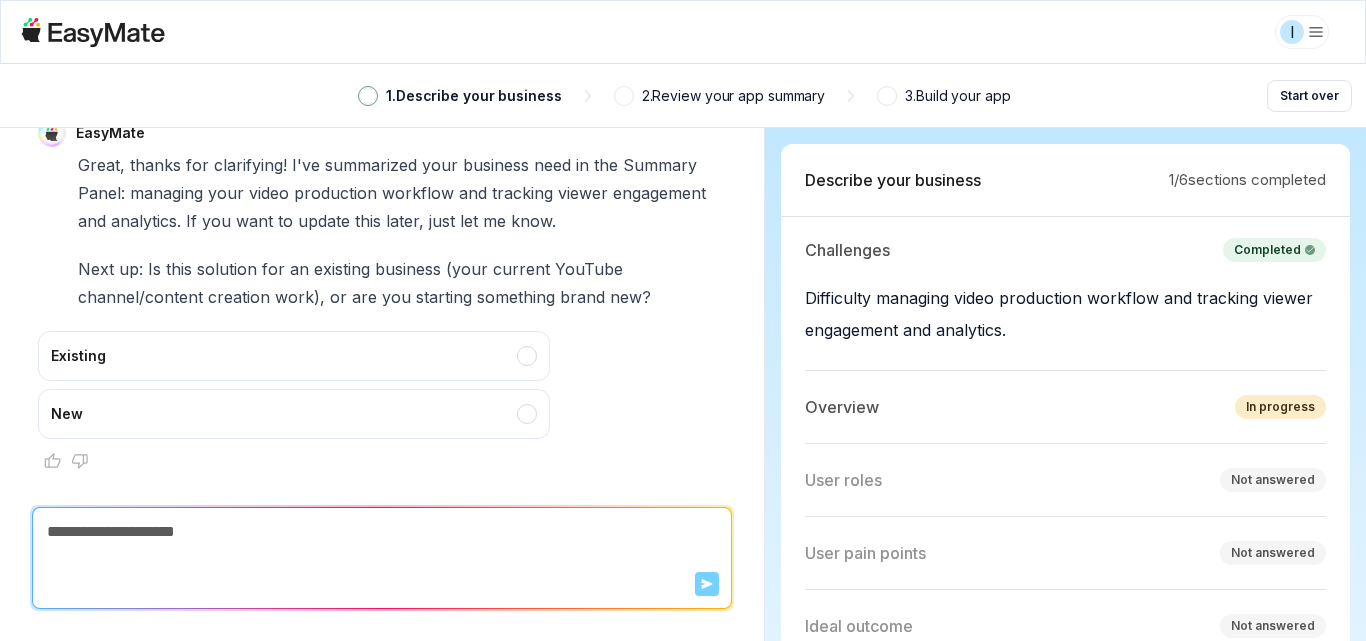 click on "Existing" at bounding box center [294, 356] 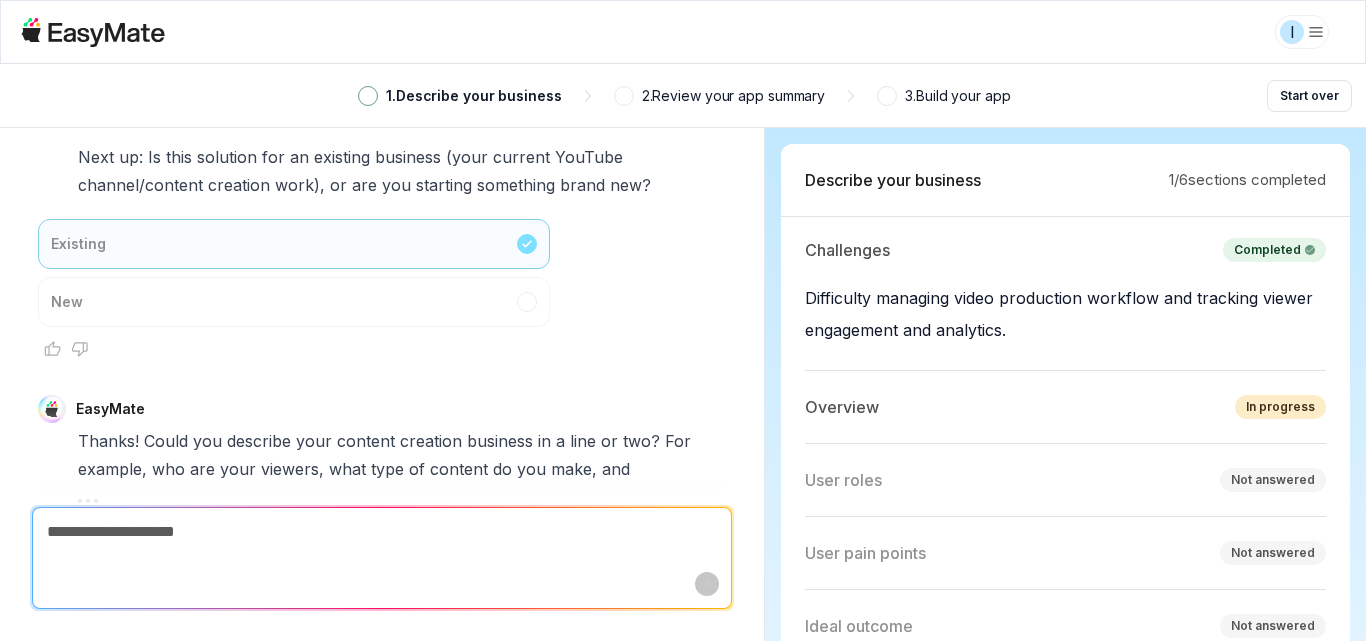 scroll, scrollTop: 1089, scrollLeft: 0, axis: vertical 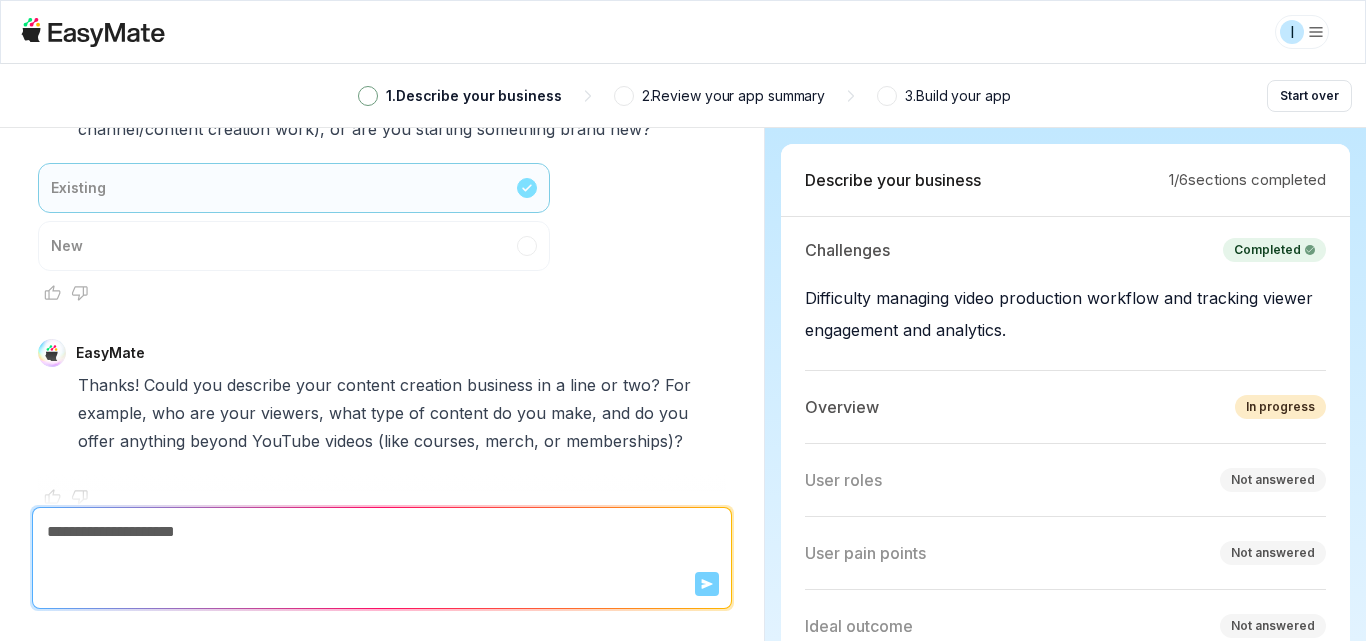 type on "*" 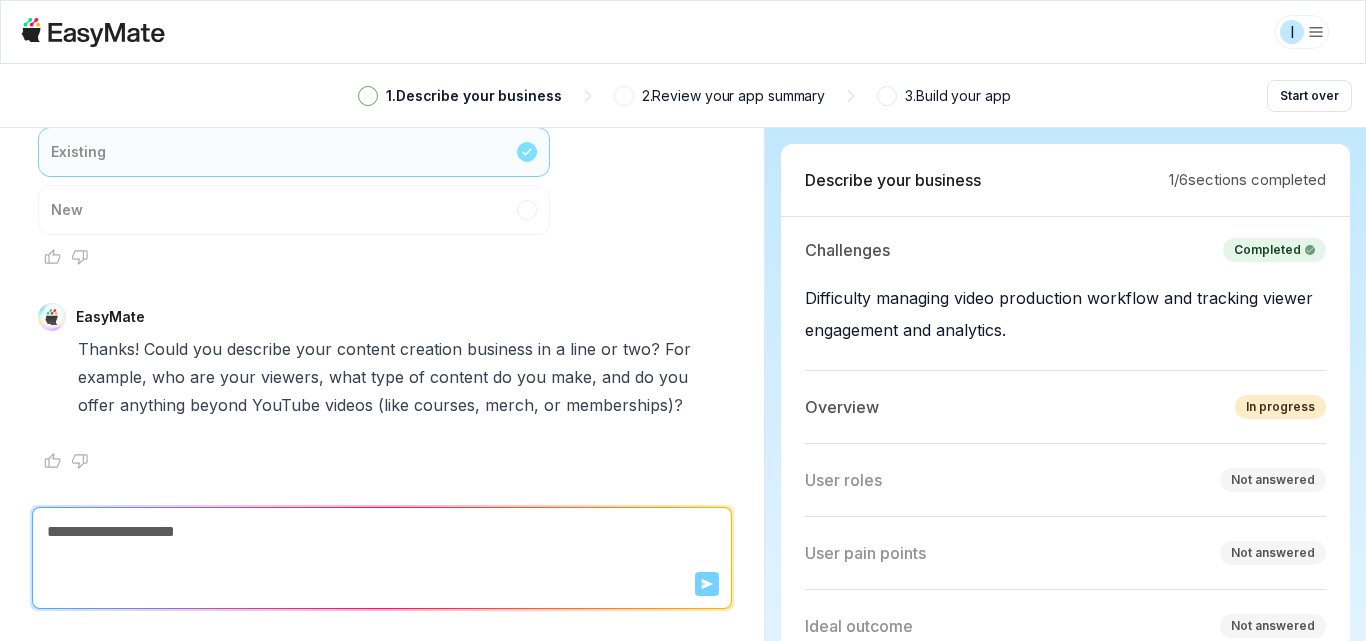 click at bounding box center [382, 532] 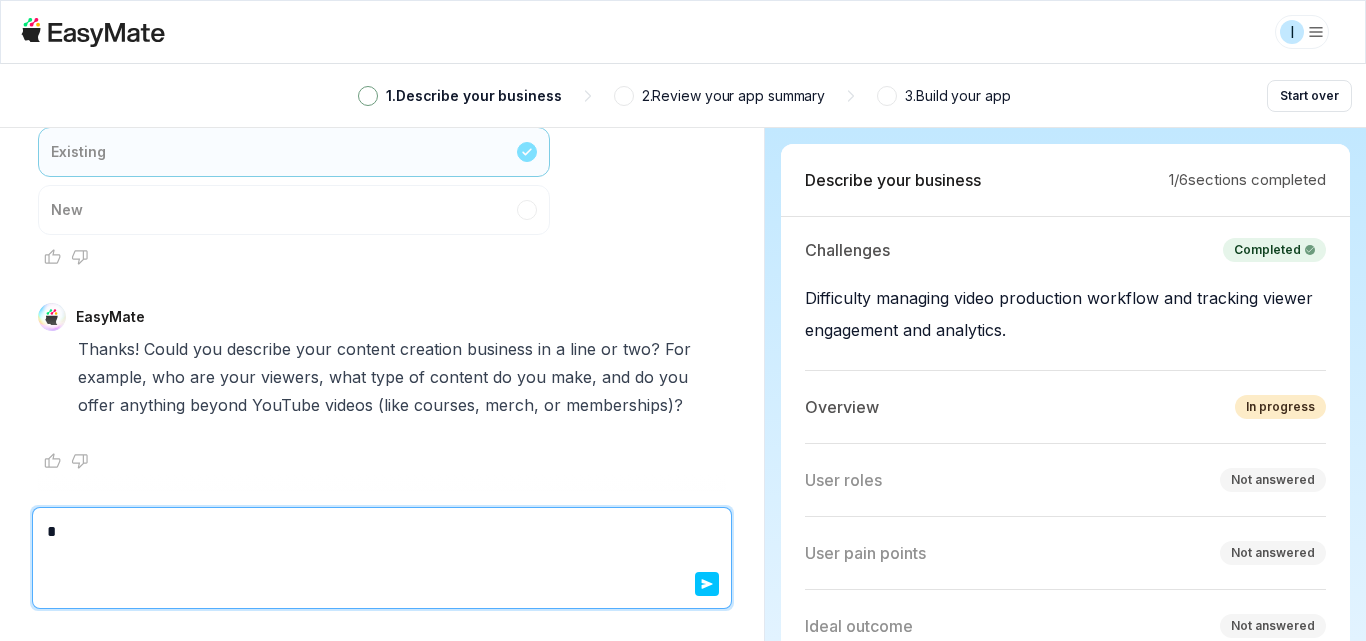 type on "*" 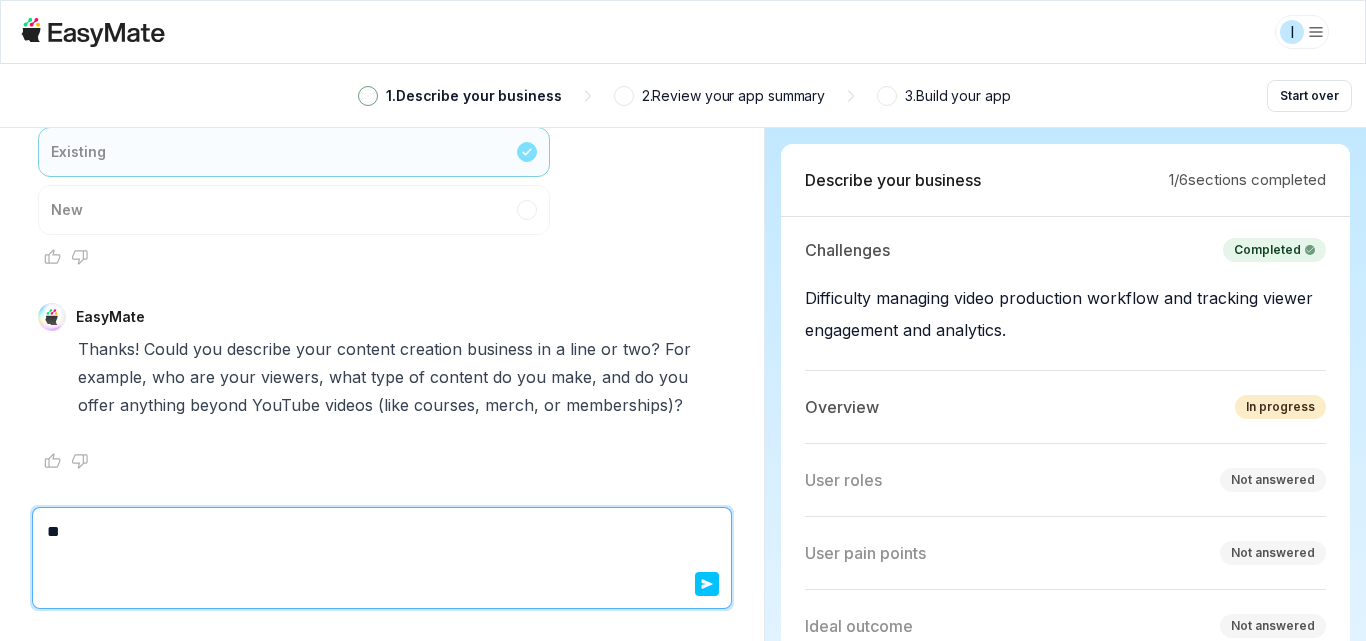 type on "*" 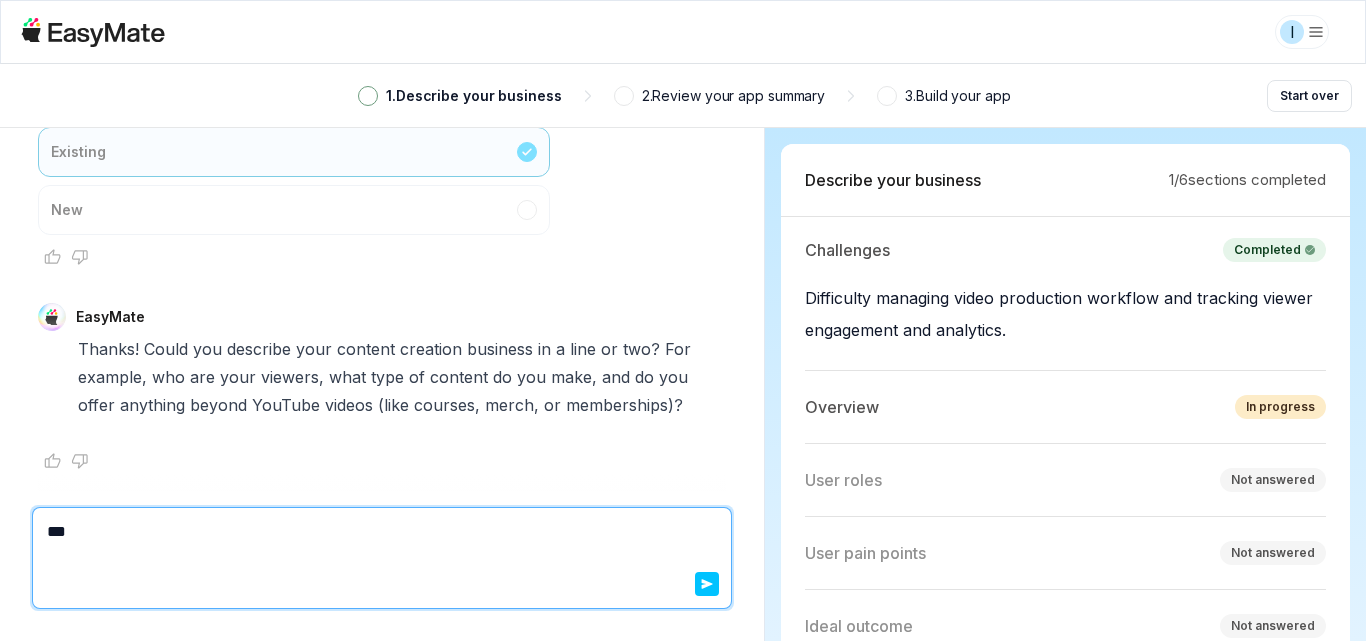 type on "*" 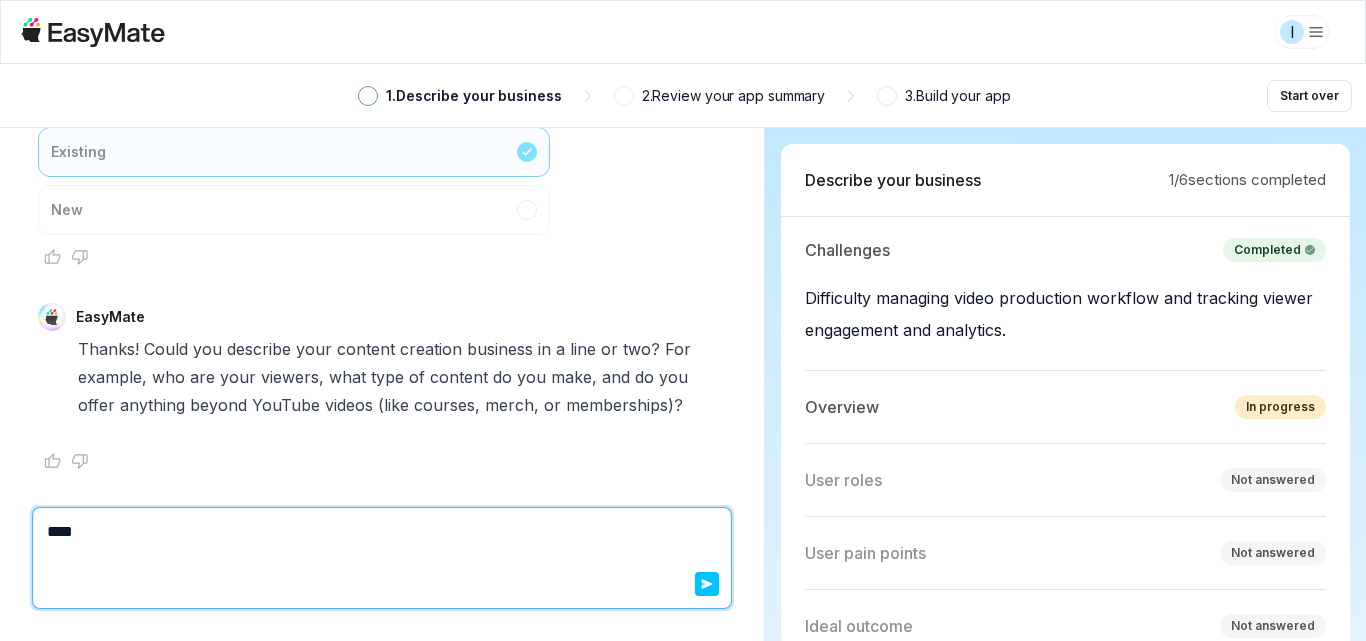 type on "*" 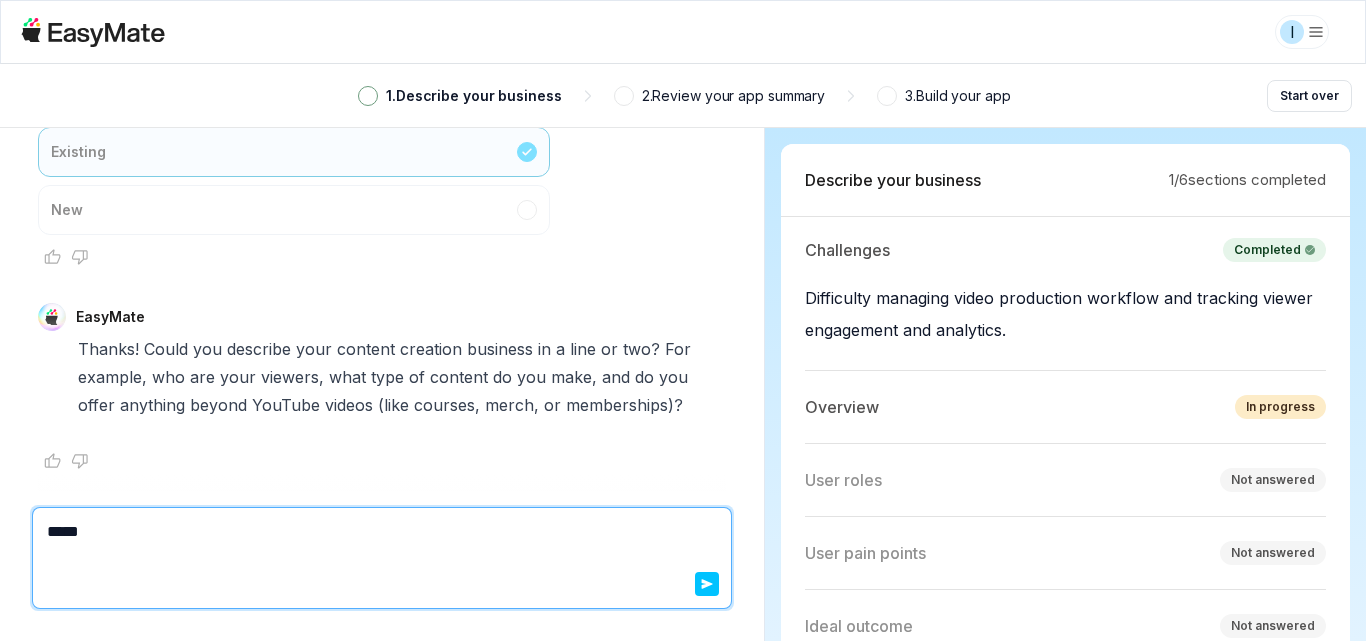 type on "*" 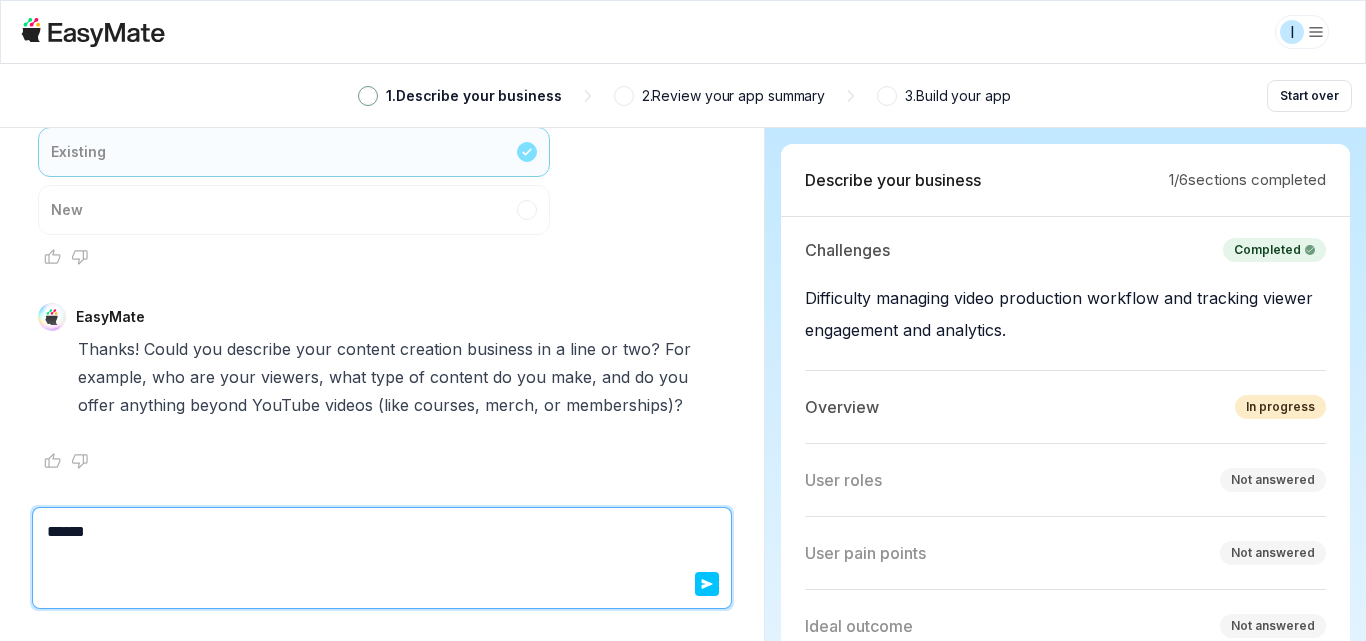 type on "*" 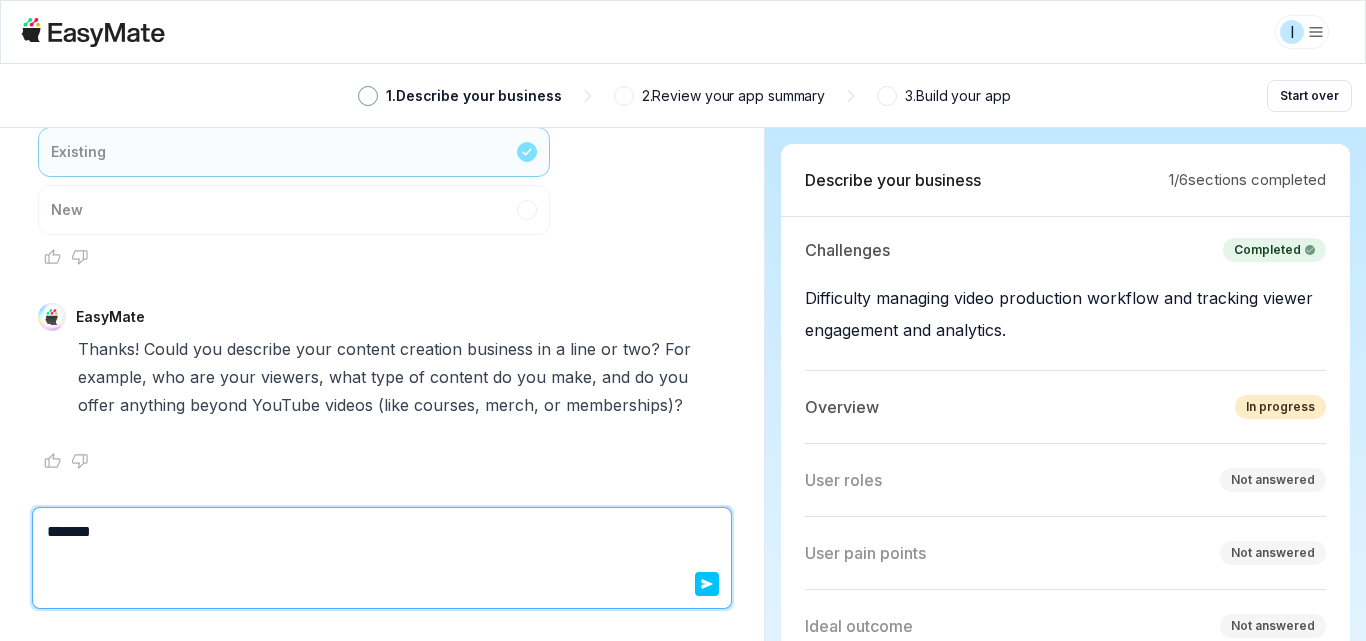 type on "*" 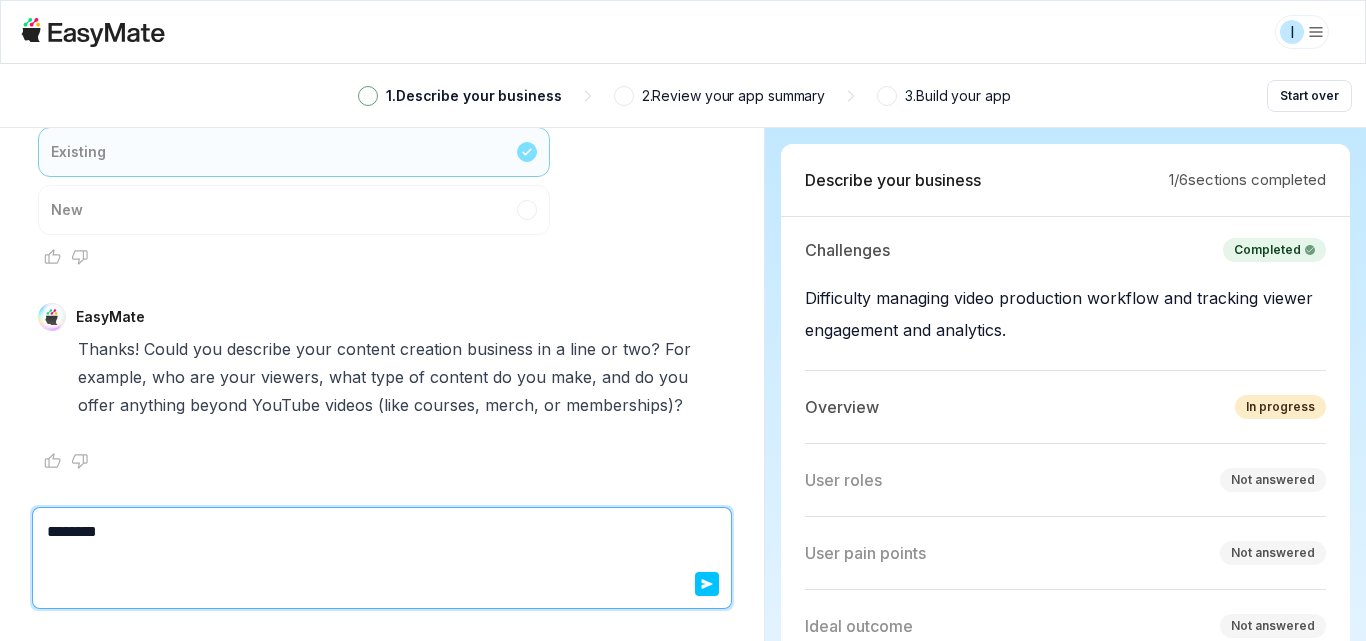 type on "*" 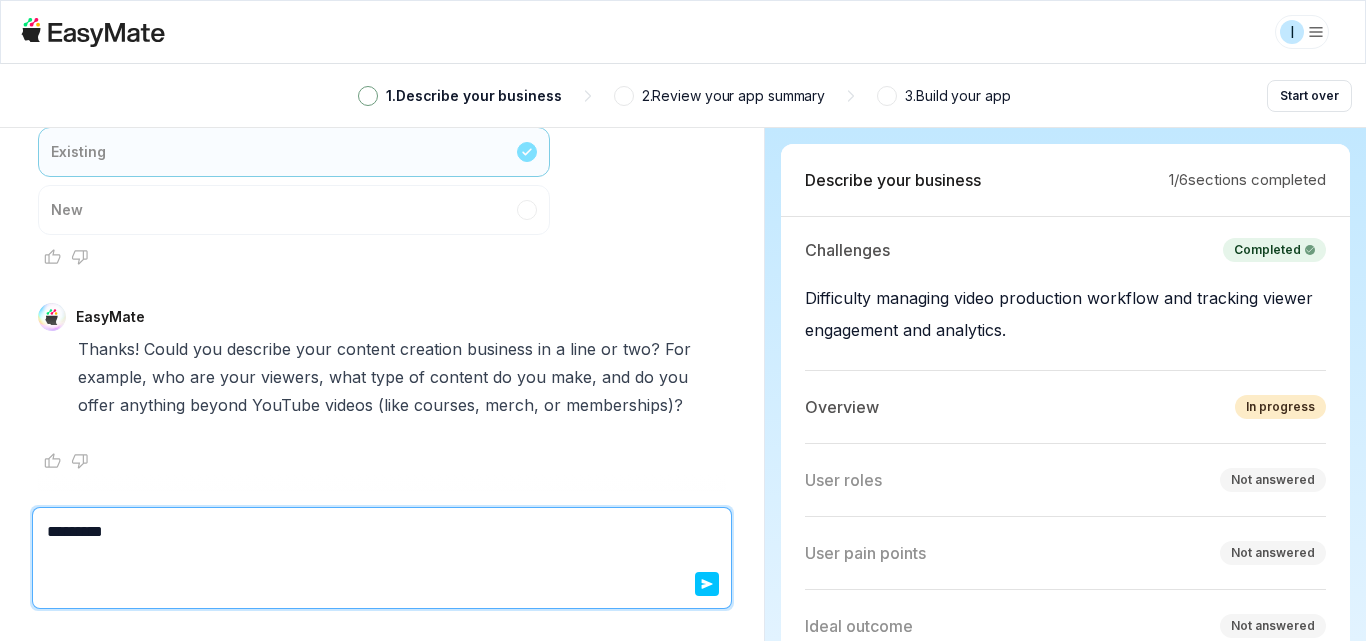 type on "*" 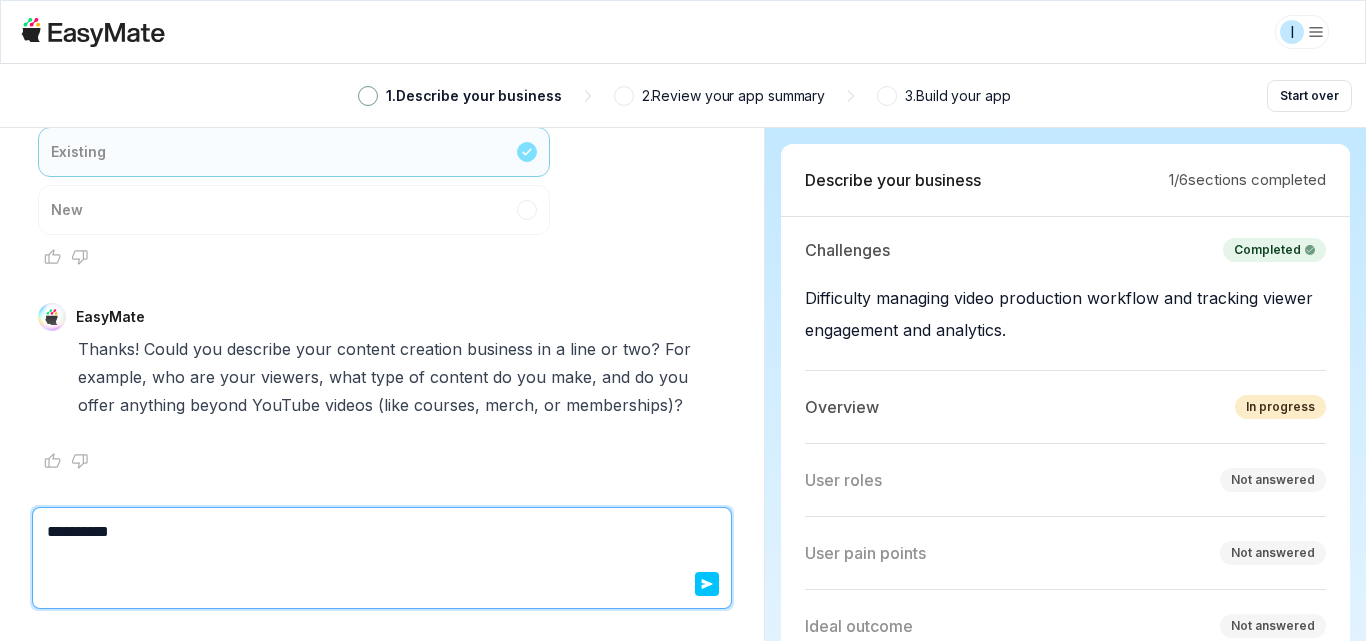type on "*" 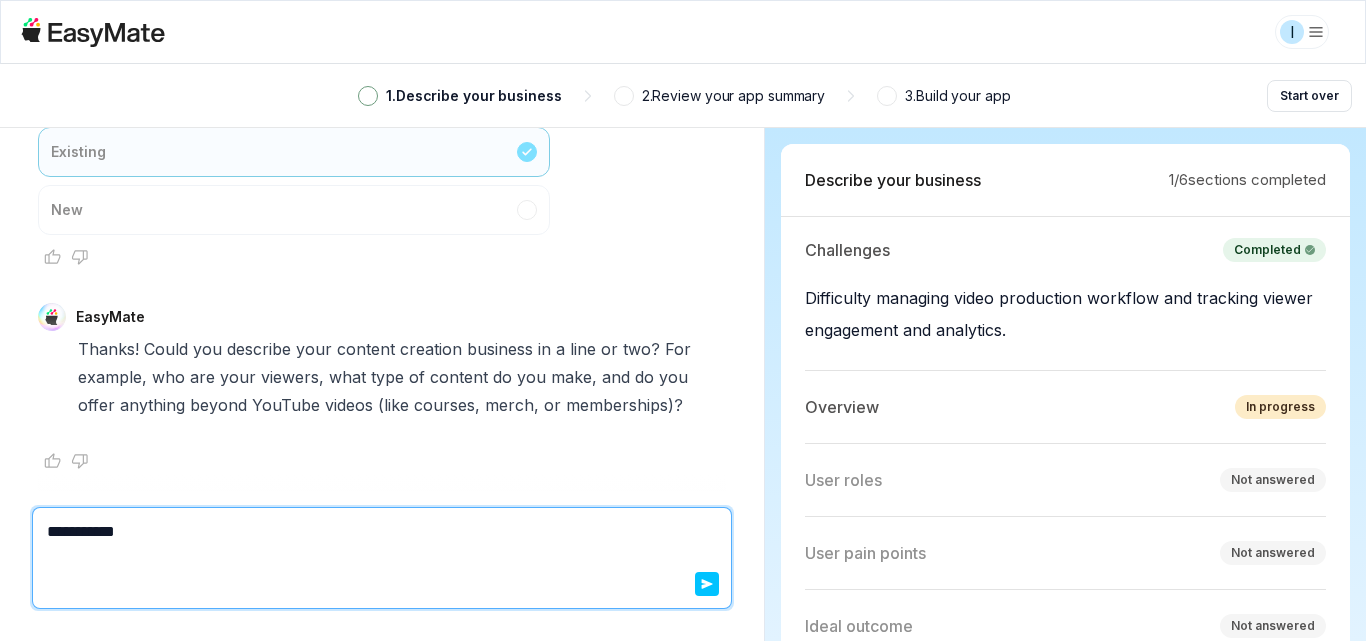 type on "*" 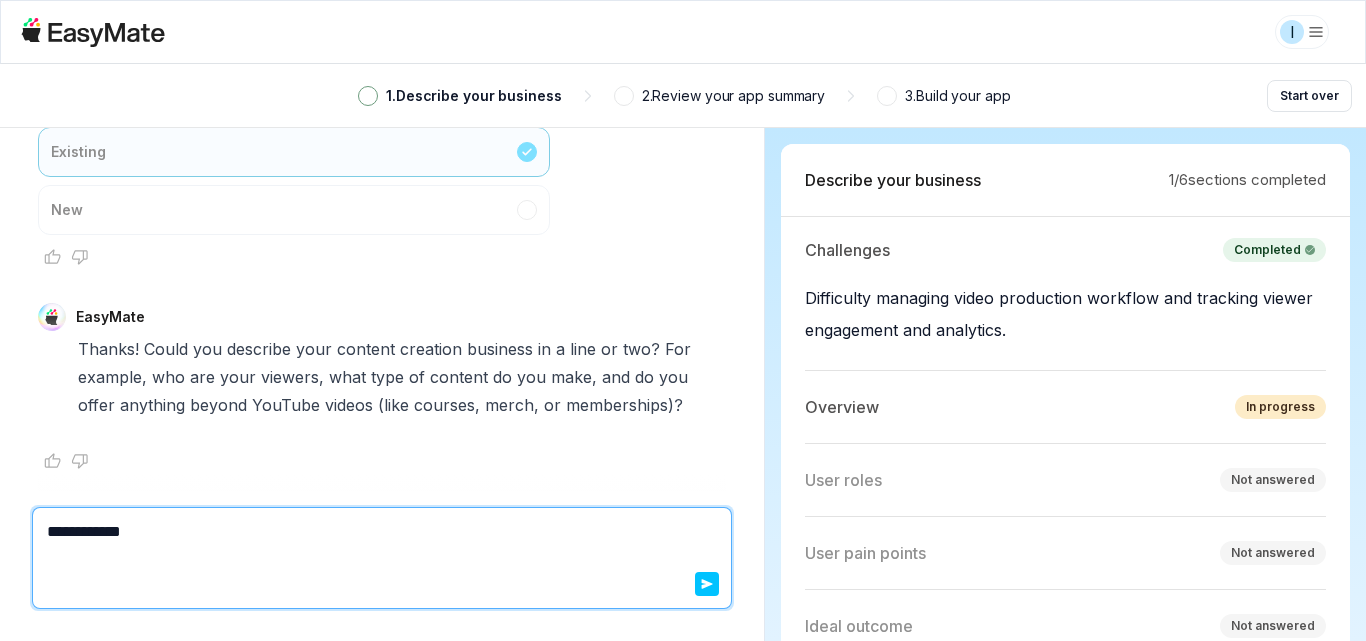 type on "*" 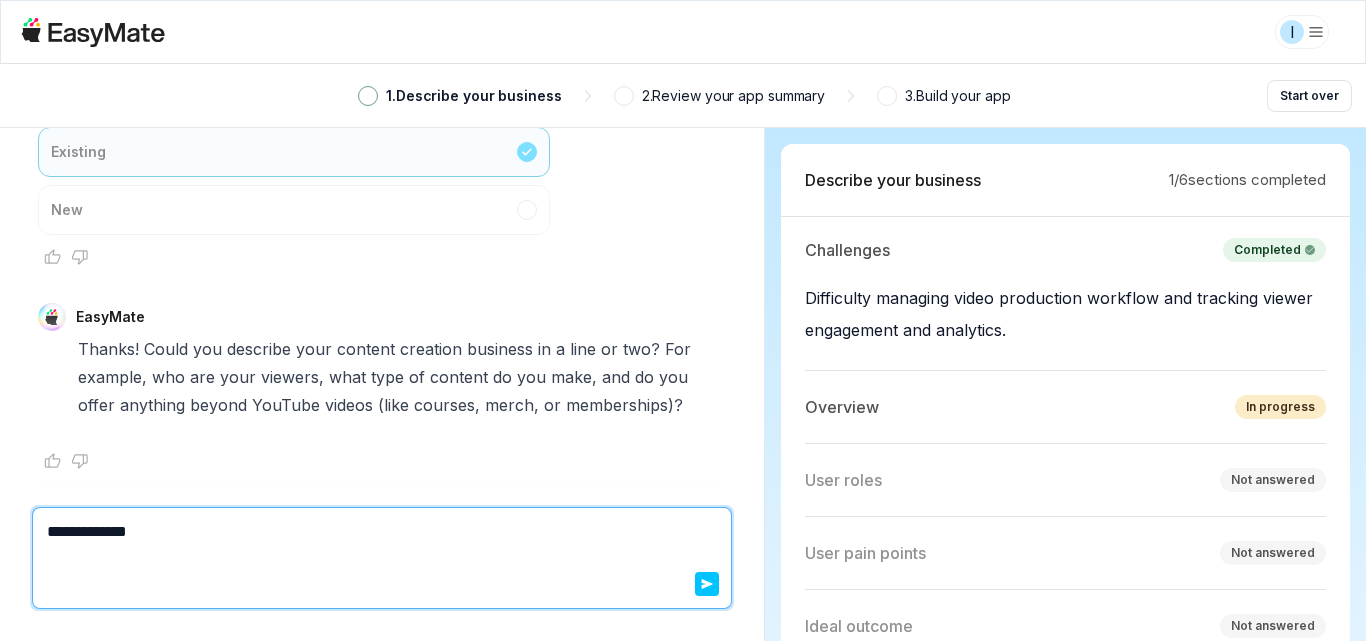 type on "*" 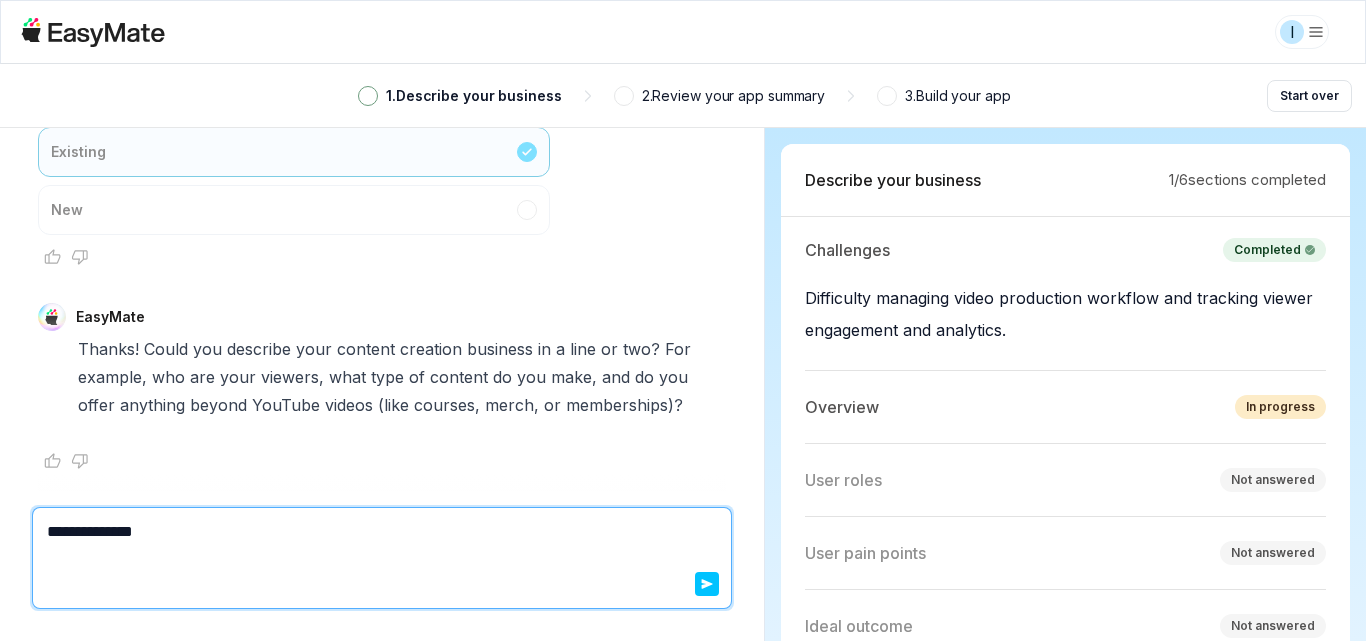 type on "*" 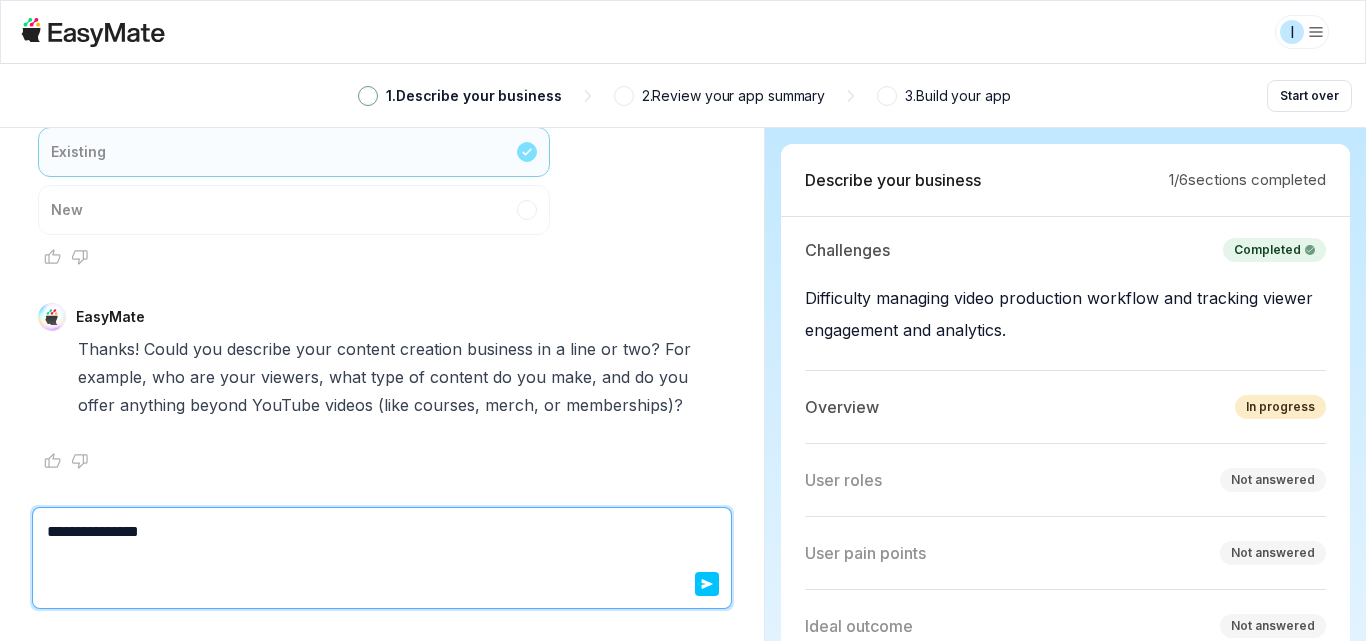 type on "*" 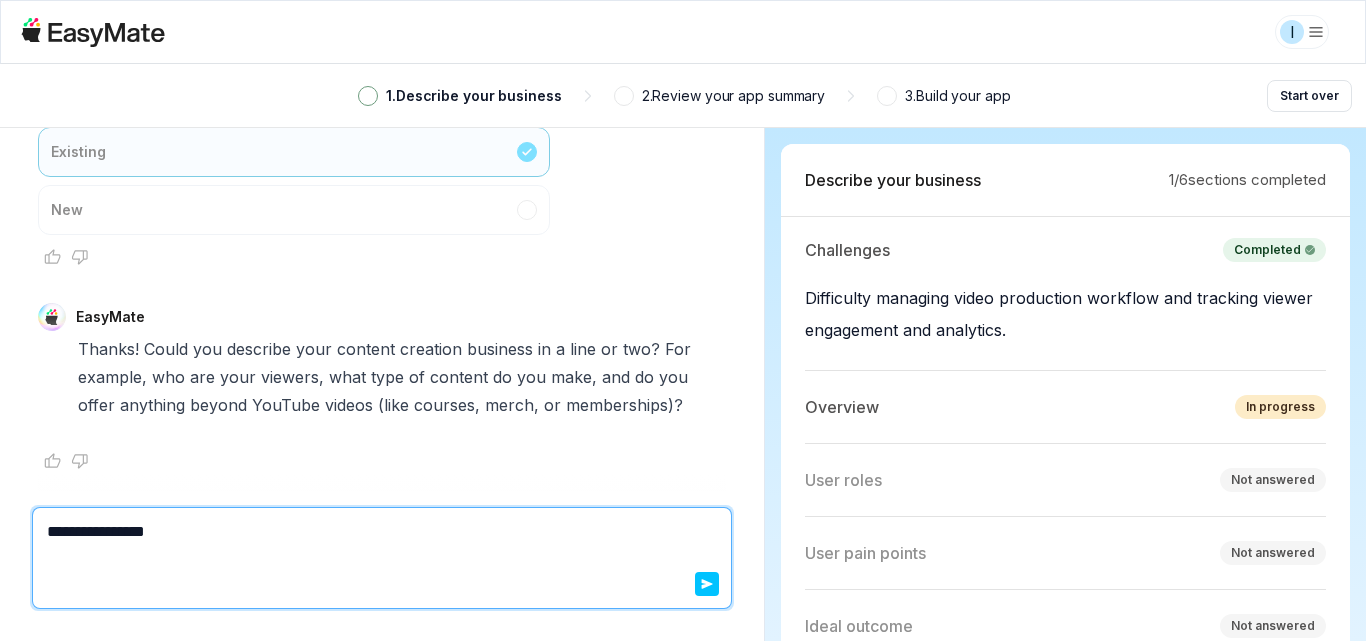 type on "*" 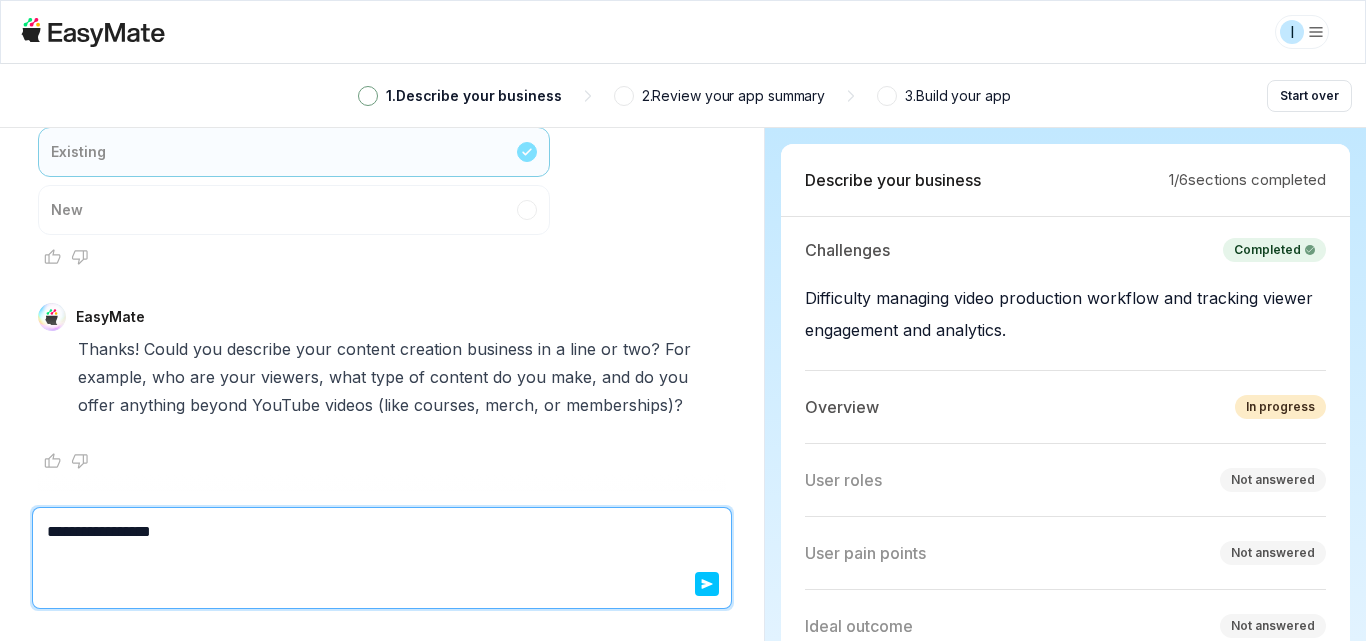type on "*" 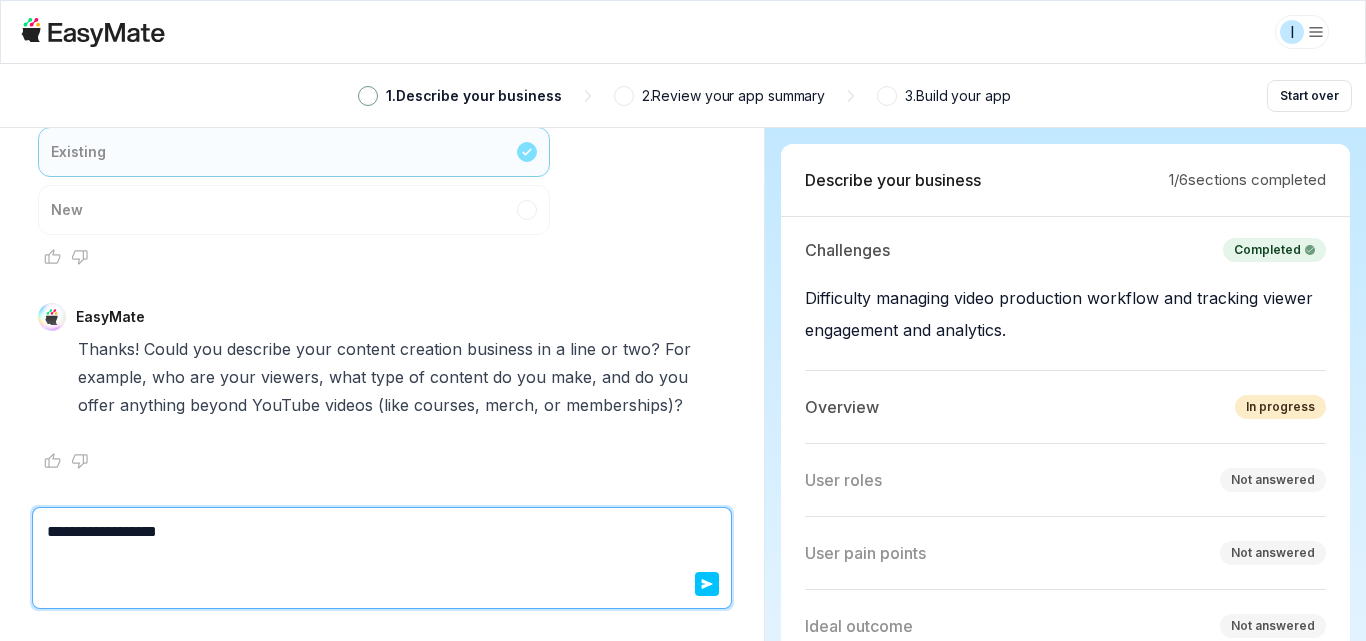 type on "*" 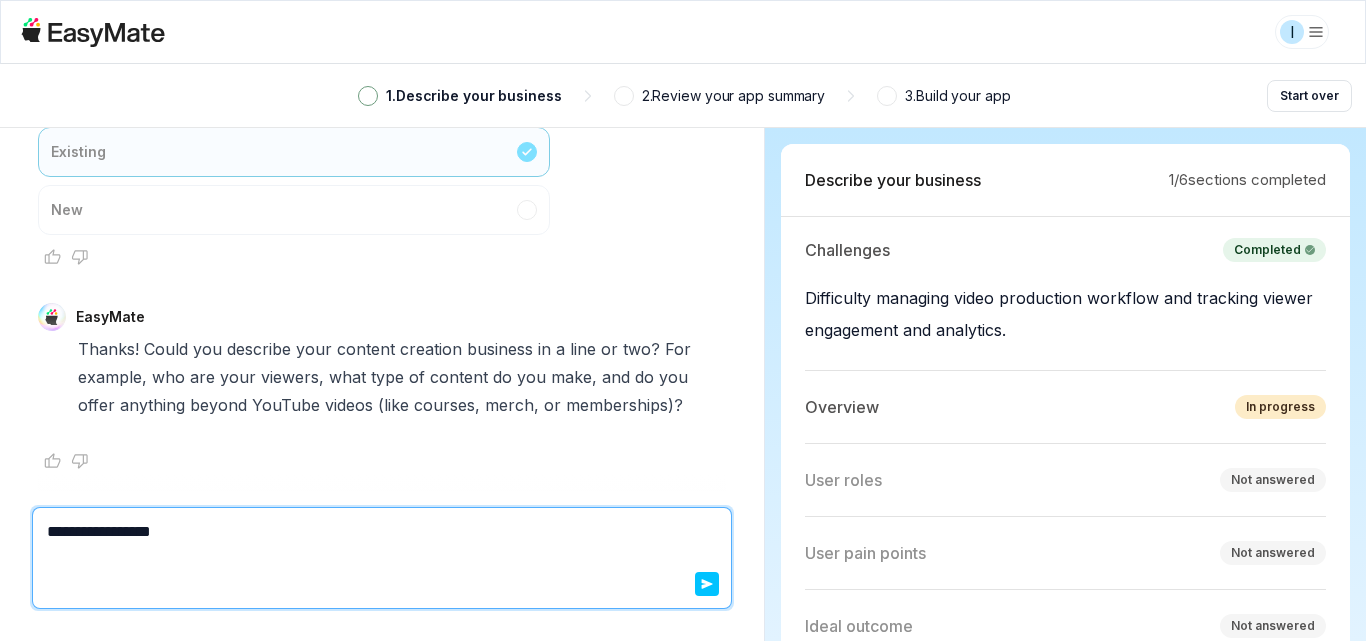 type on "*" 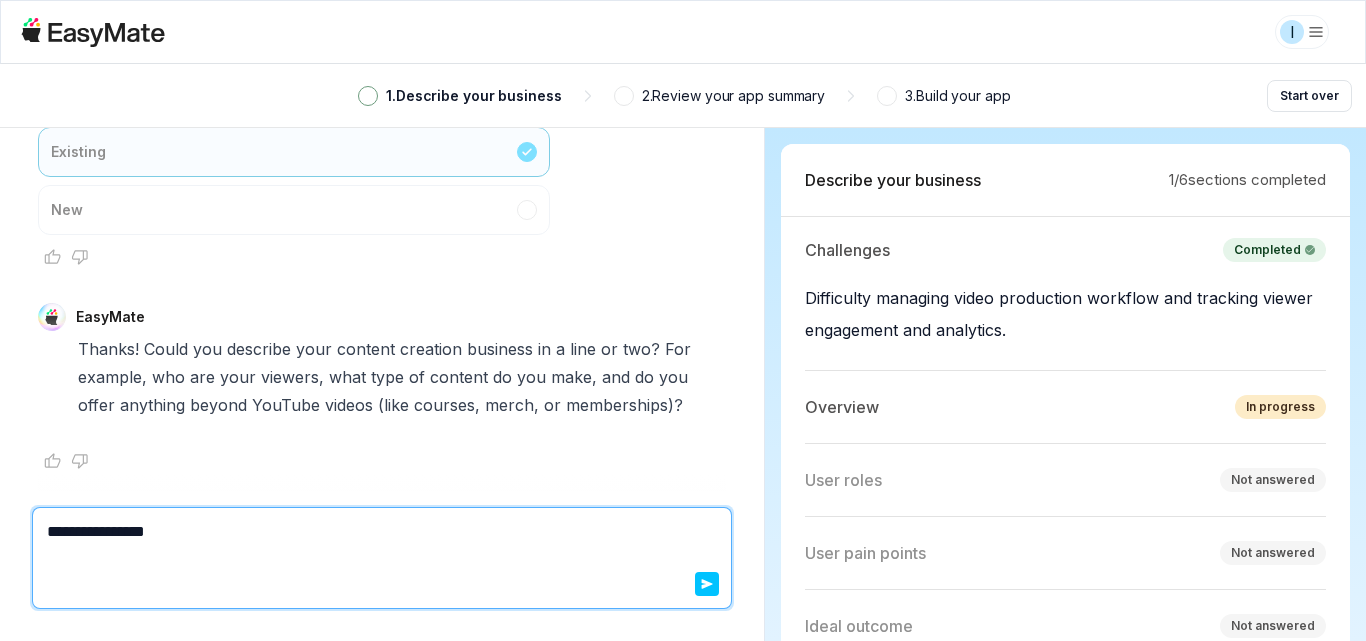 type on "*" 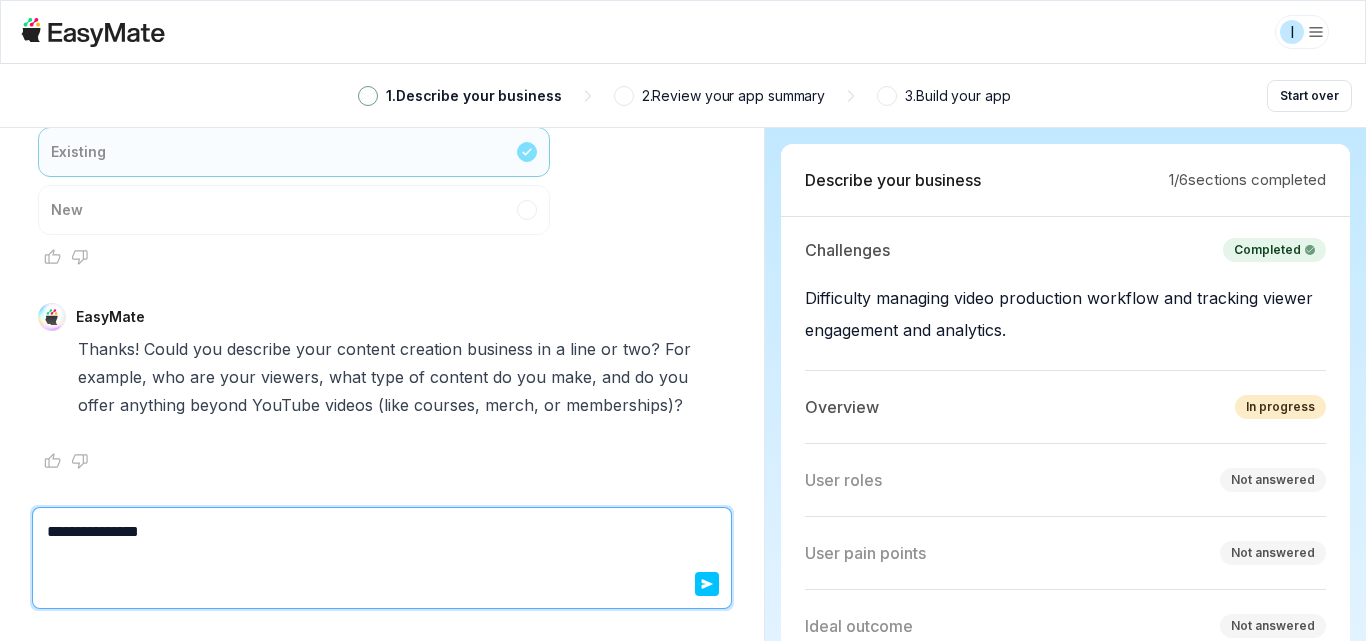 type on "*" 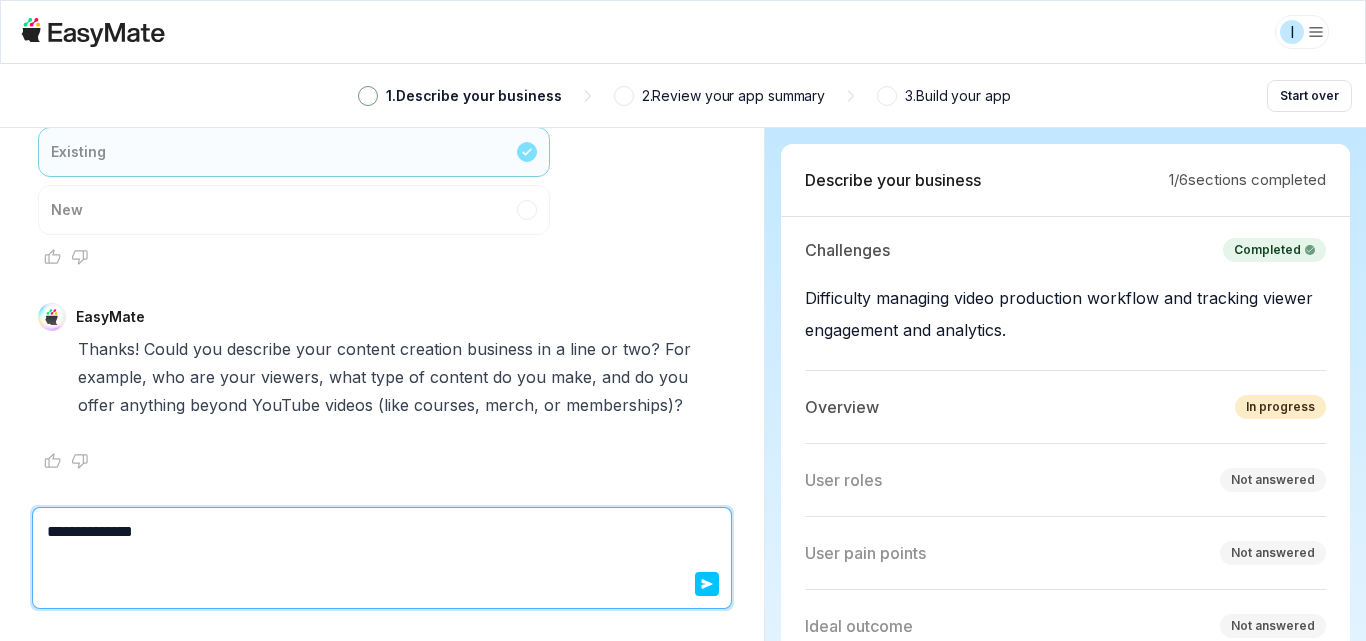 type on "*" 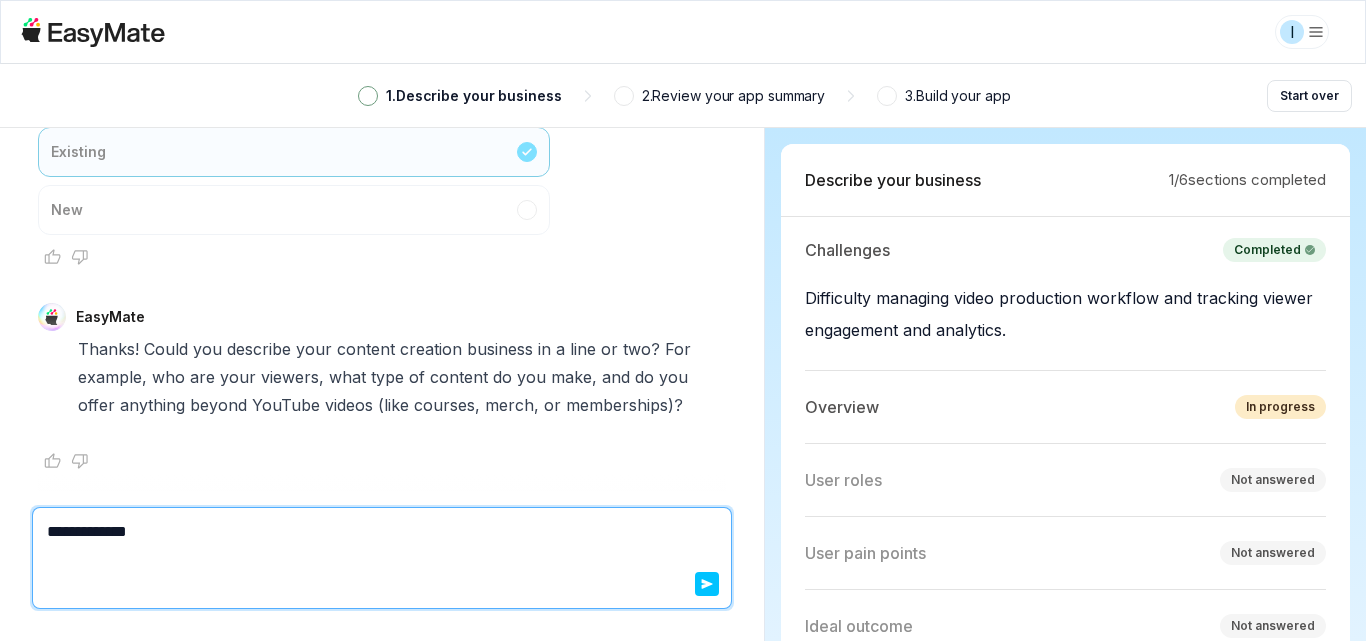type on "*" 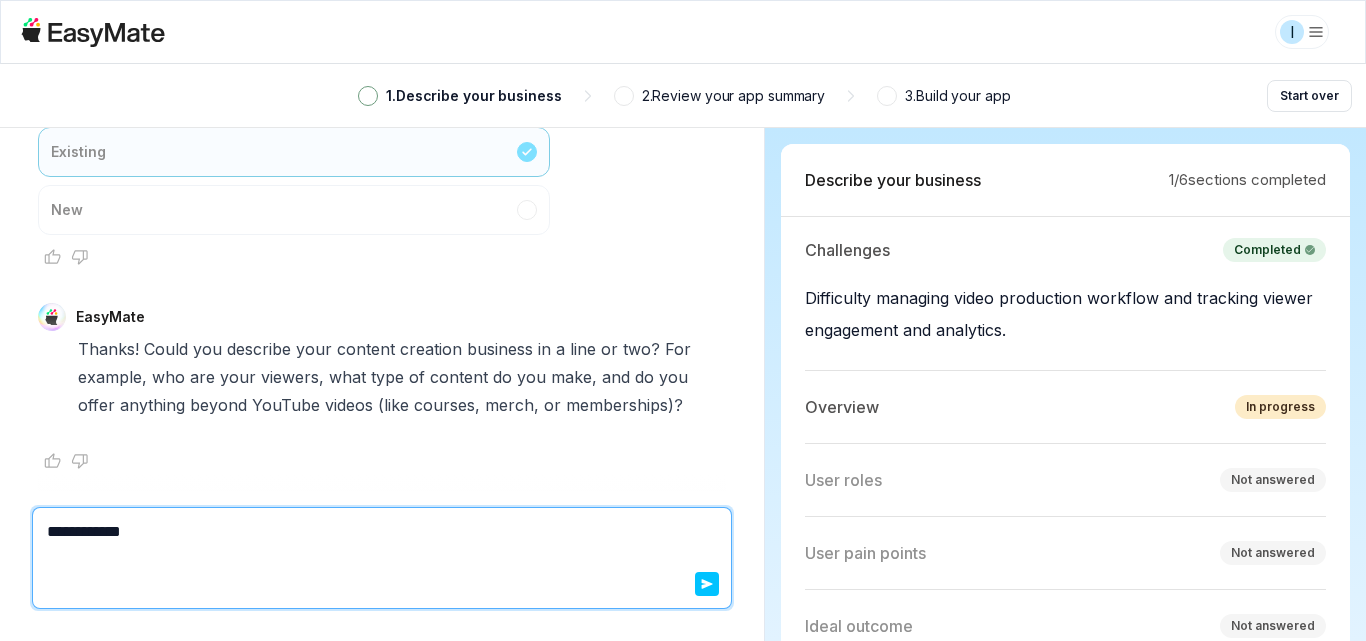 type on "*" 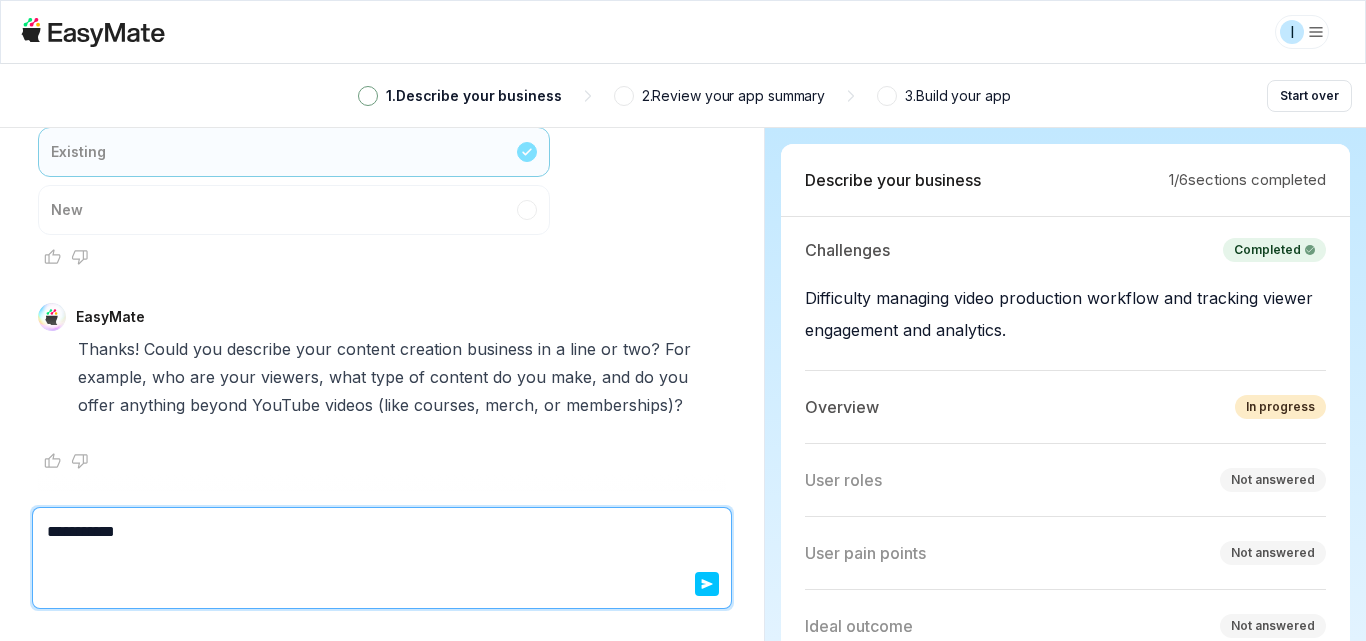 type on "*" 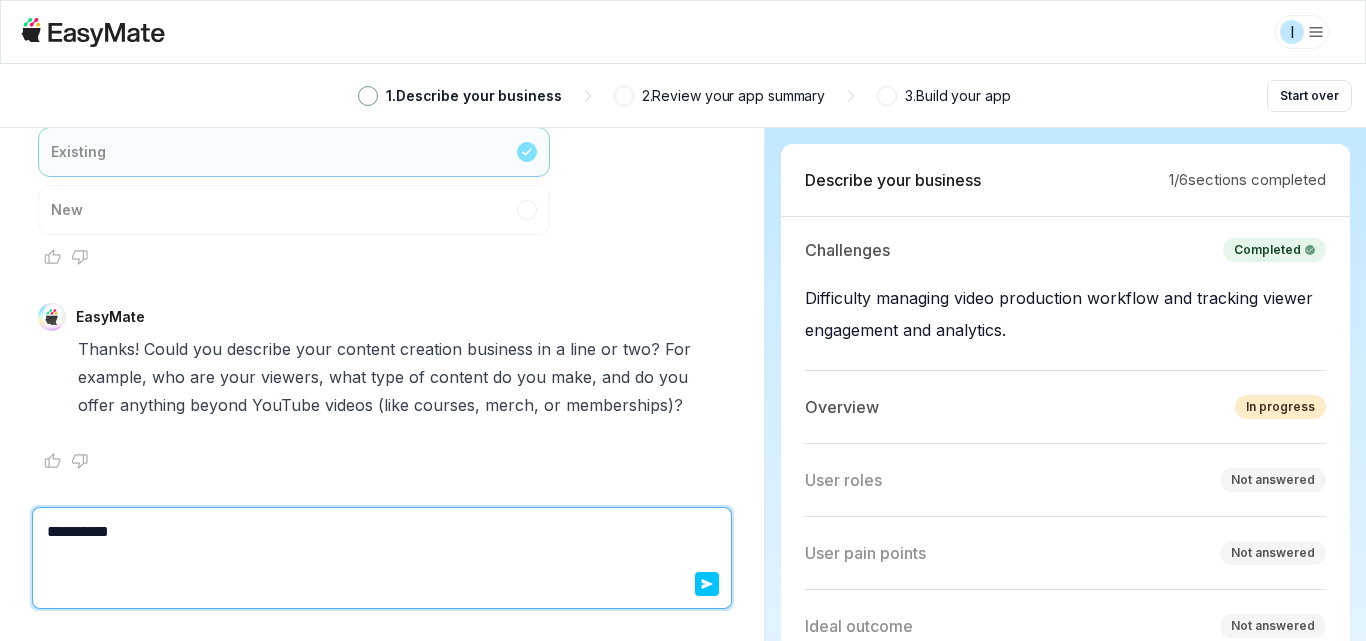 type on "********" 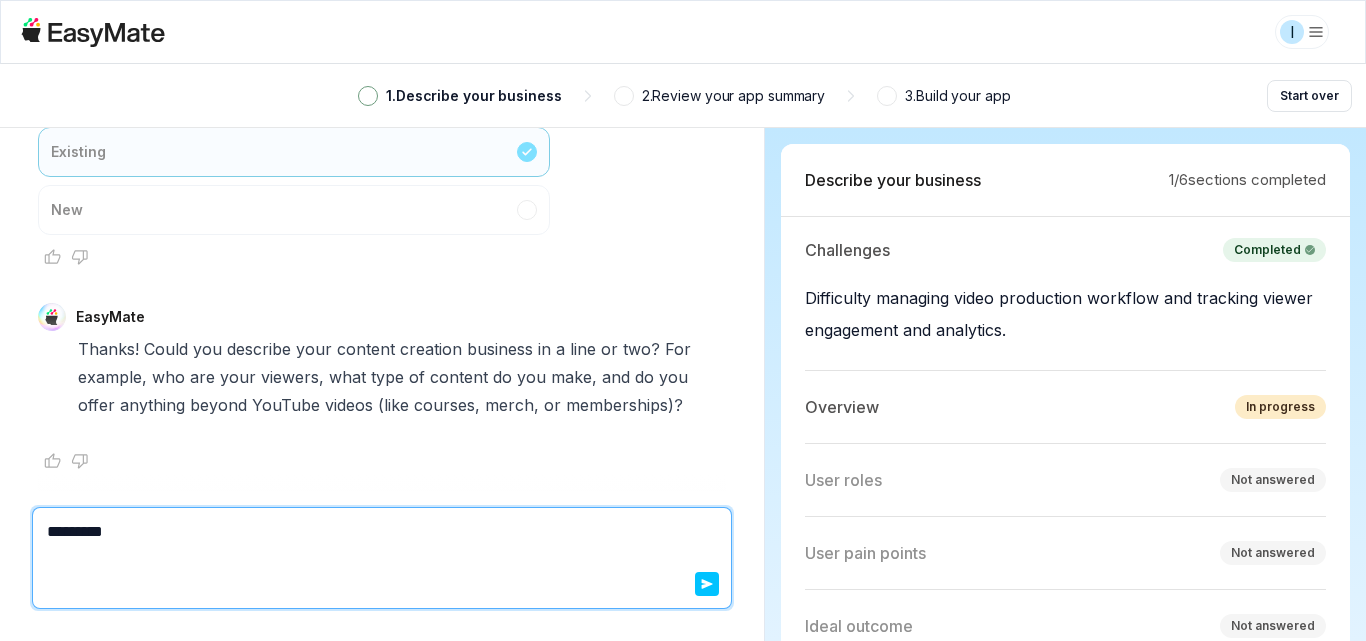 type on "*" 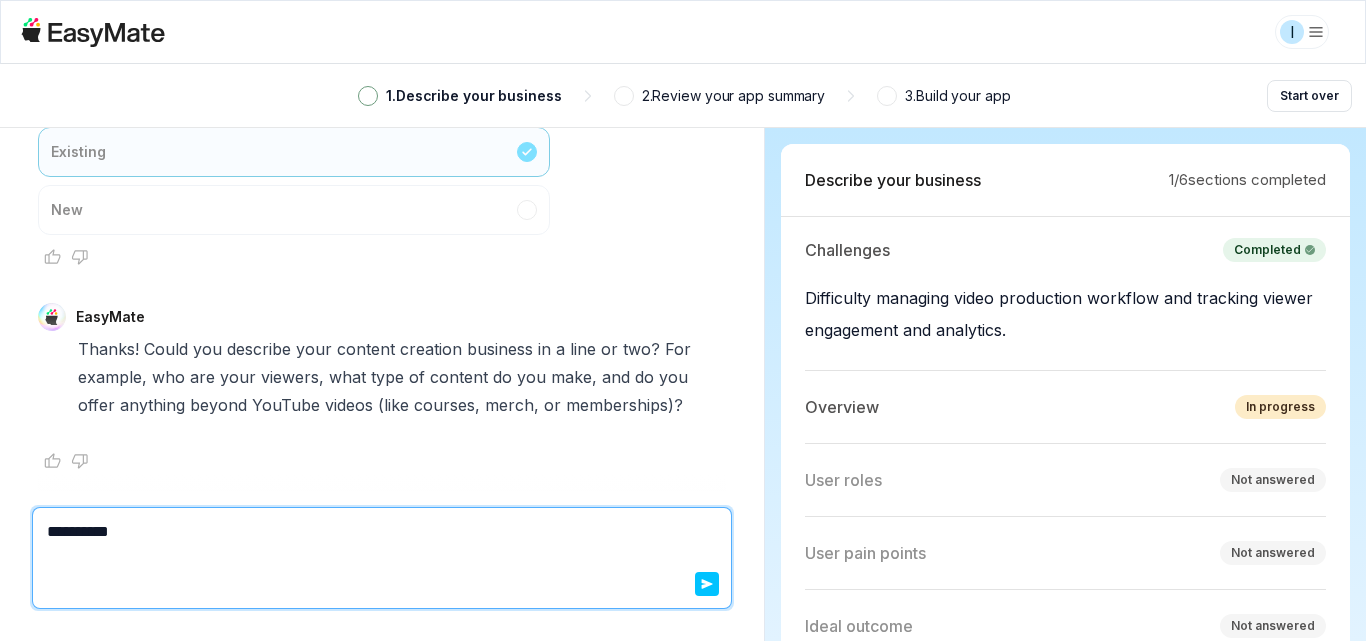 type on "*" 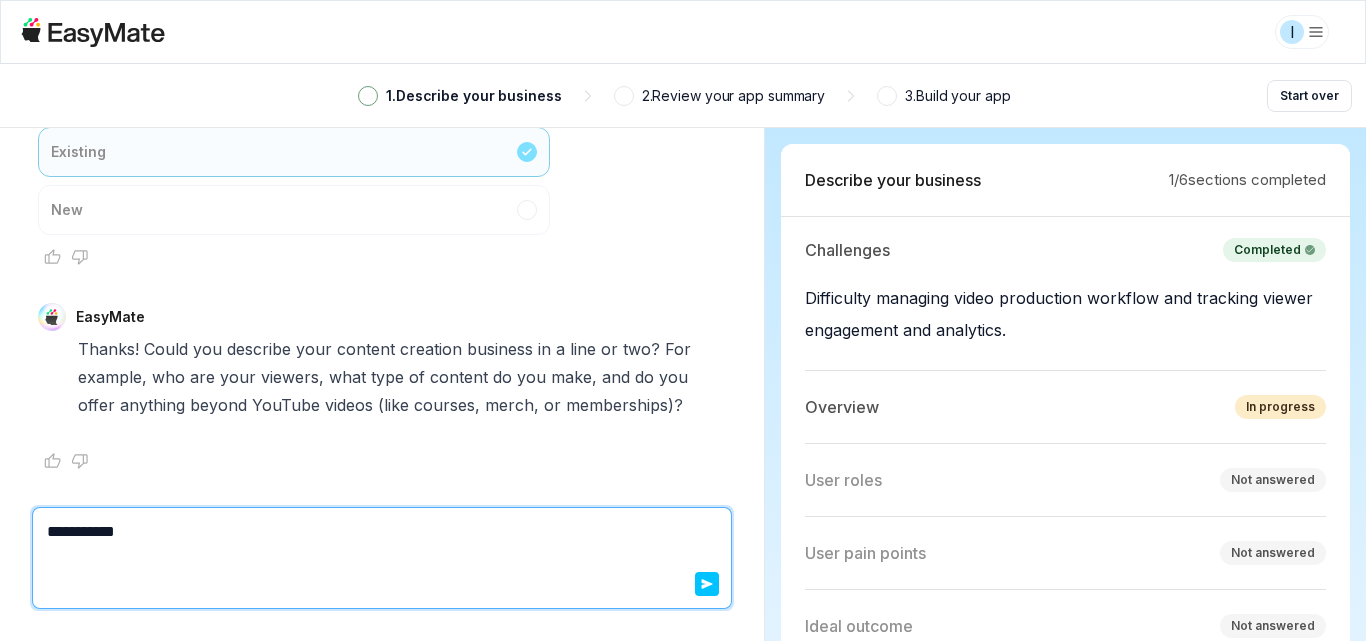type on "*" 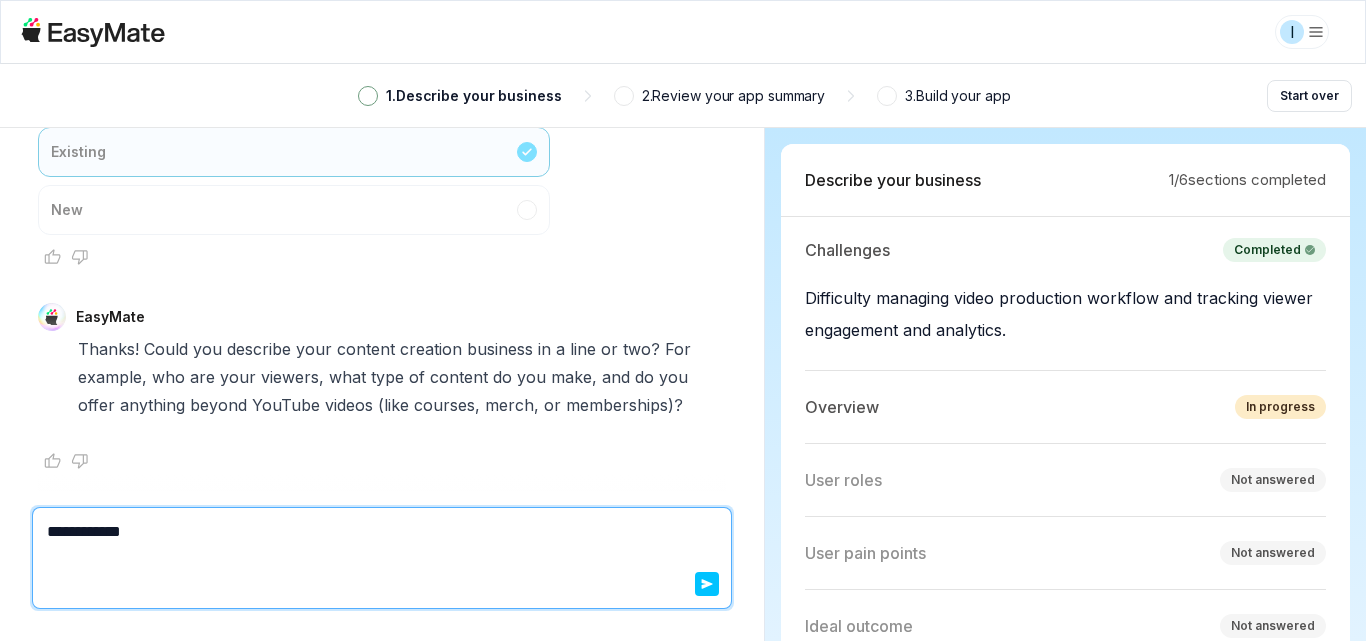 type on "*" 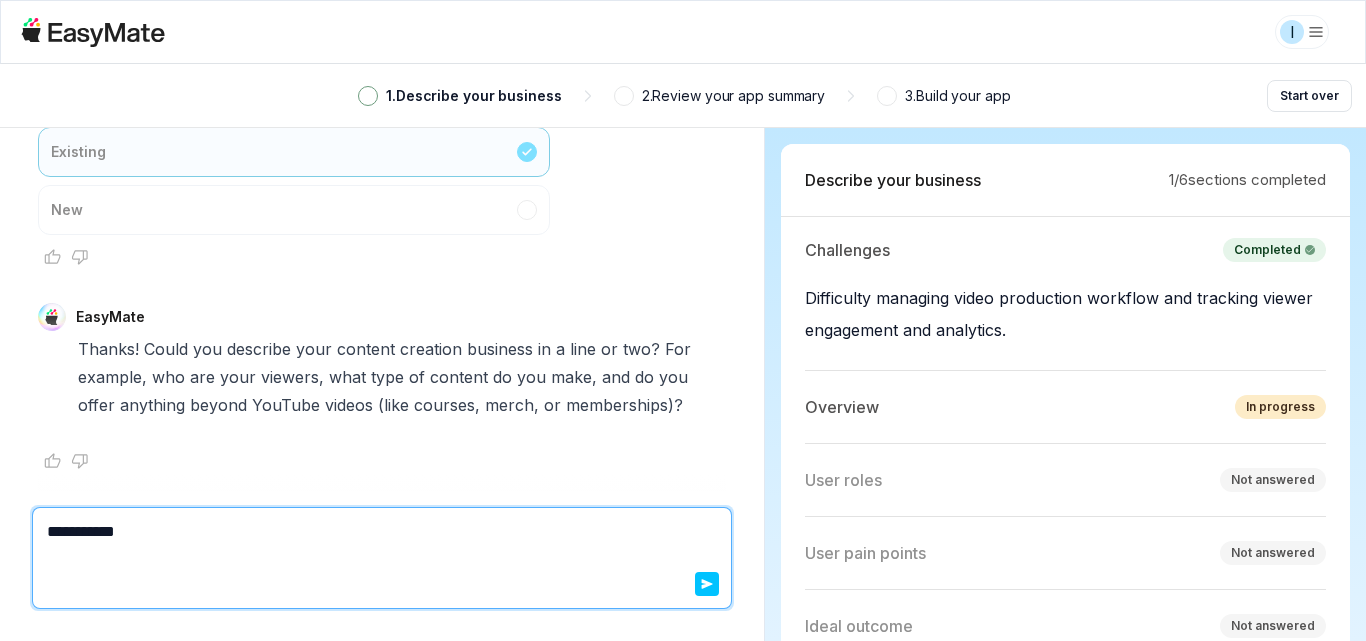type on "*" 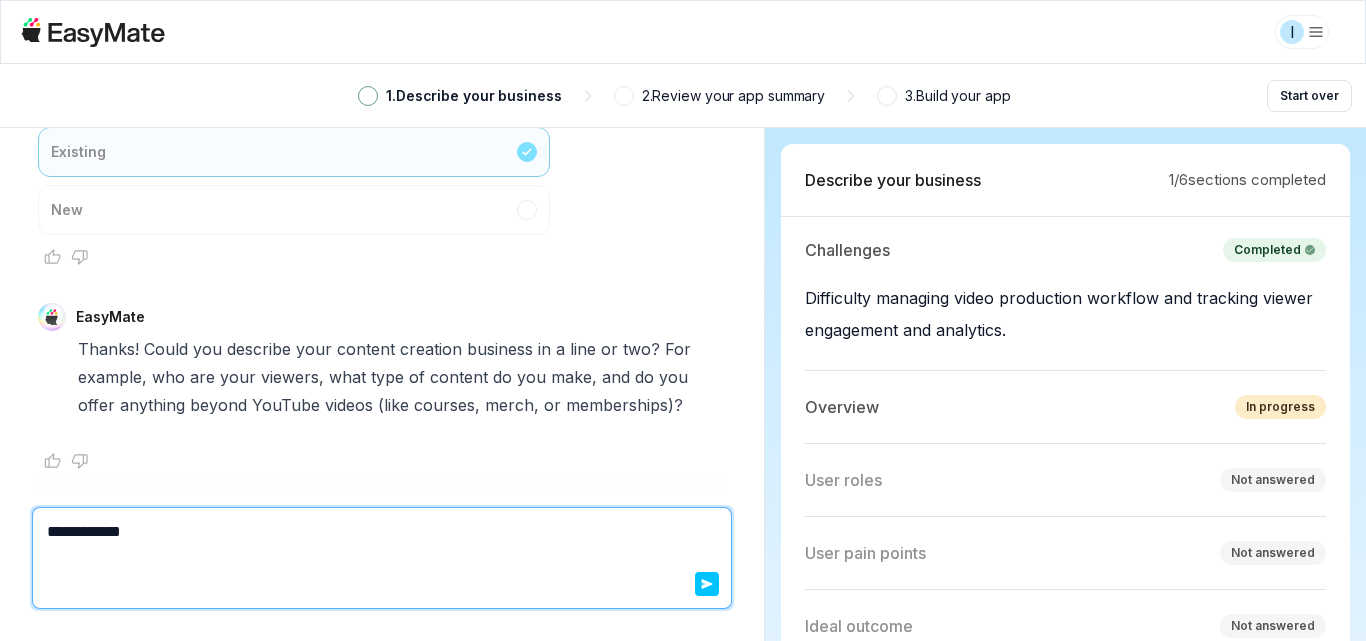 type on "*" 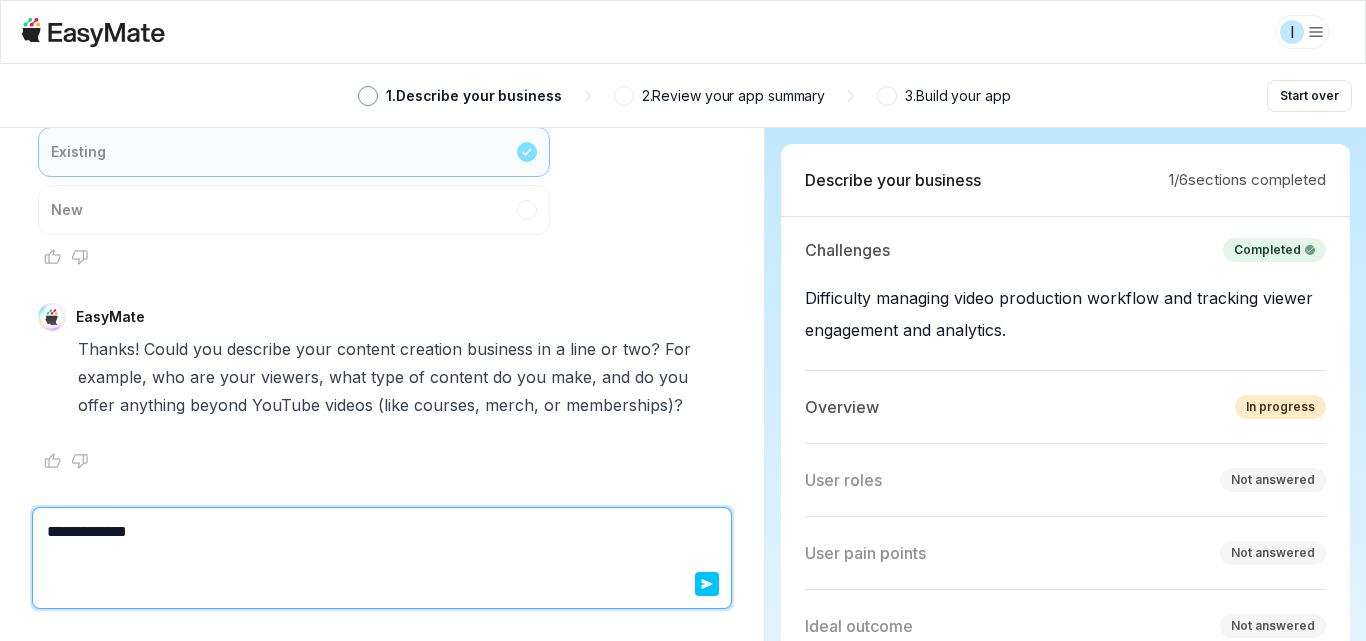 type on "*" 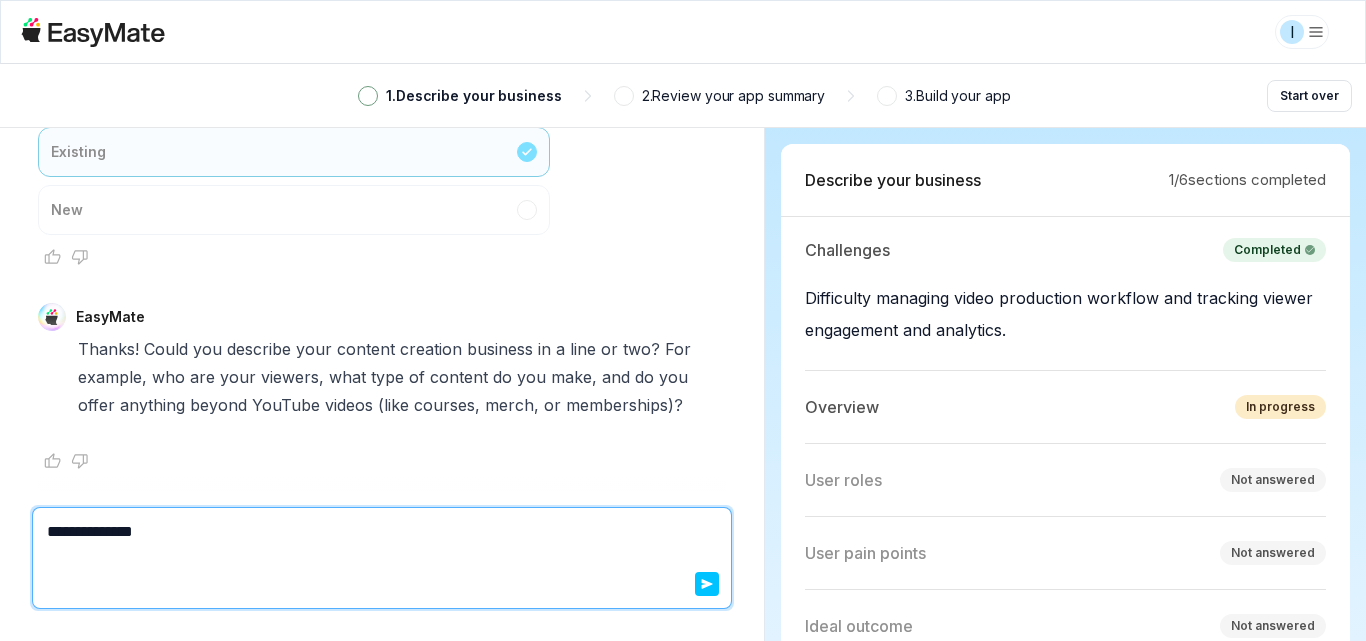 type on "*" 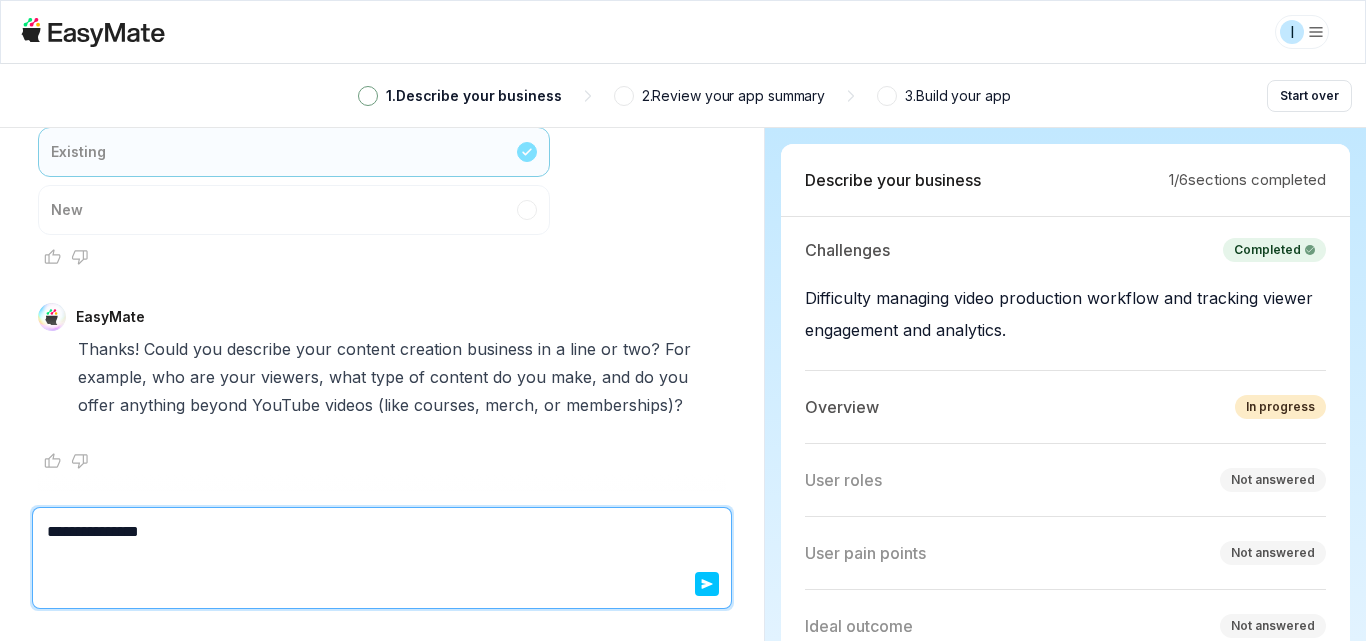type on "*" 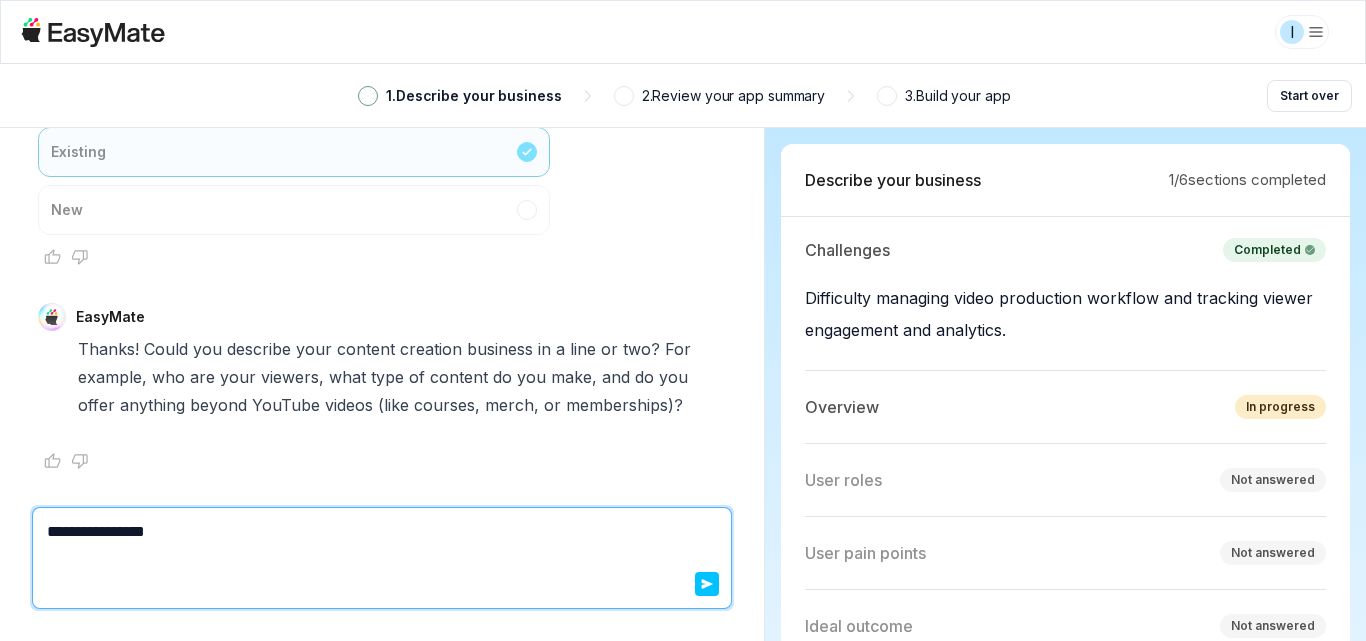 type on "*" 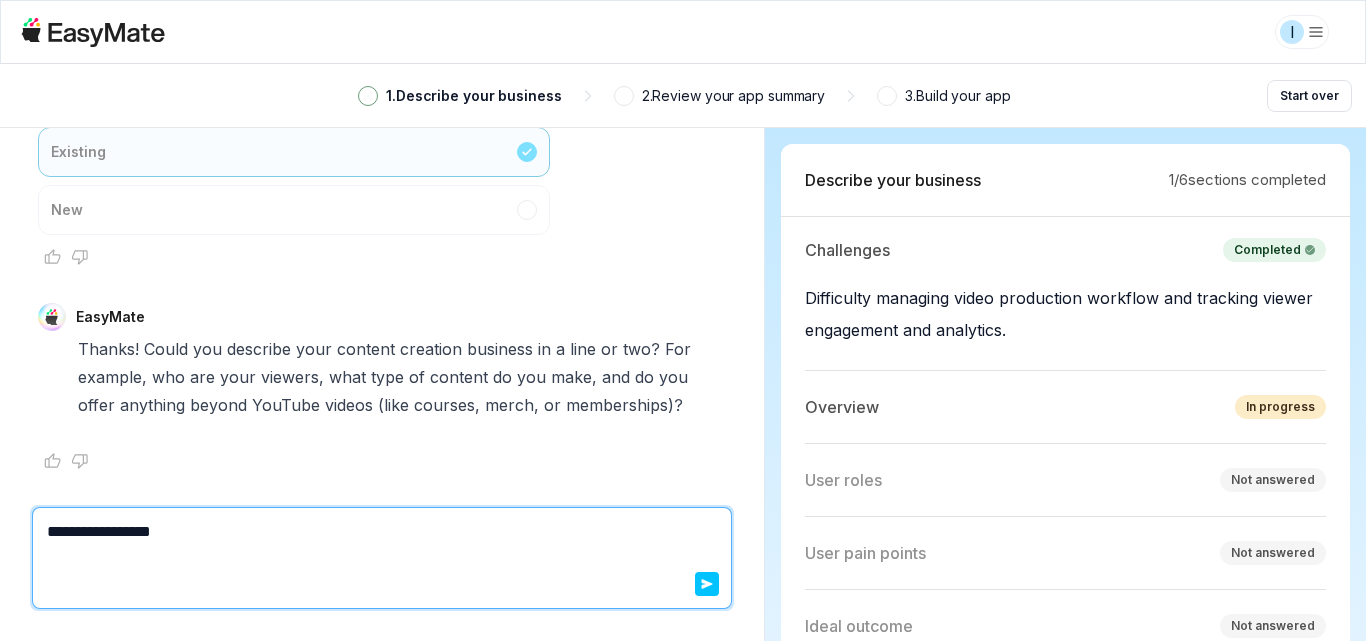 type on "*" 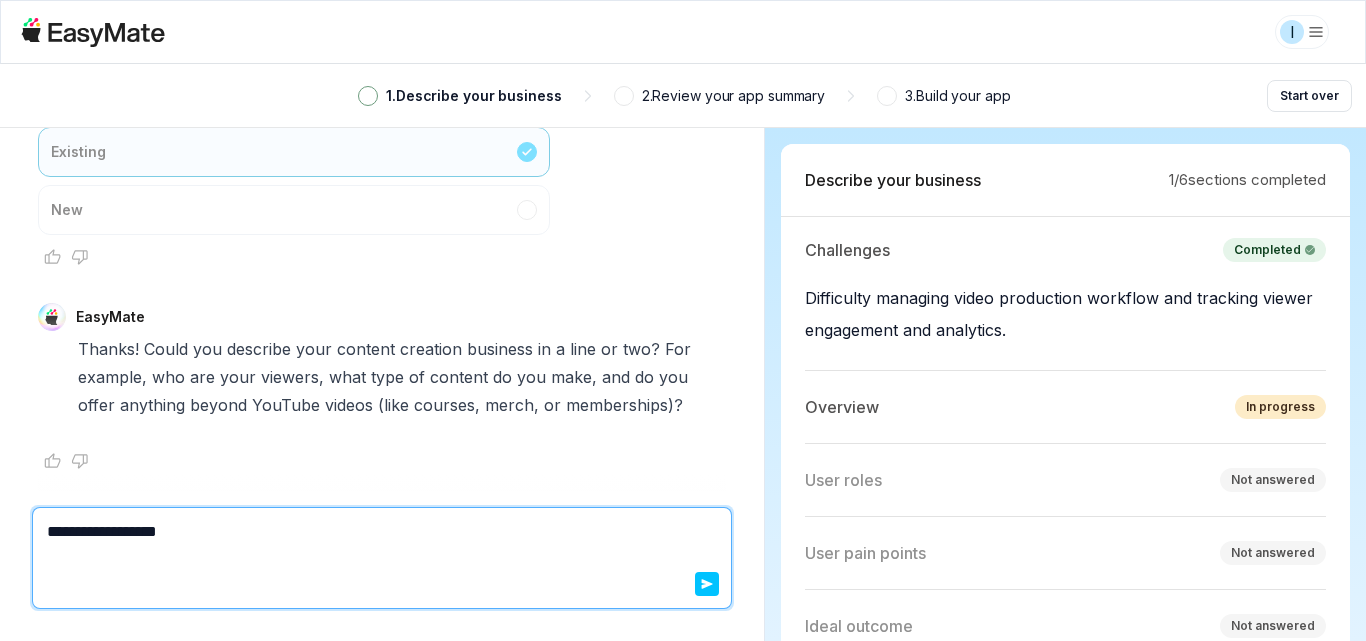 type on "*" 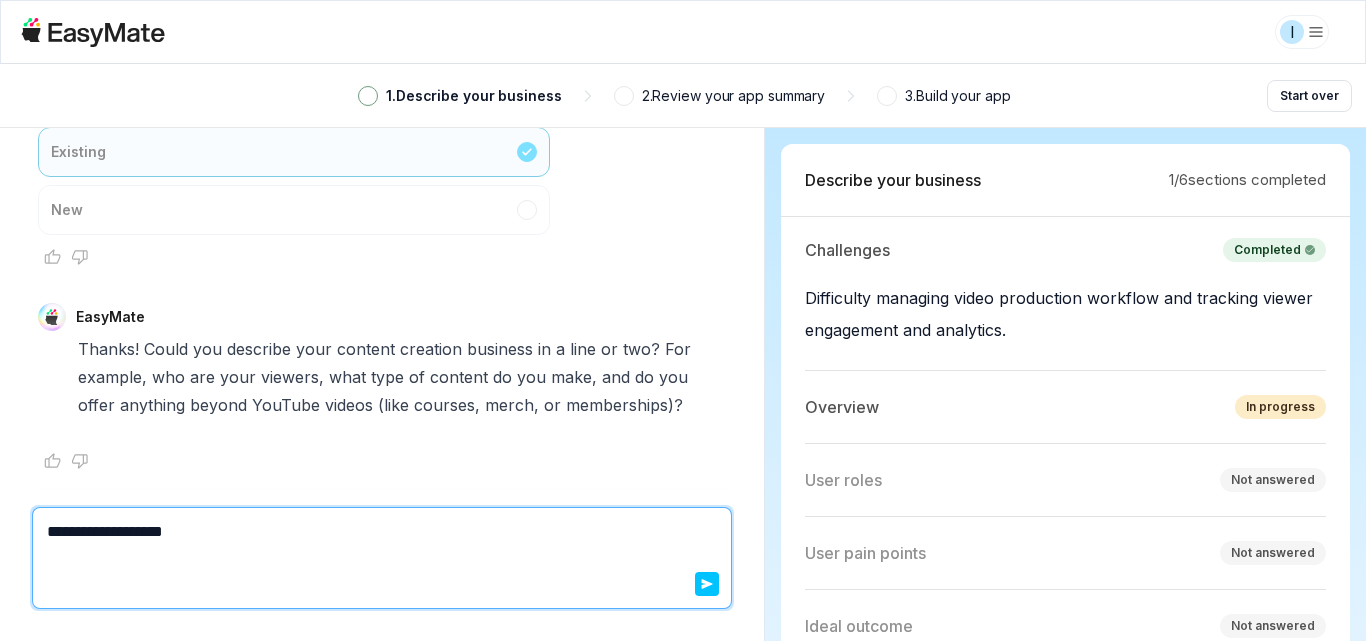 type on "*" 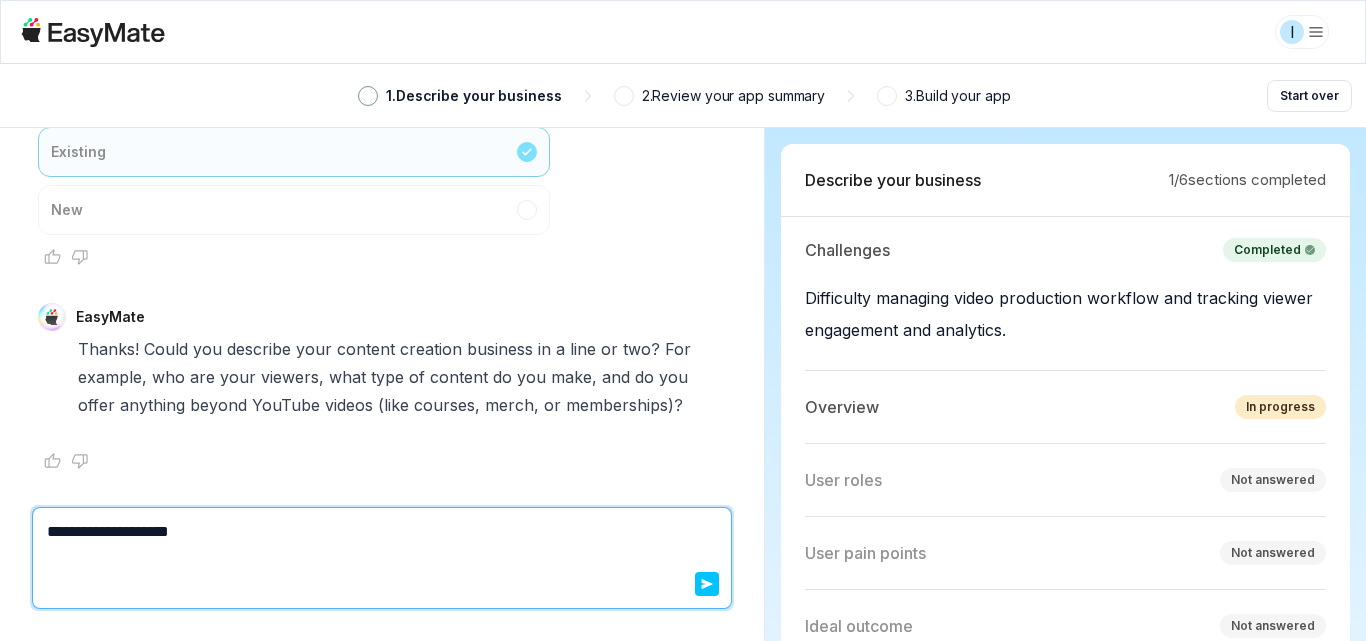 type on "*" 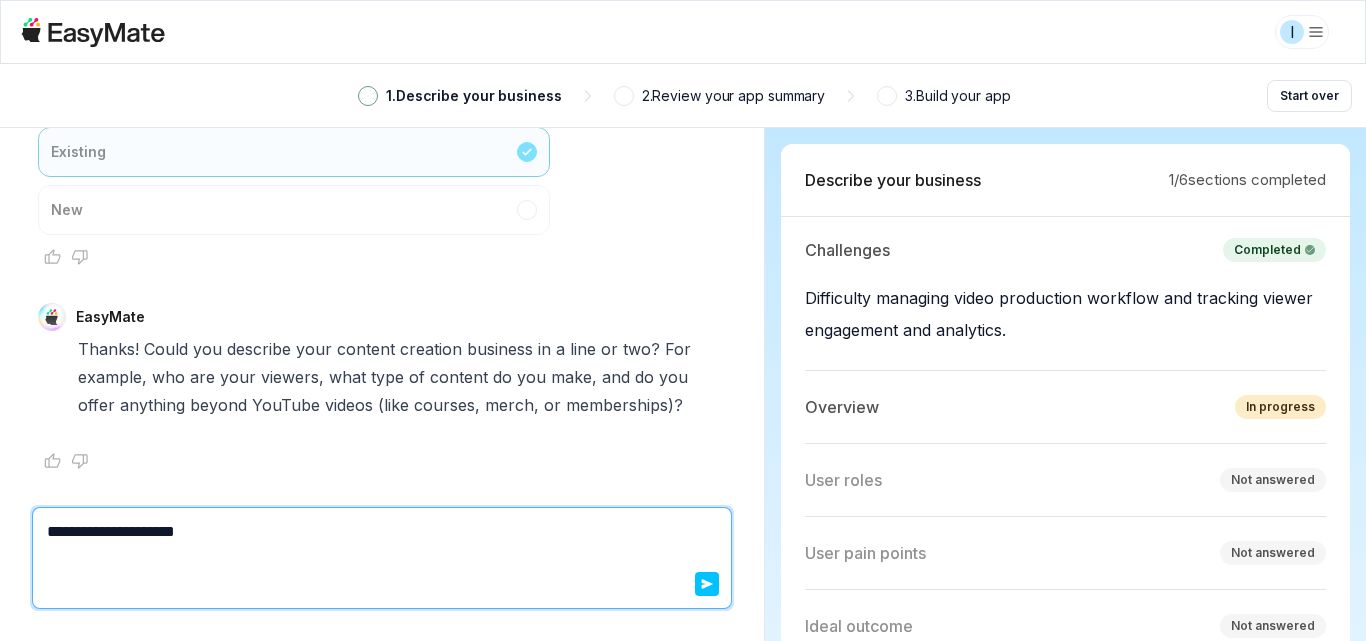type on "*" 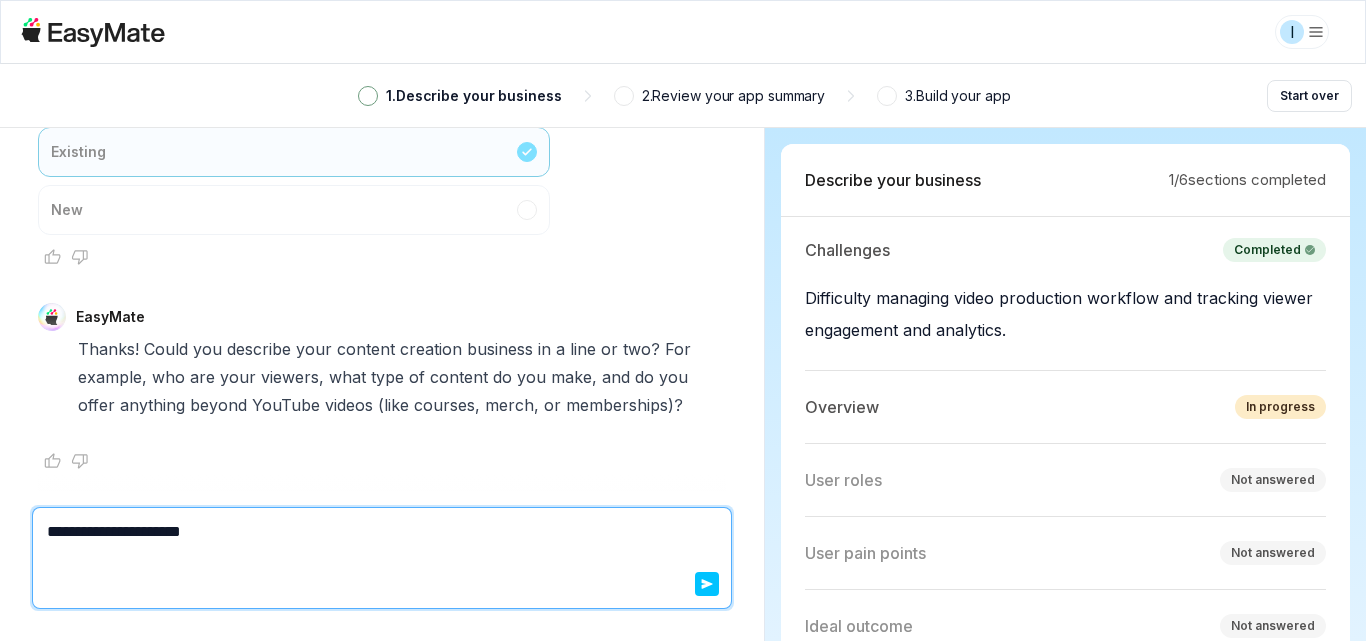 type on "*" 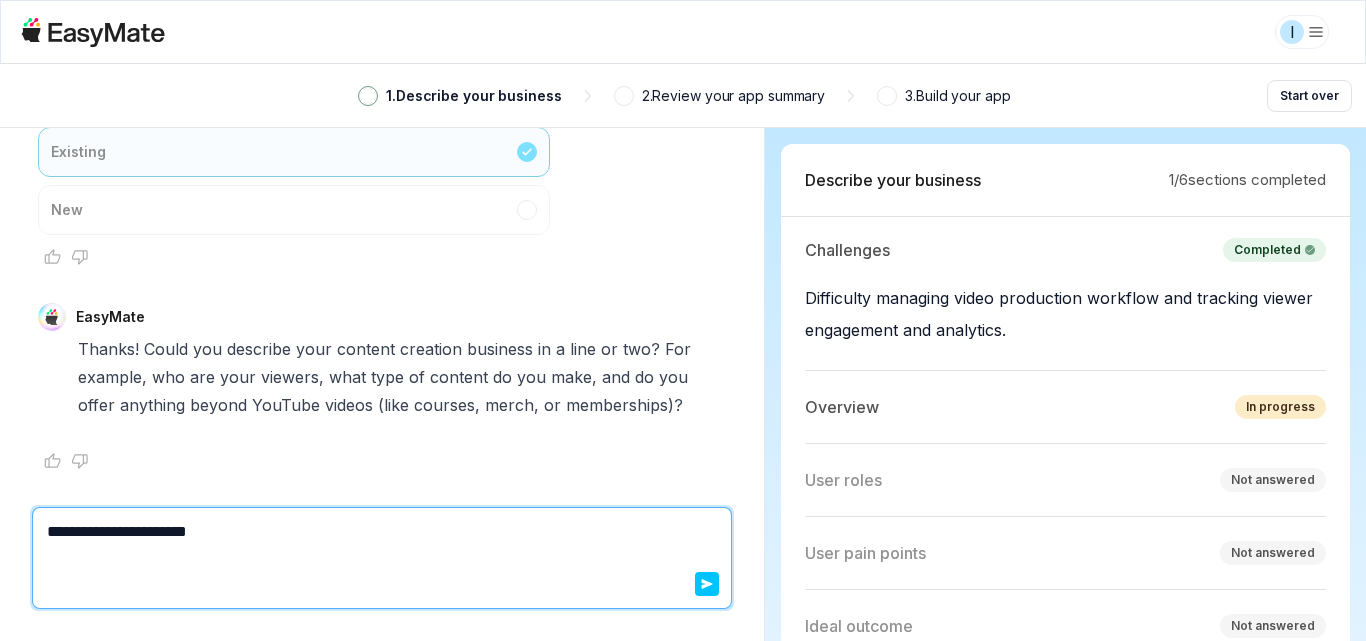 type on "*" 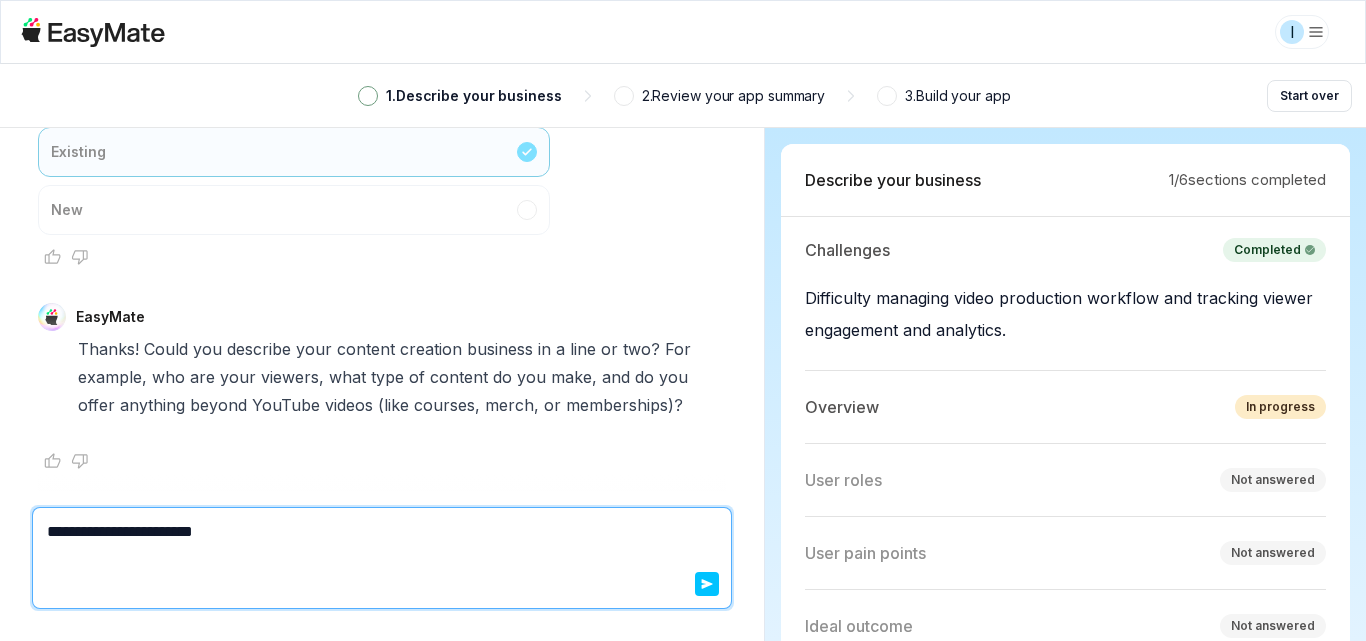 type on "*" 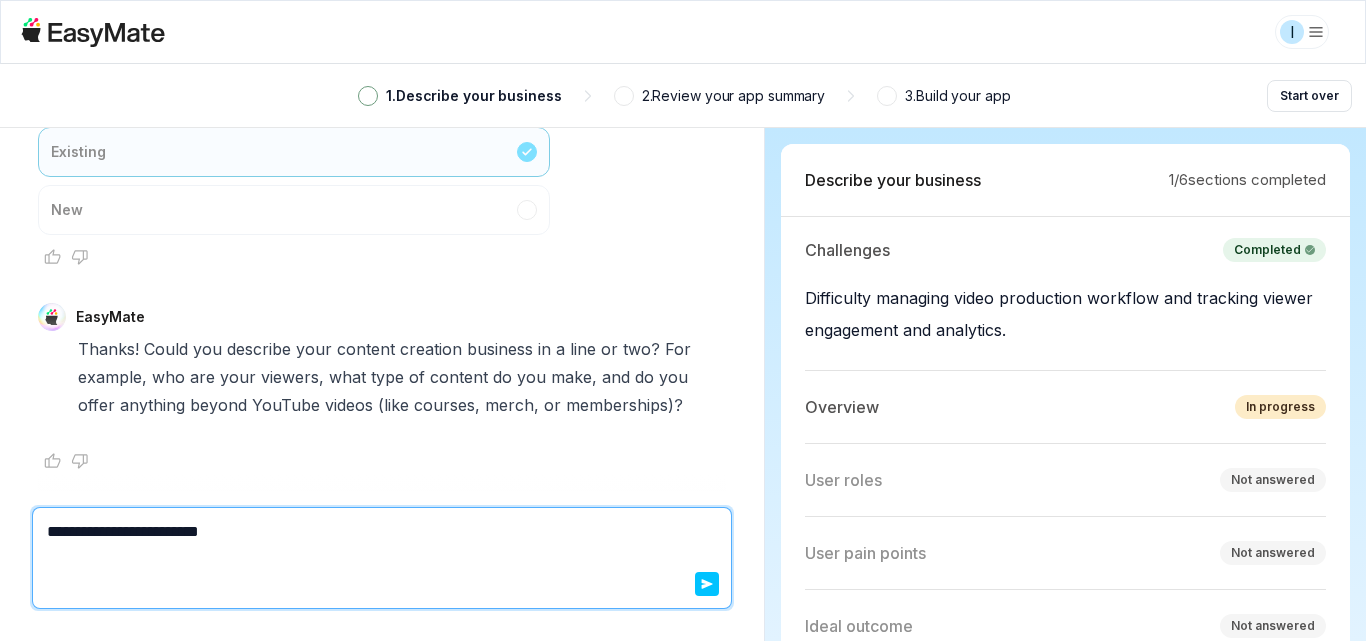 type on "*" 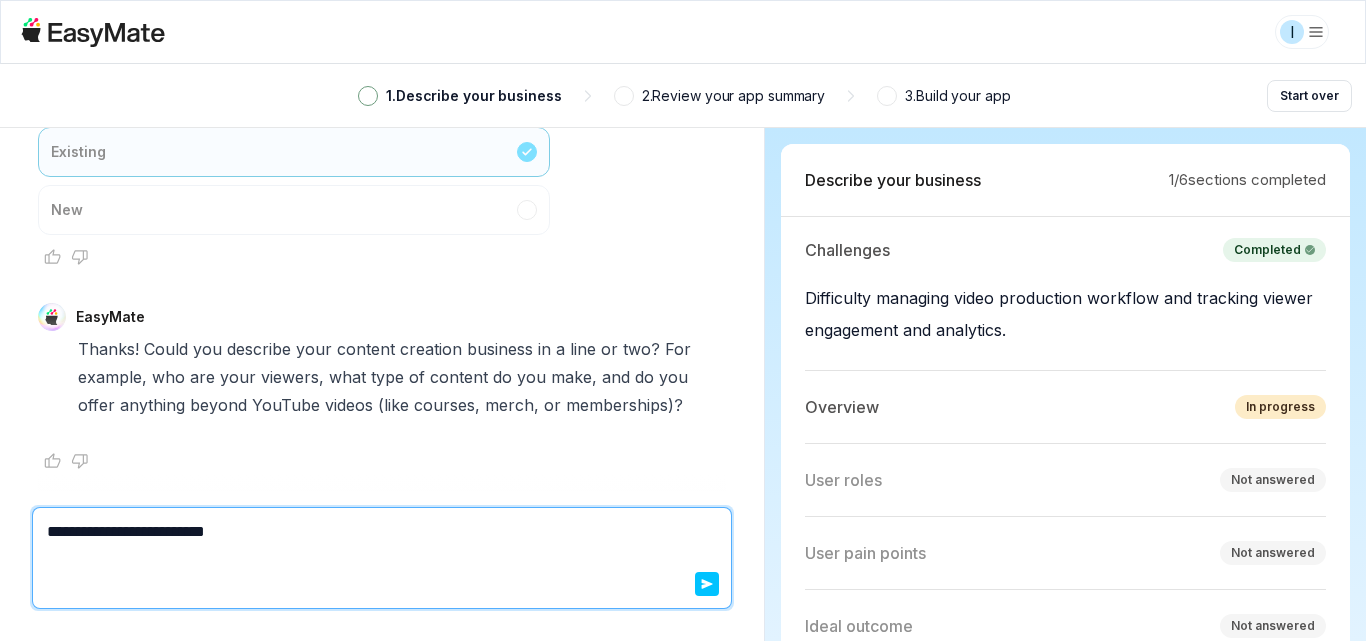 type on "*" 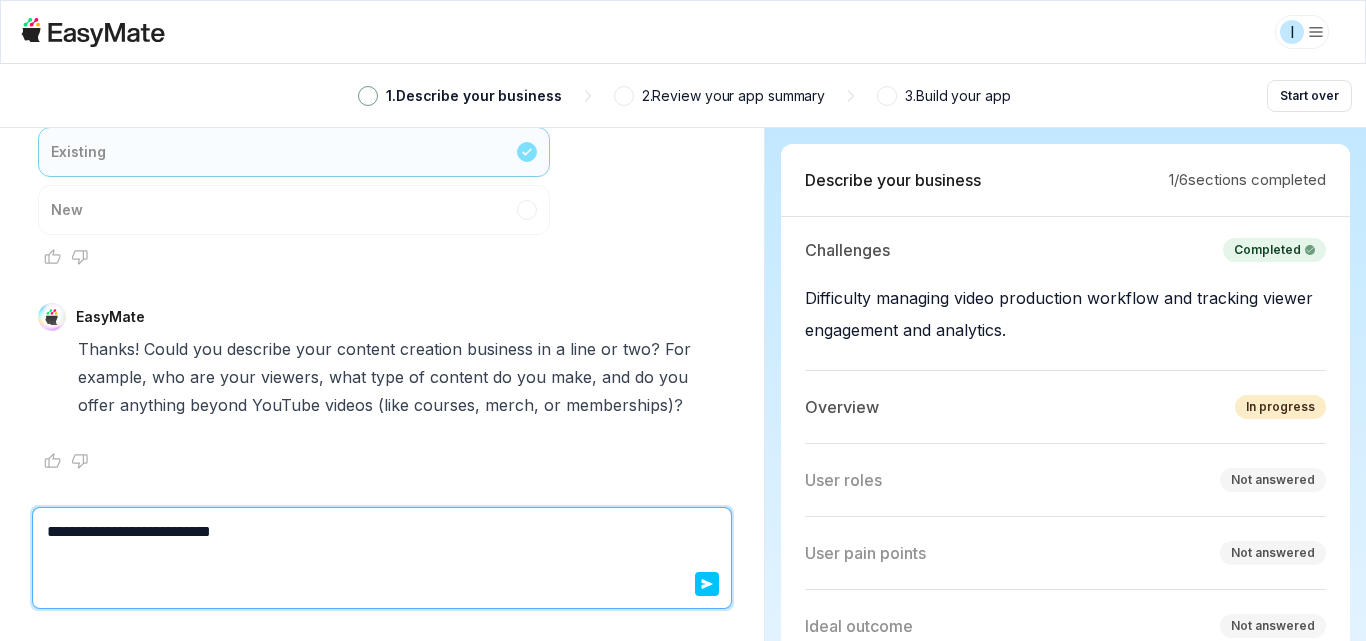type on "*" 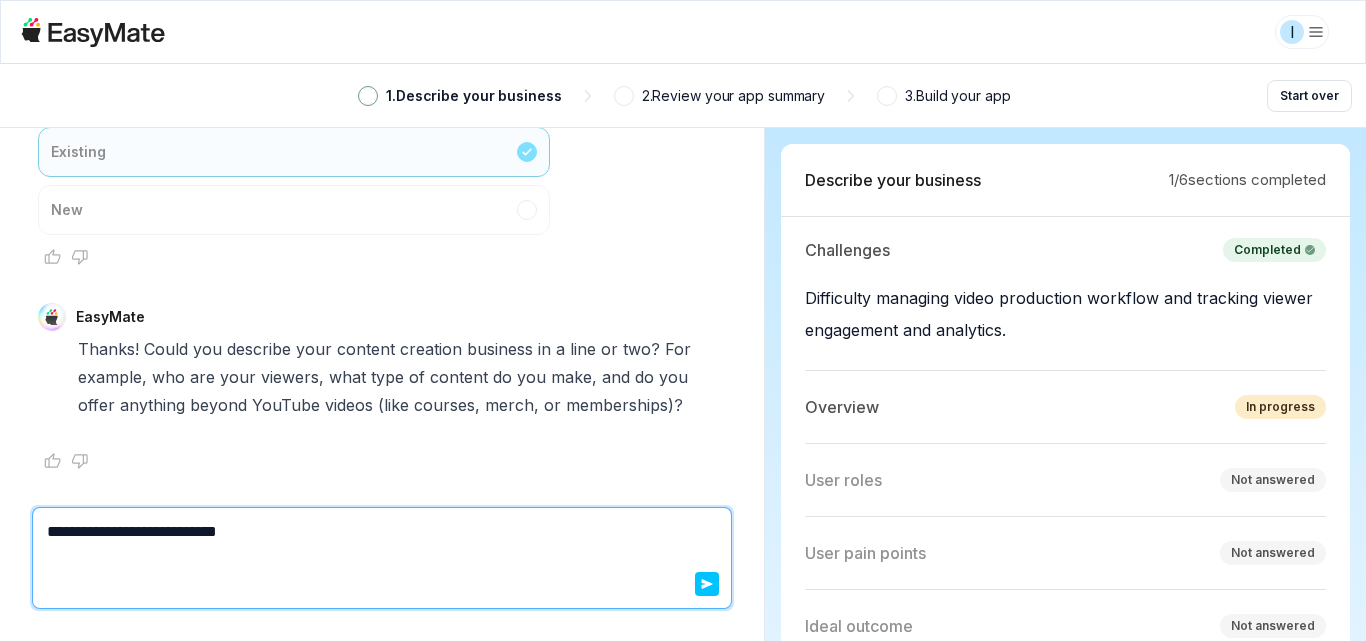 type on "*" 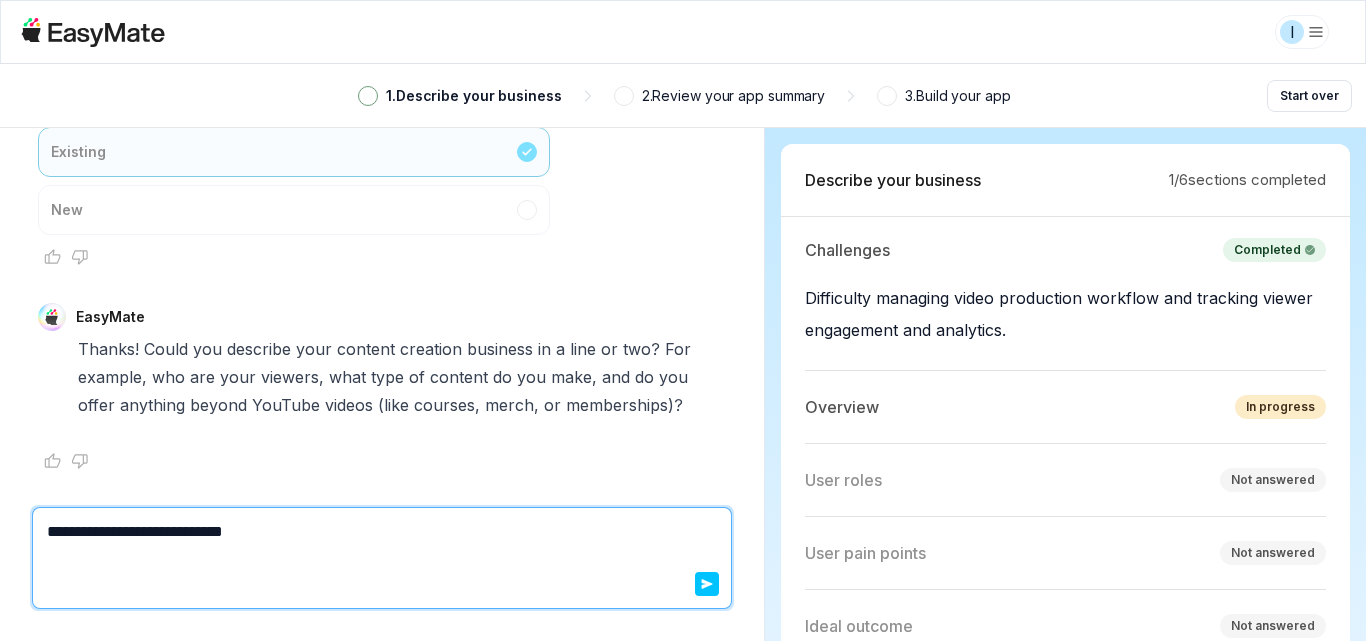 type on "*" 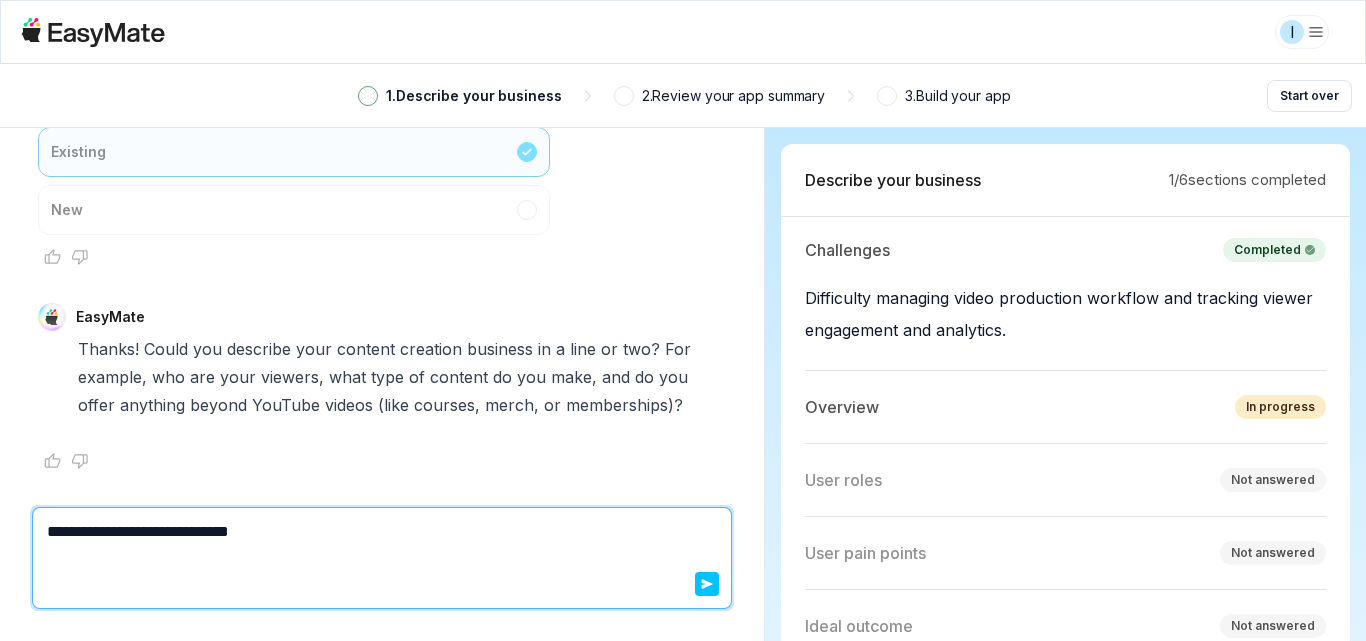 type on "*" 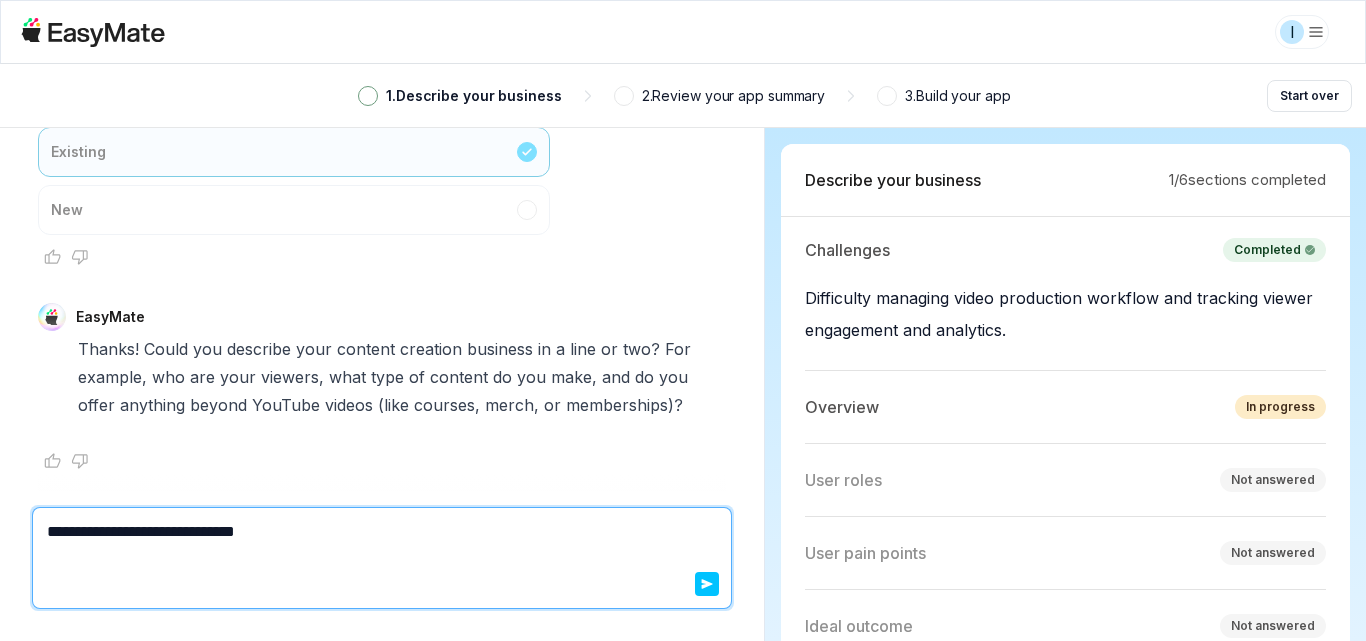 type on "*" 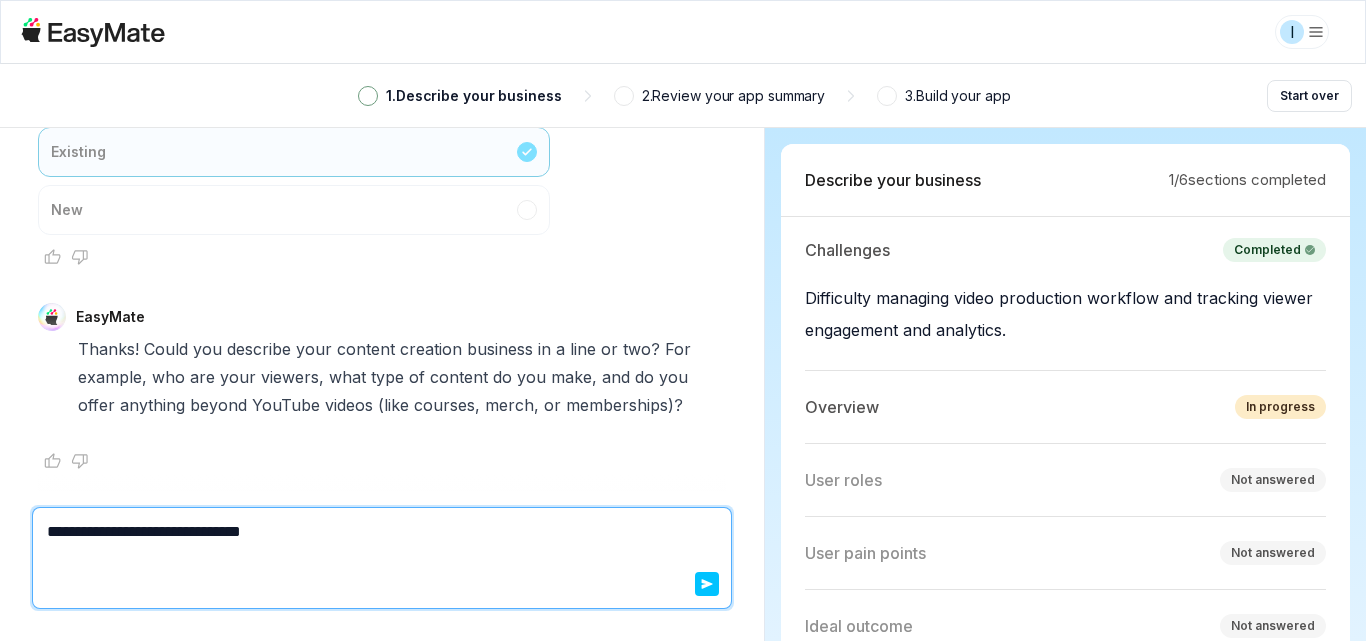 type on "*" 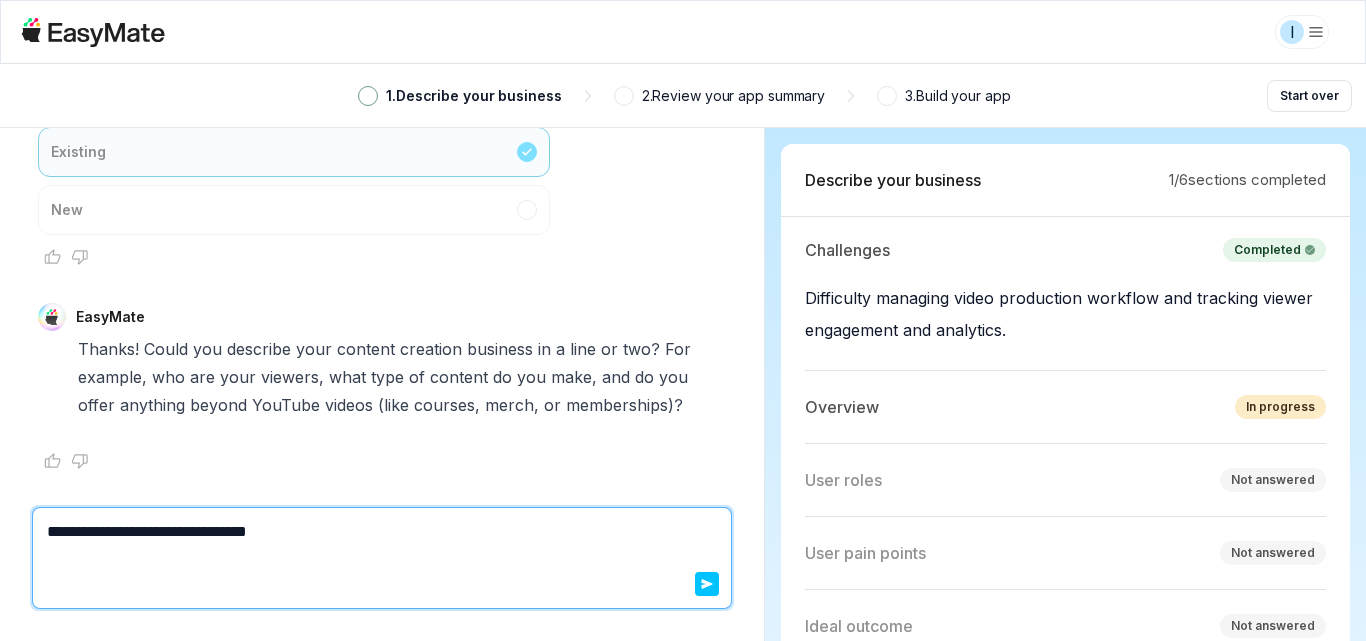 type on "*" 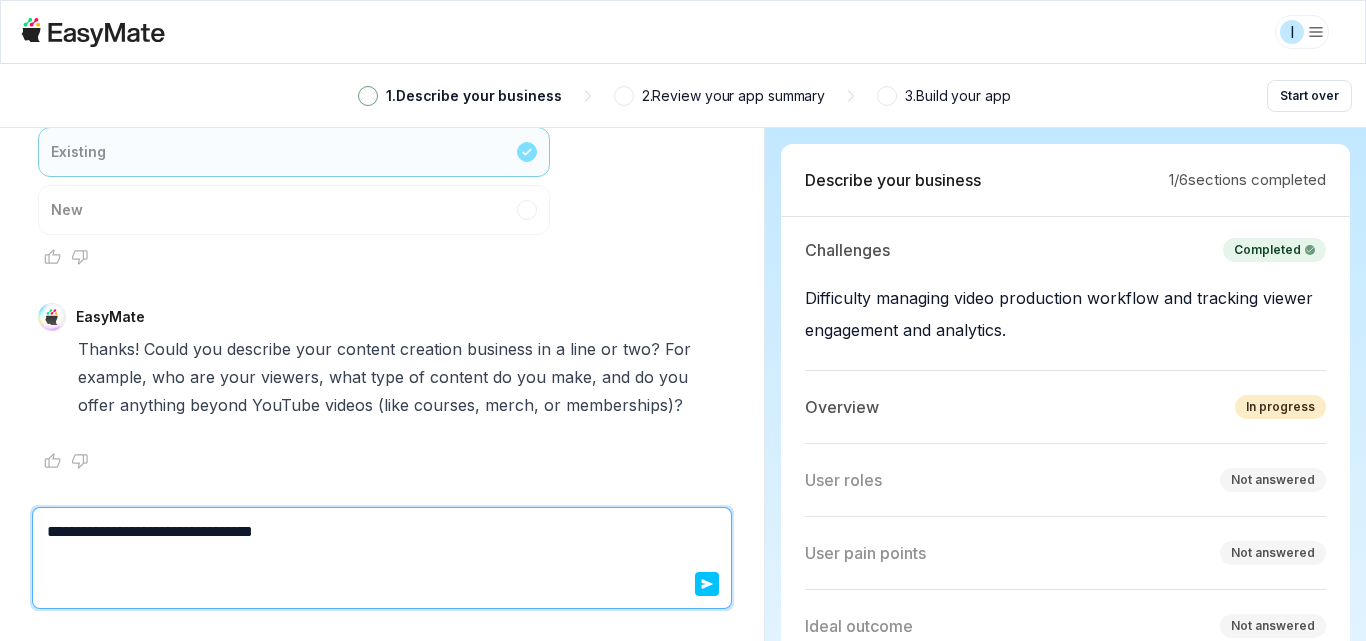 type on "*" 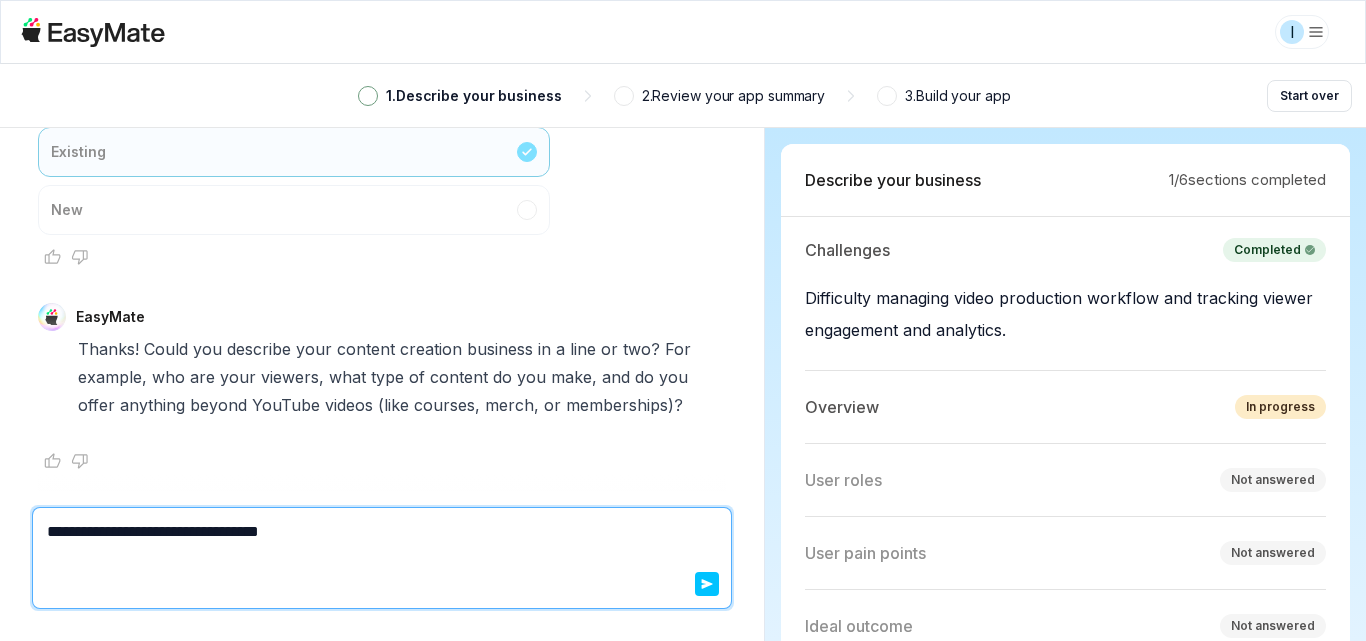 type on "*" 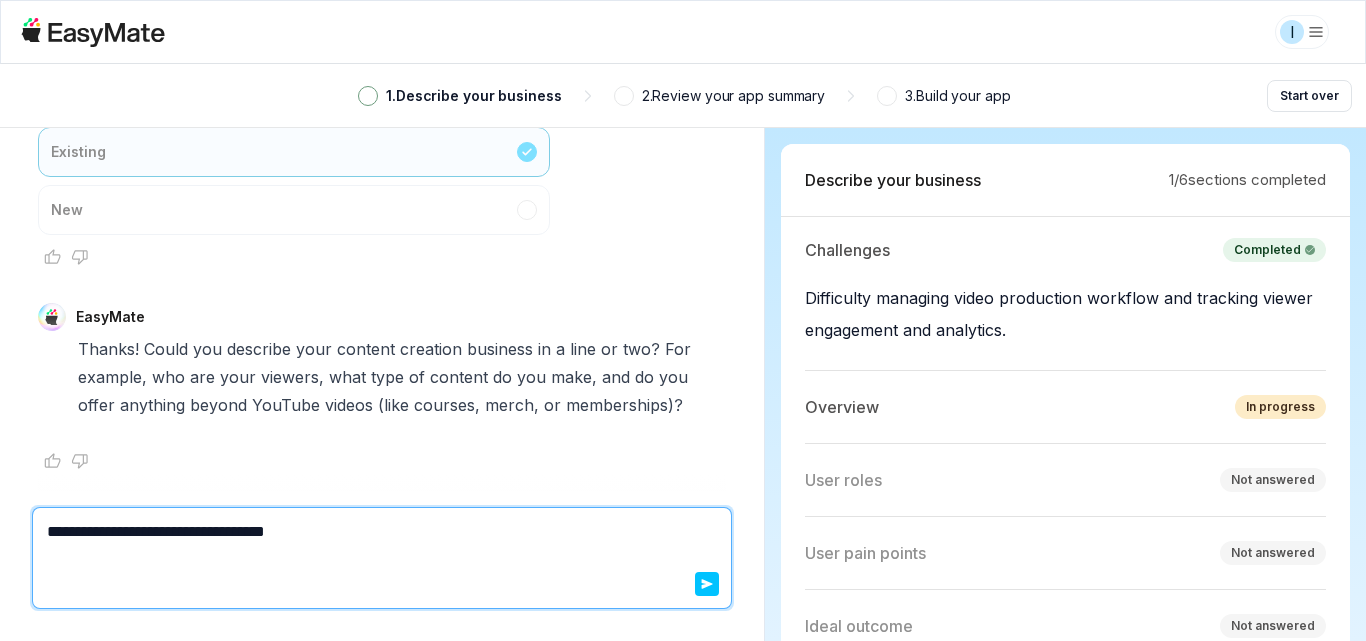 type on "*" 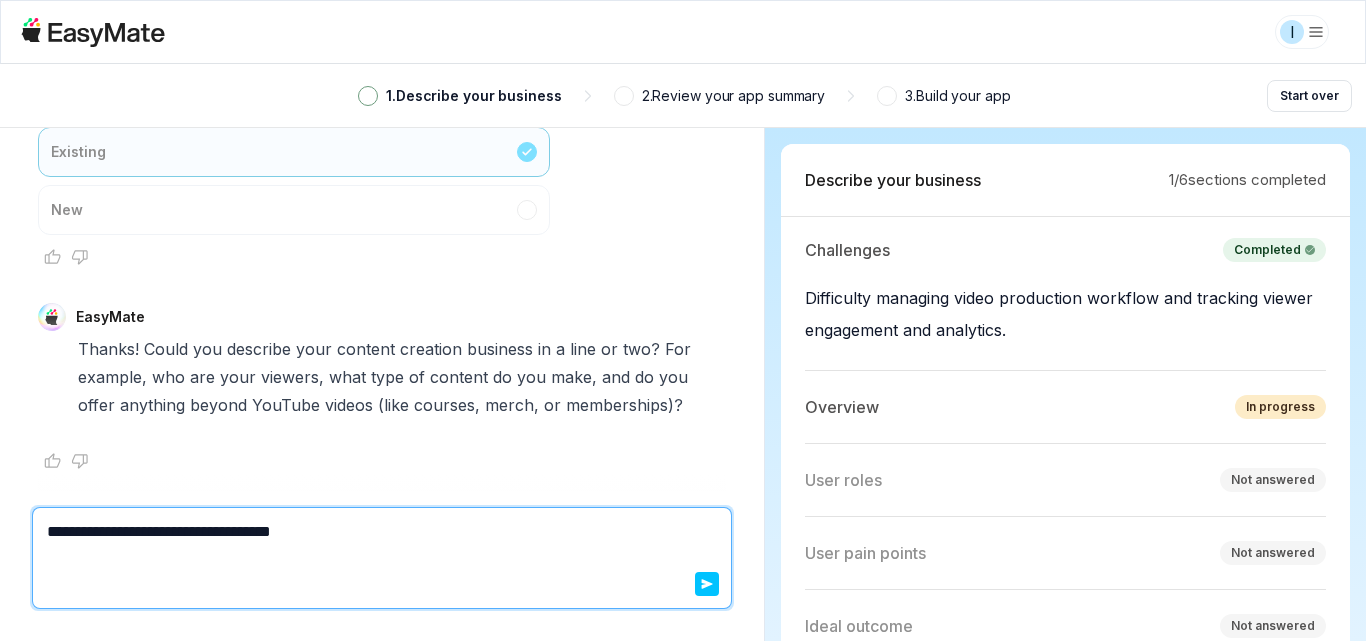 type on "*" 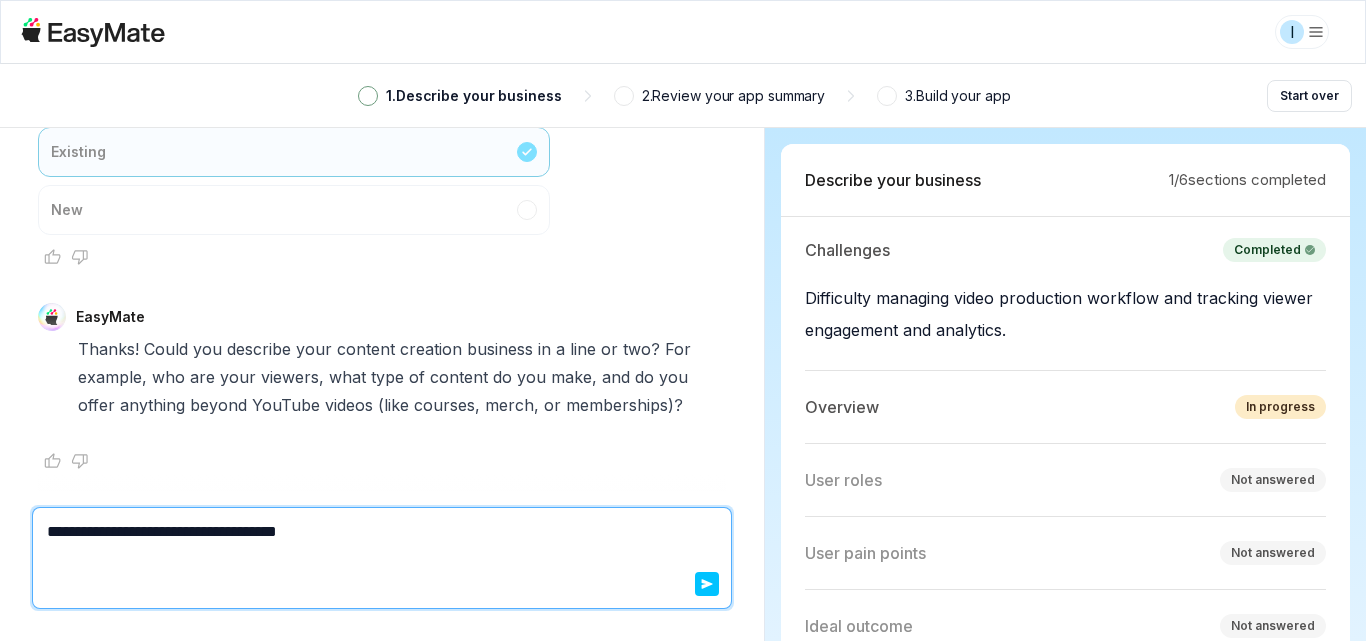 type on "*" 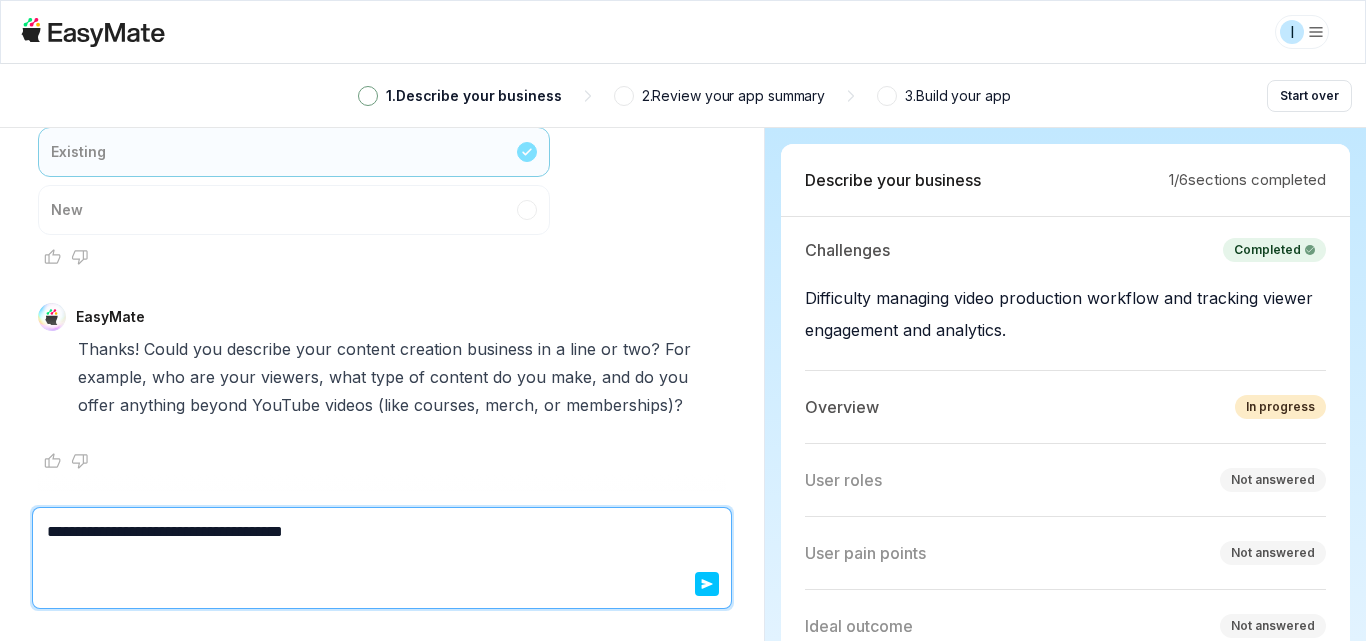 type on "*" 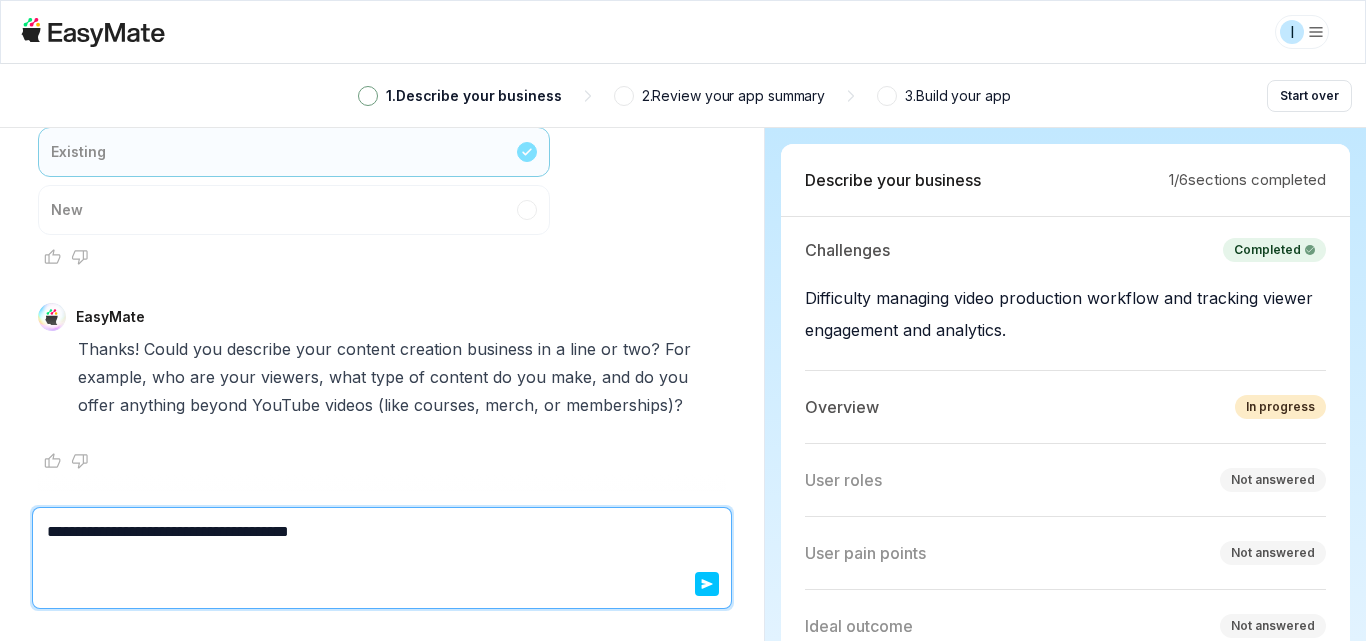 type on "*" 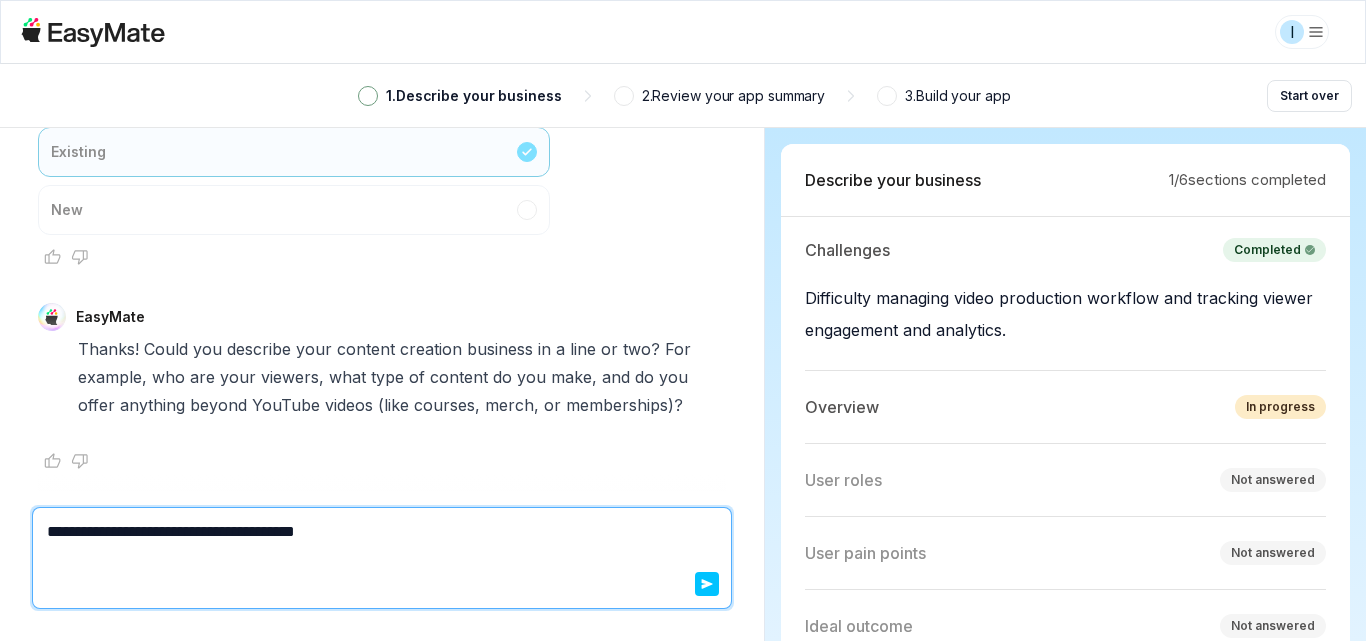 type on "*" 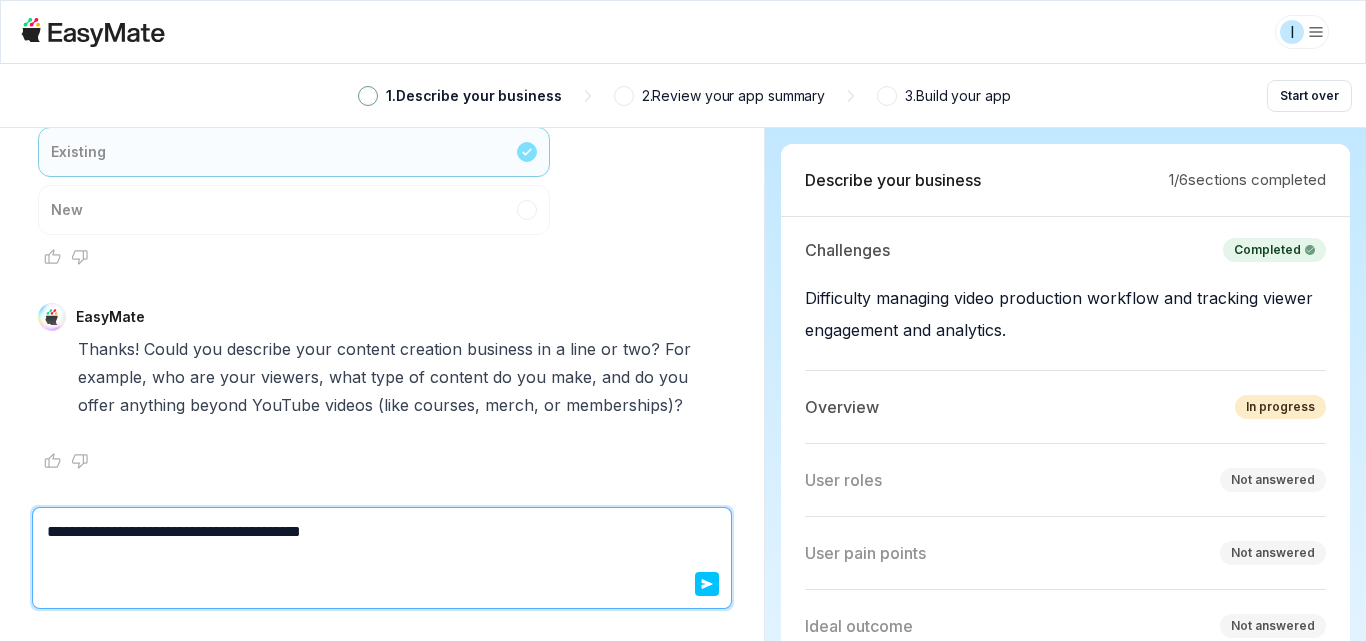 type on "*" 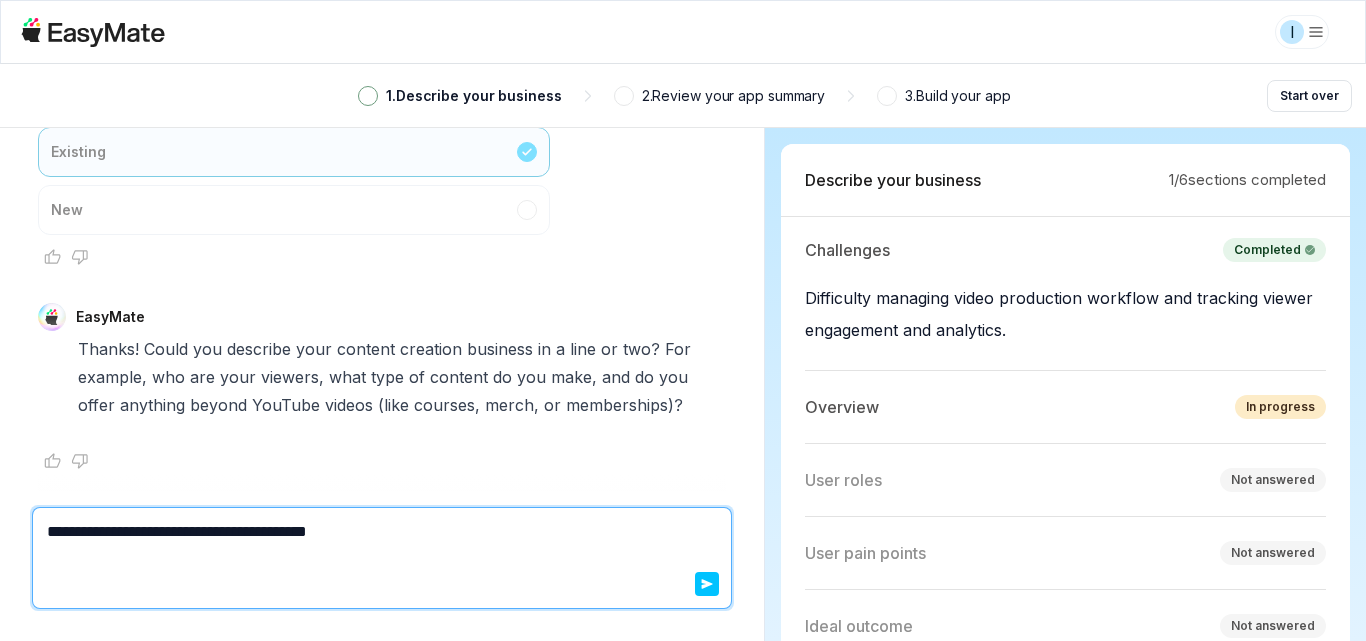 type on "**********" 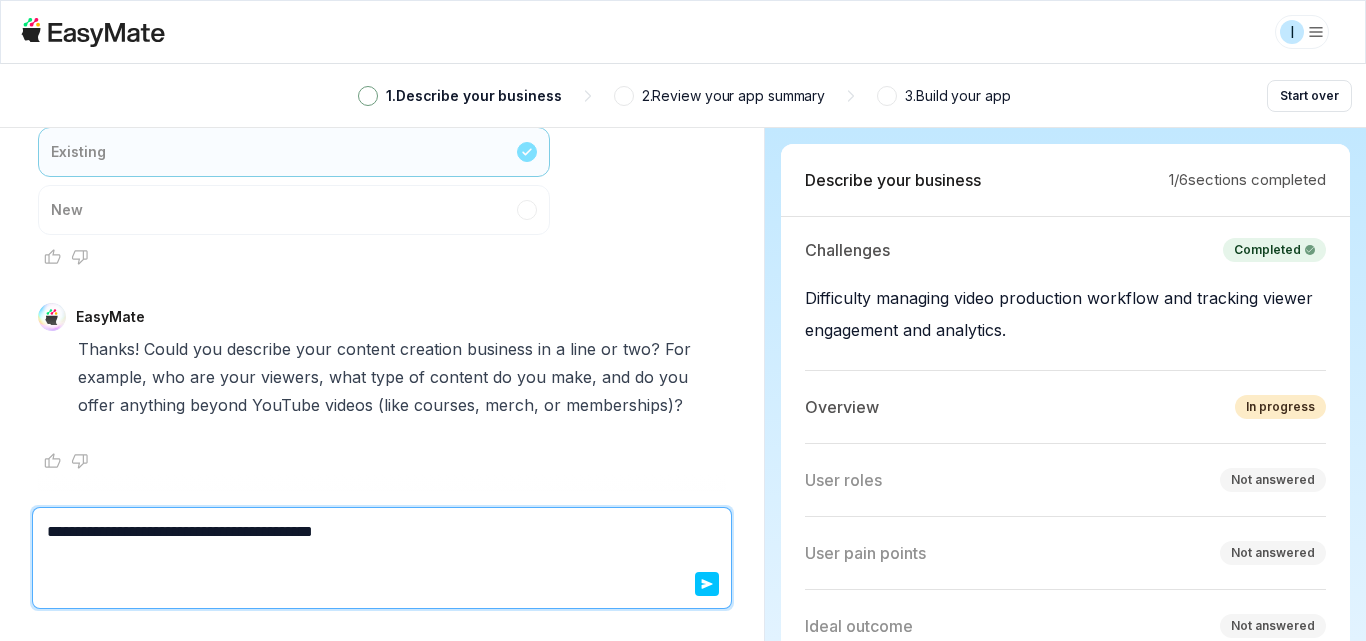 type on "*" 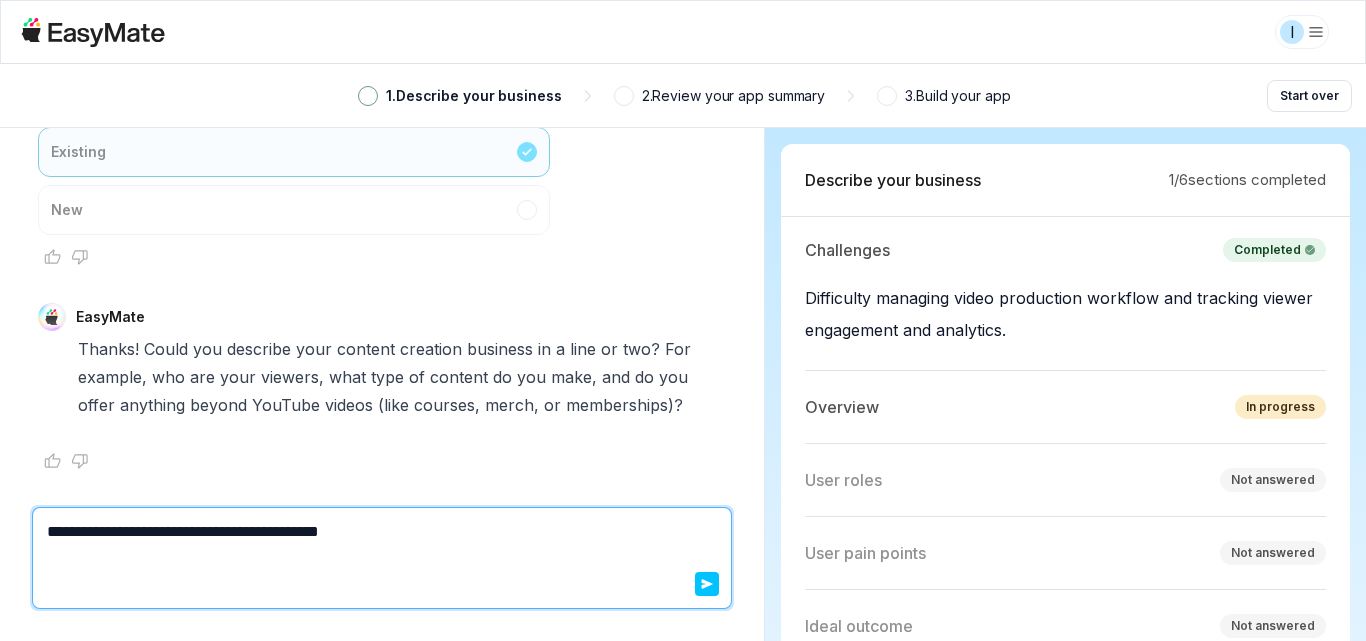 type on "*" 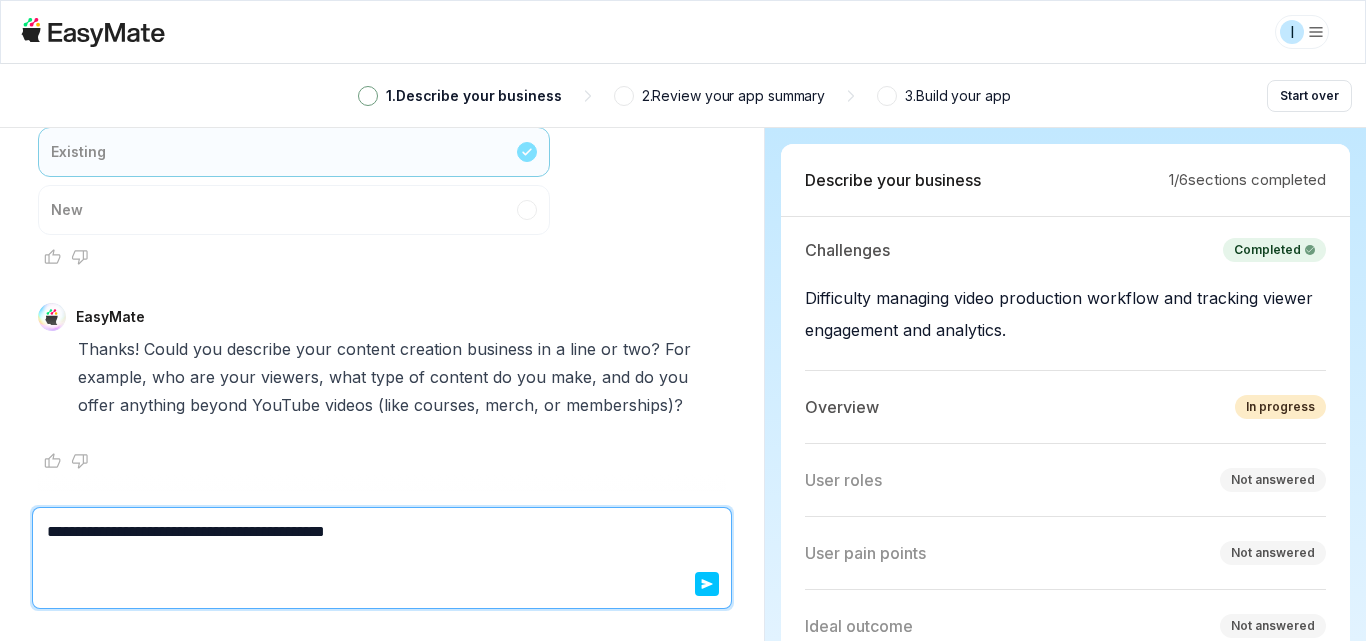type on "*" 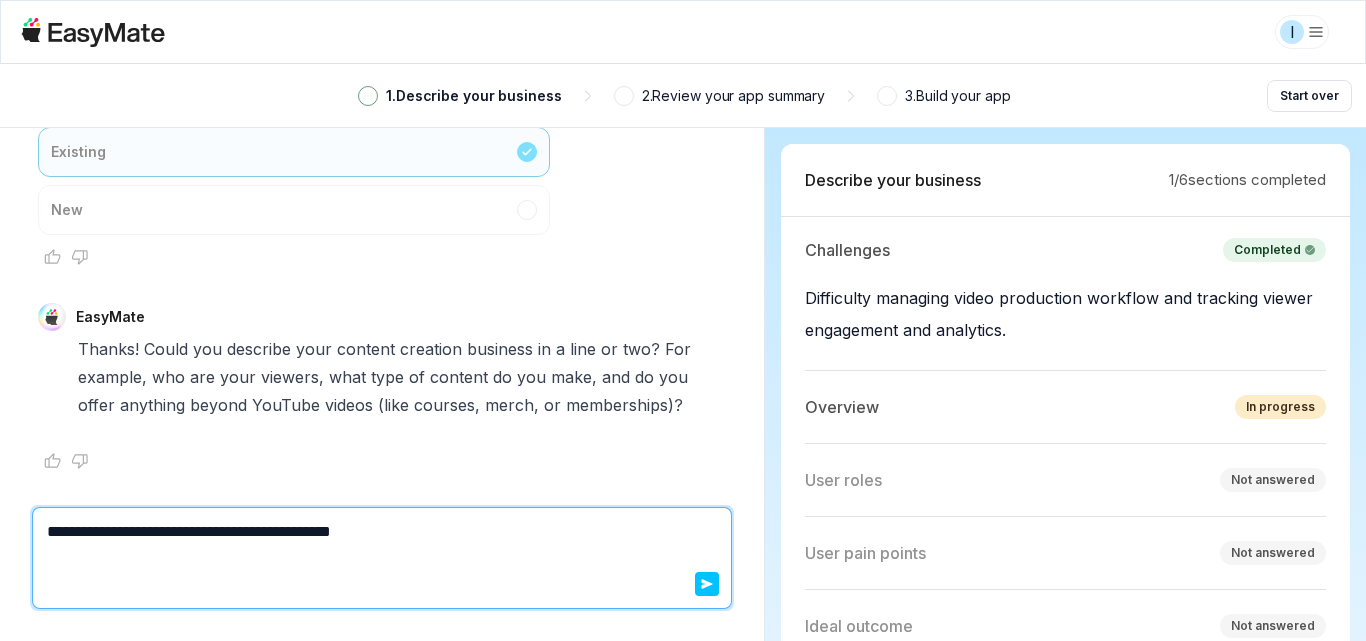 type on "*" 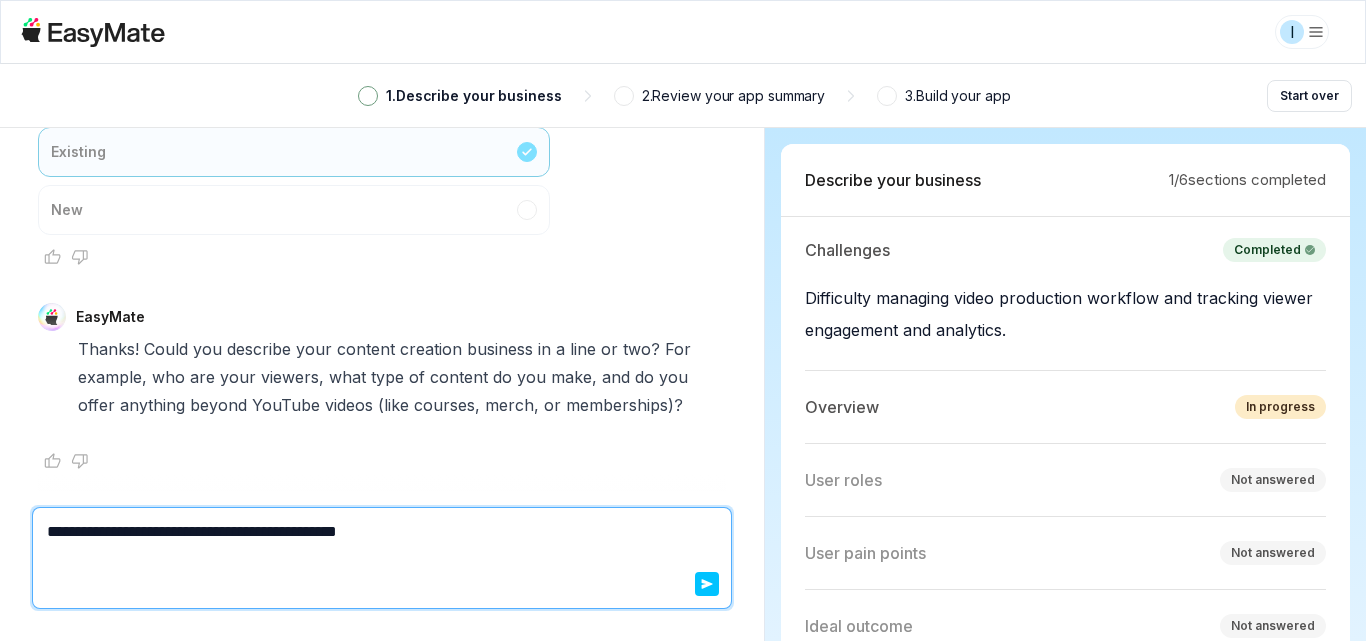 type on "*" 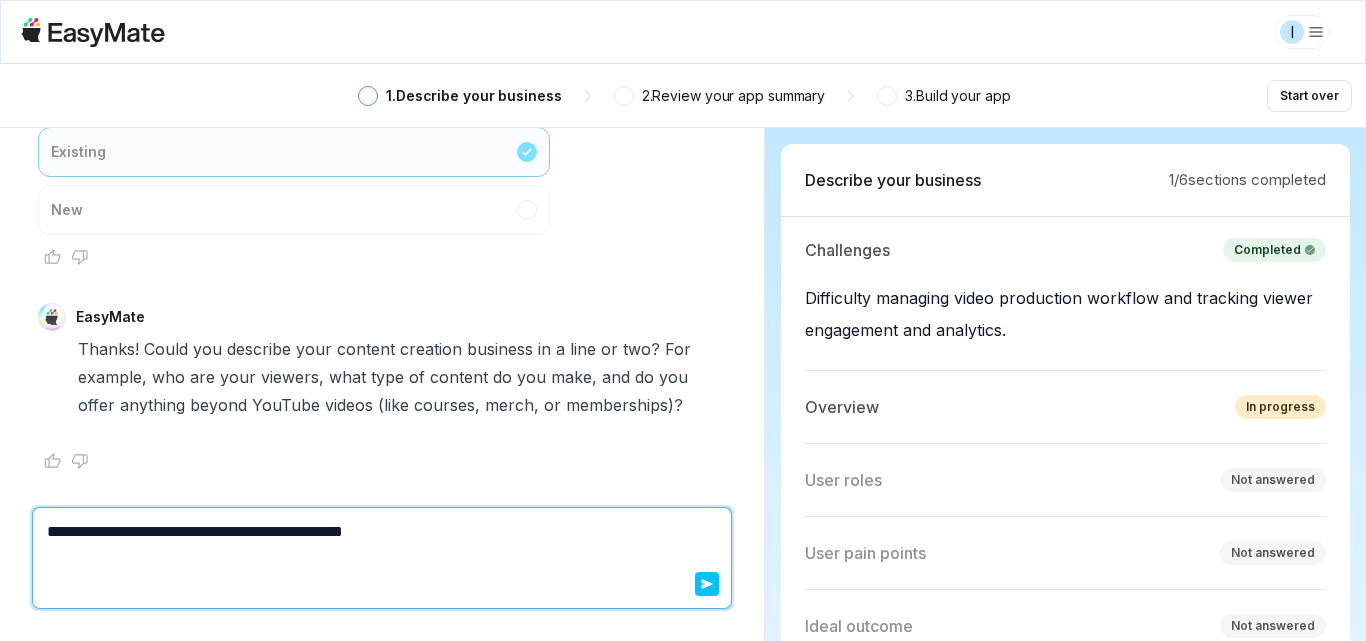 type on "*" 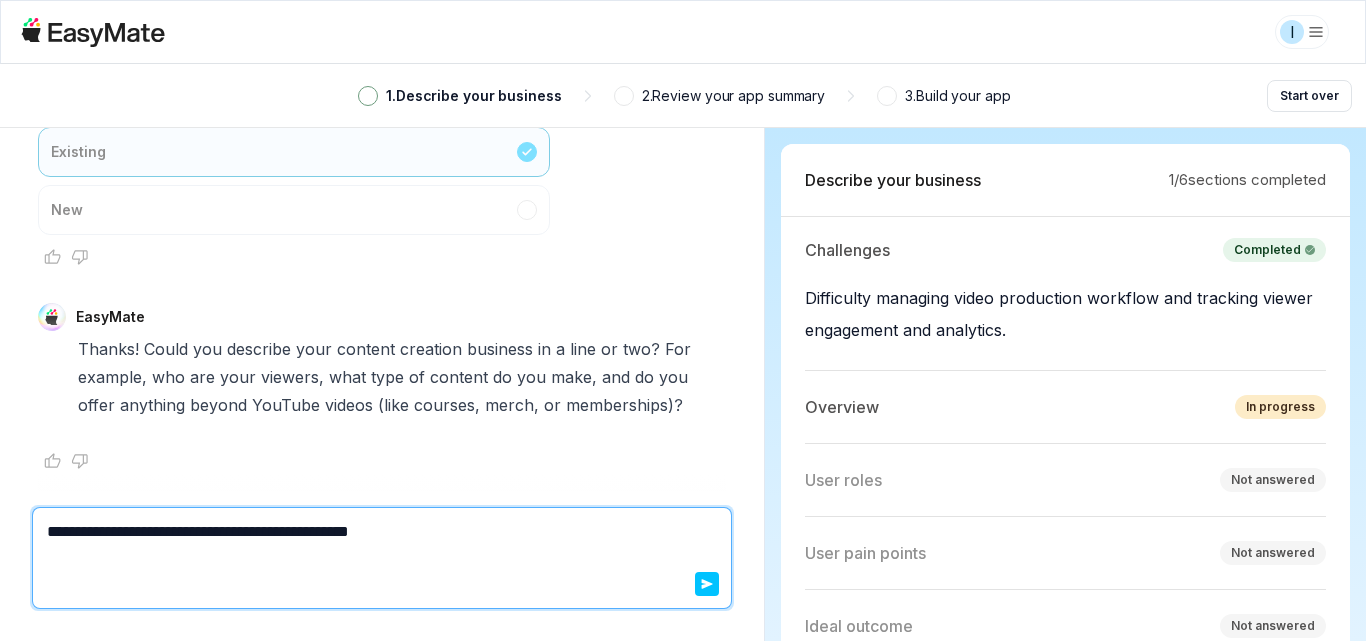 type on "*" 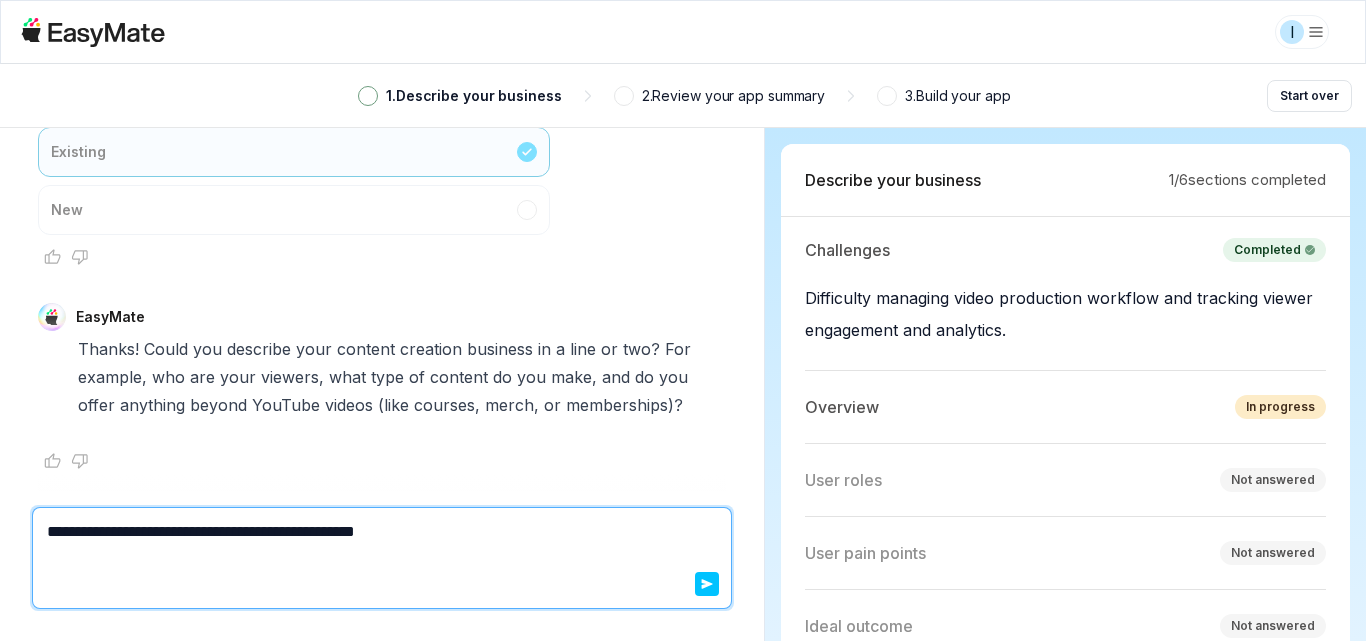 type on "*" 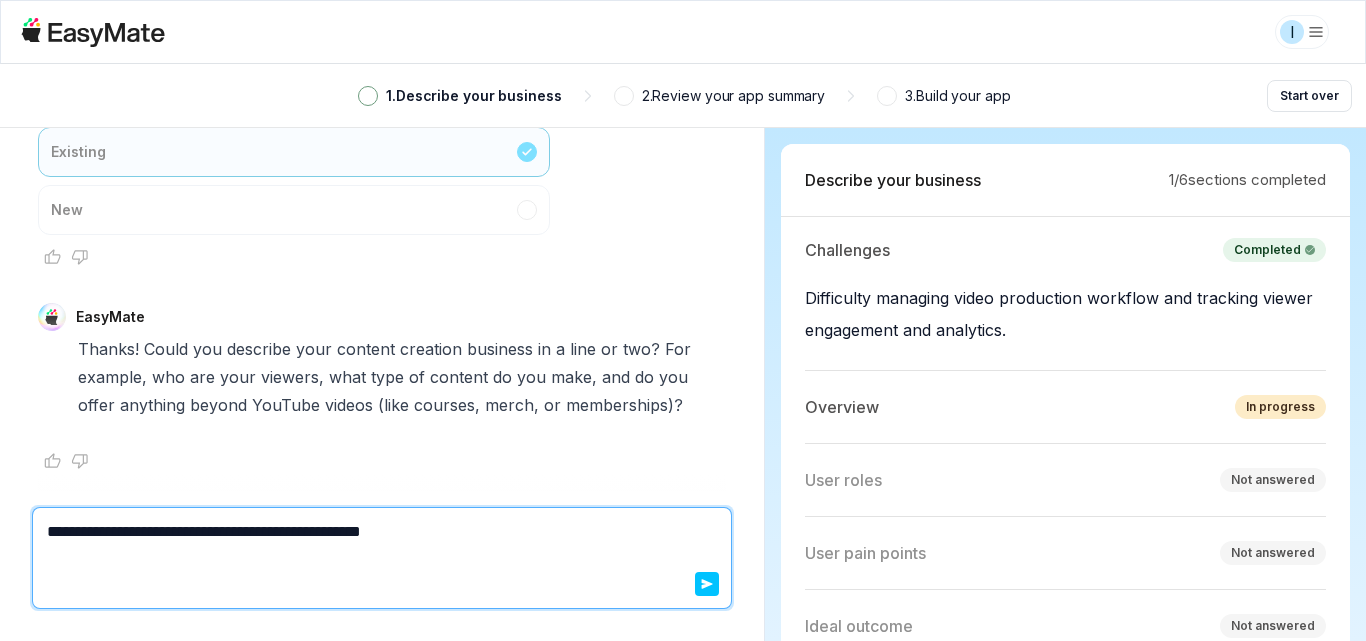 type on "*" 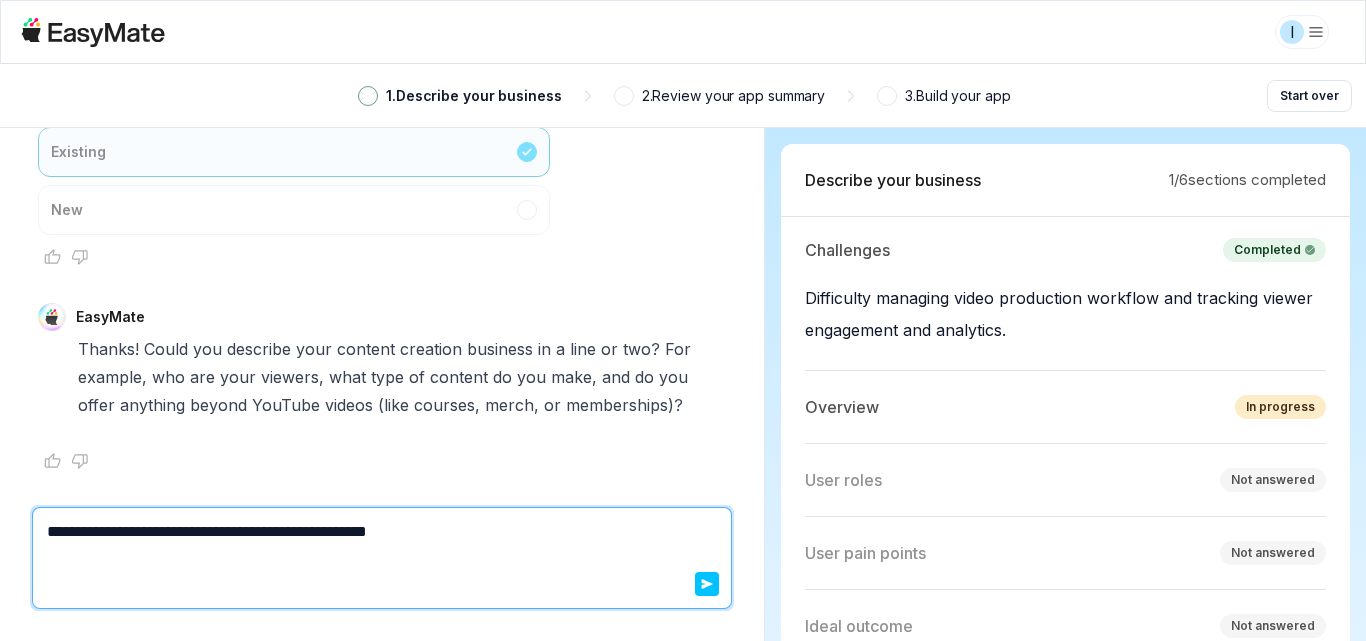 type on "*" 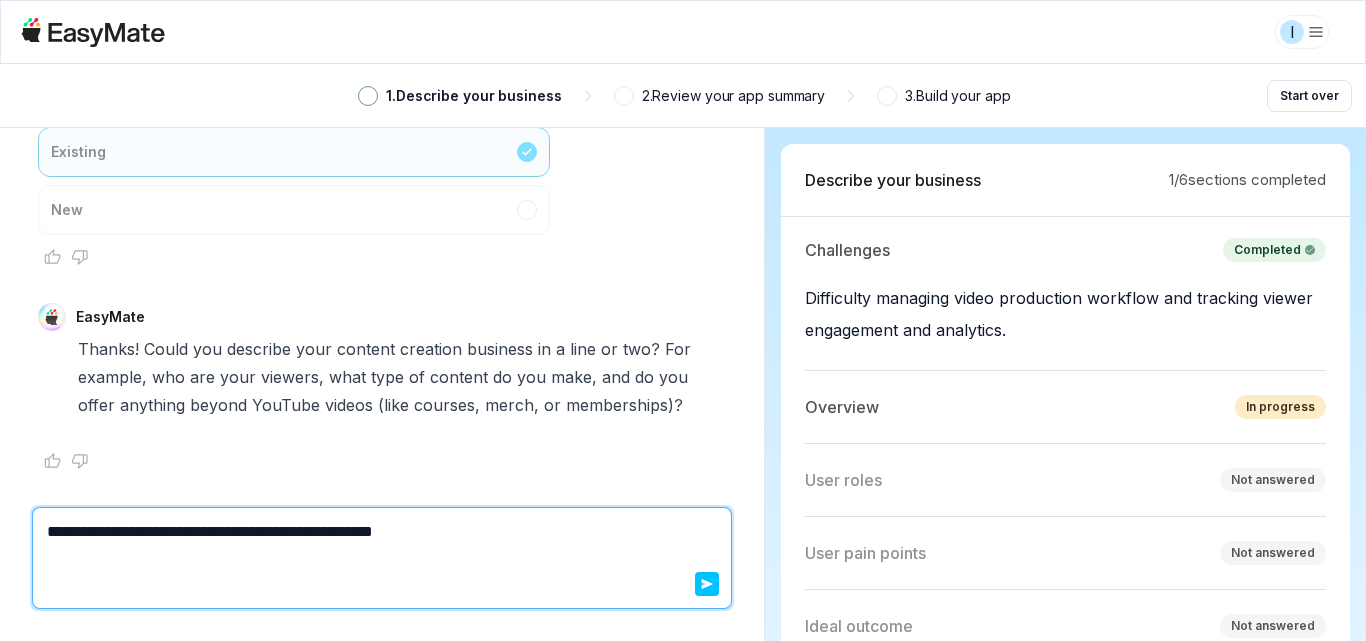 type on "*" 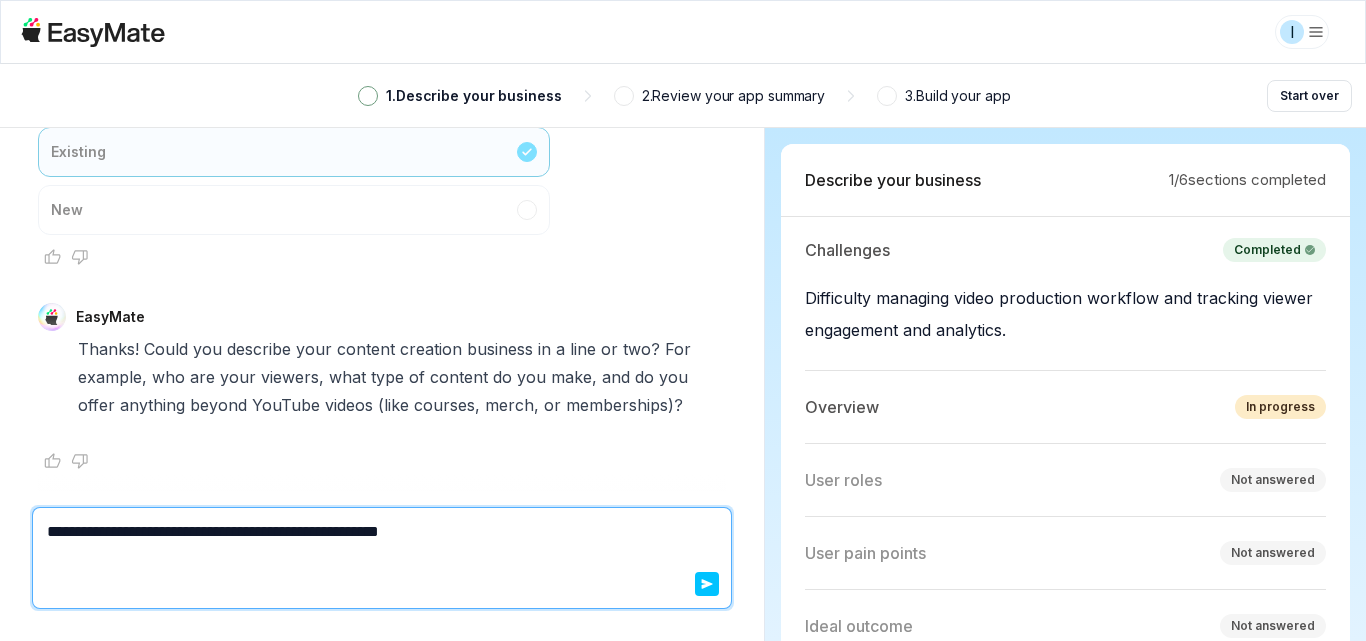 type on "*" 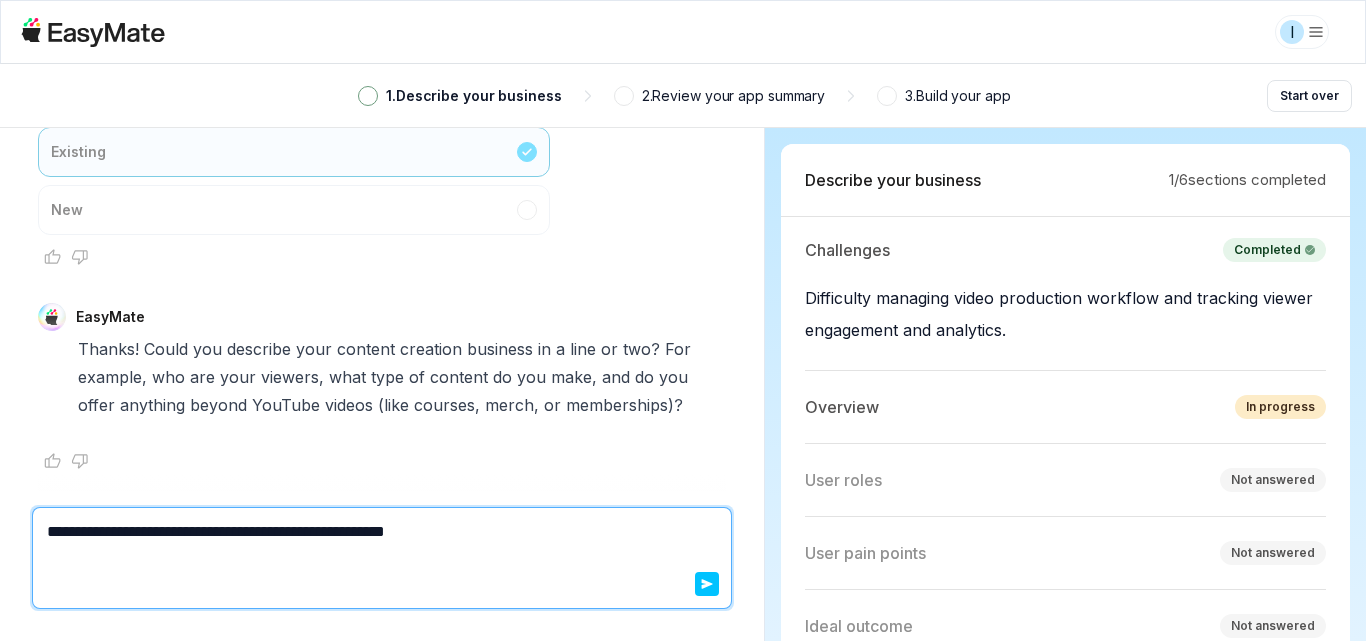 type on "*" 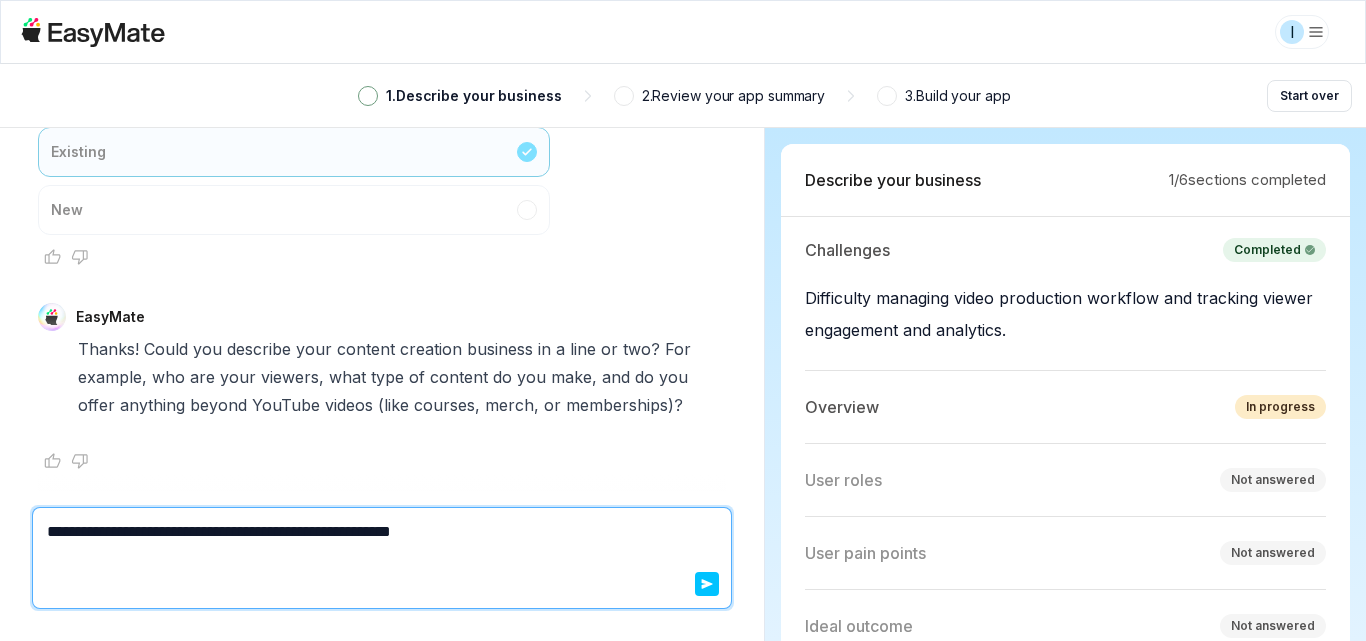 type on "*" 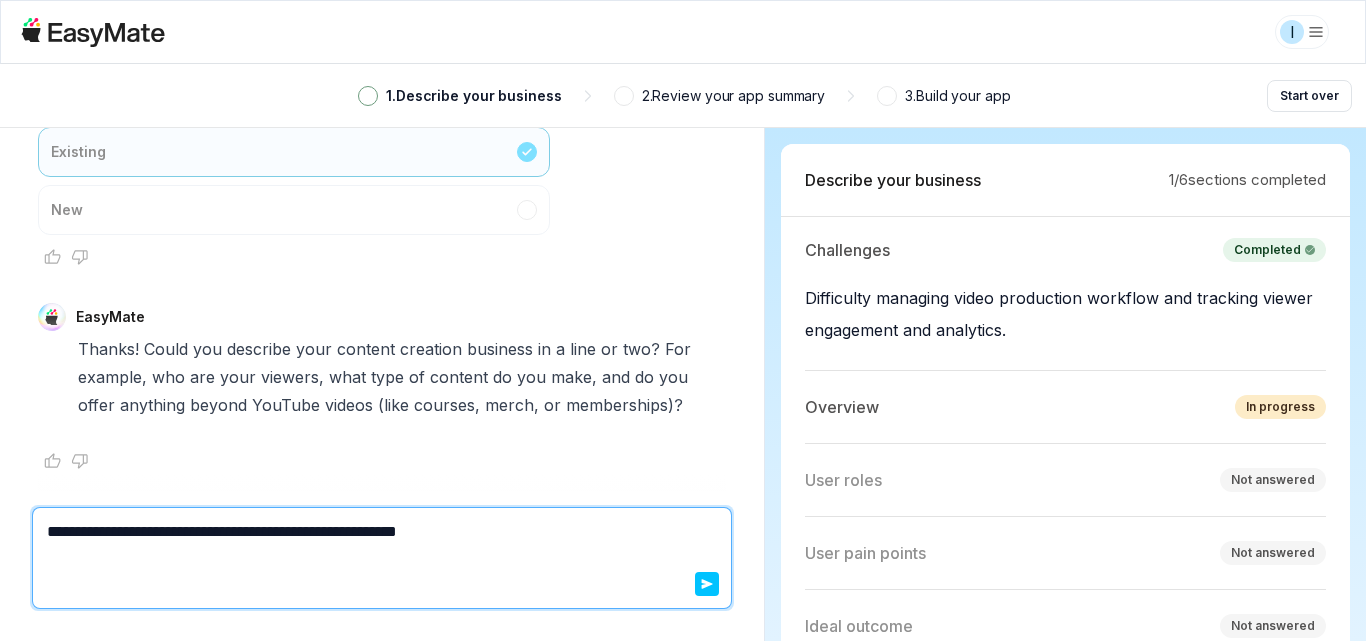 type on "*" 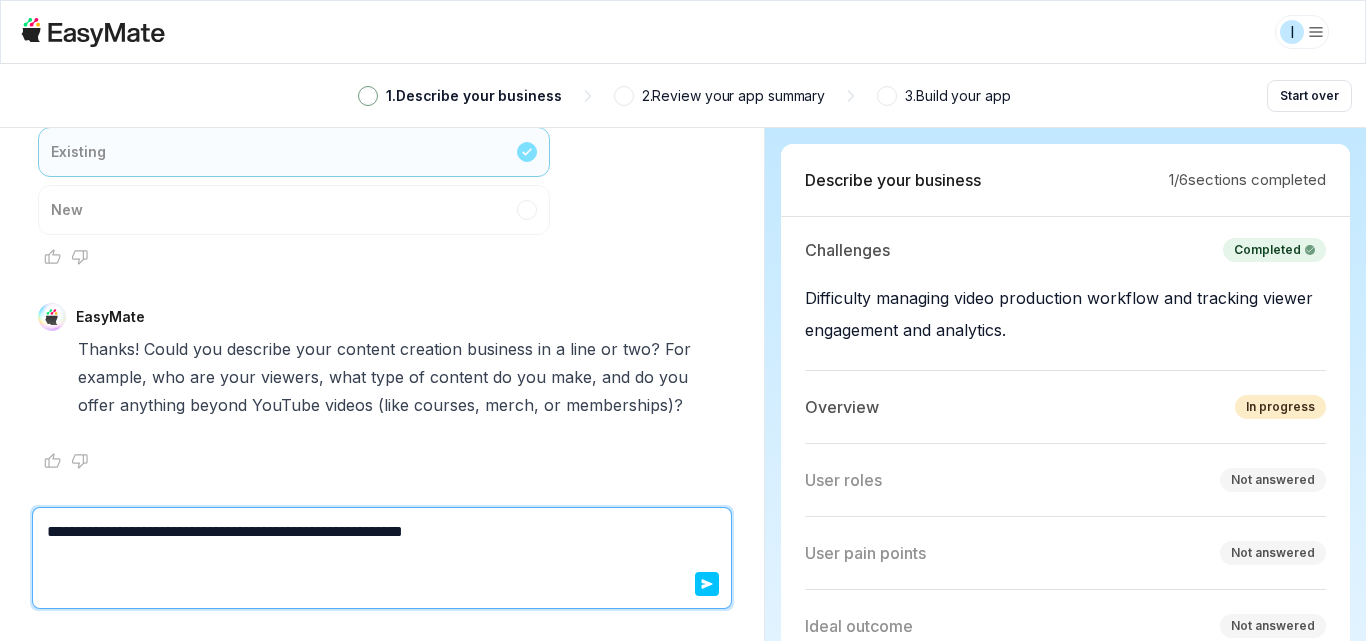 type on "*" 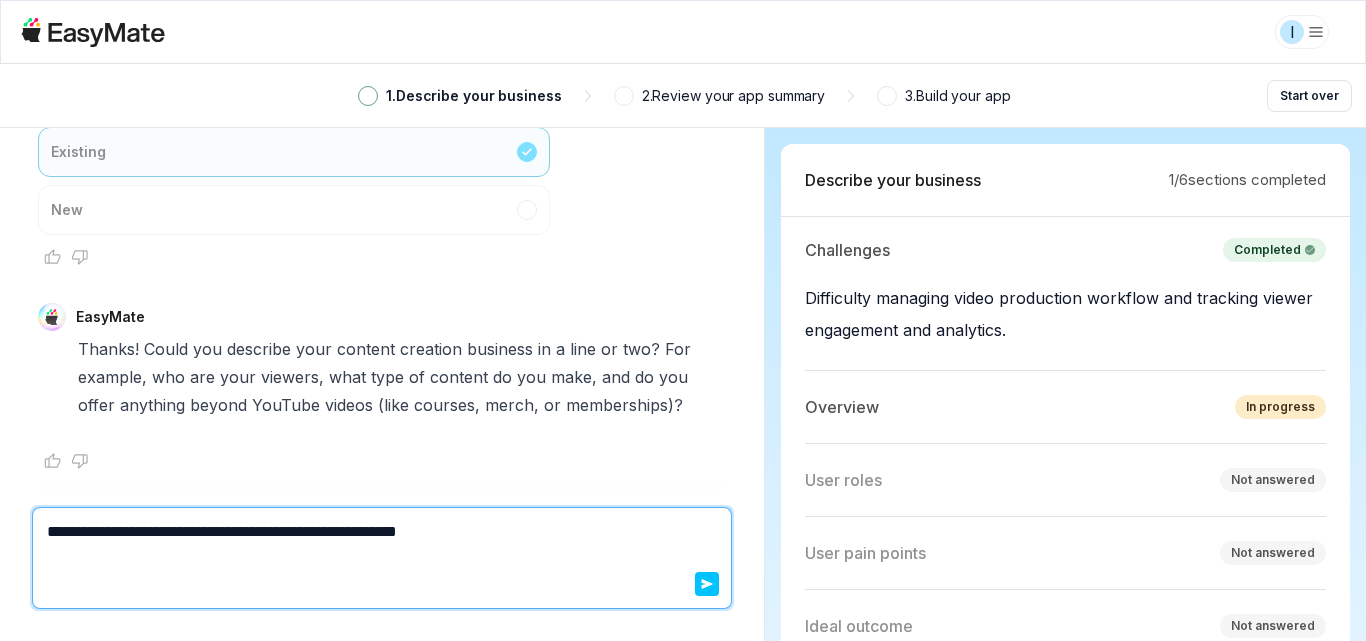 type on "*" 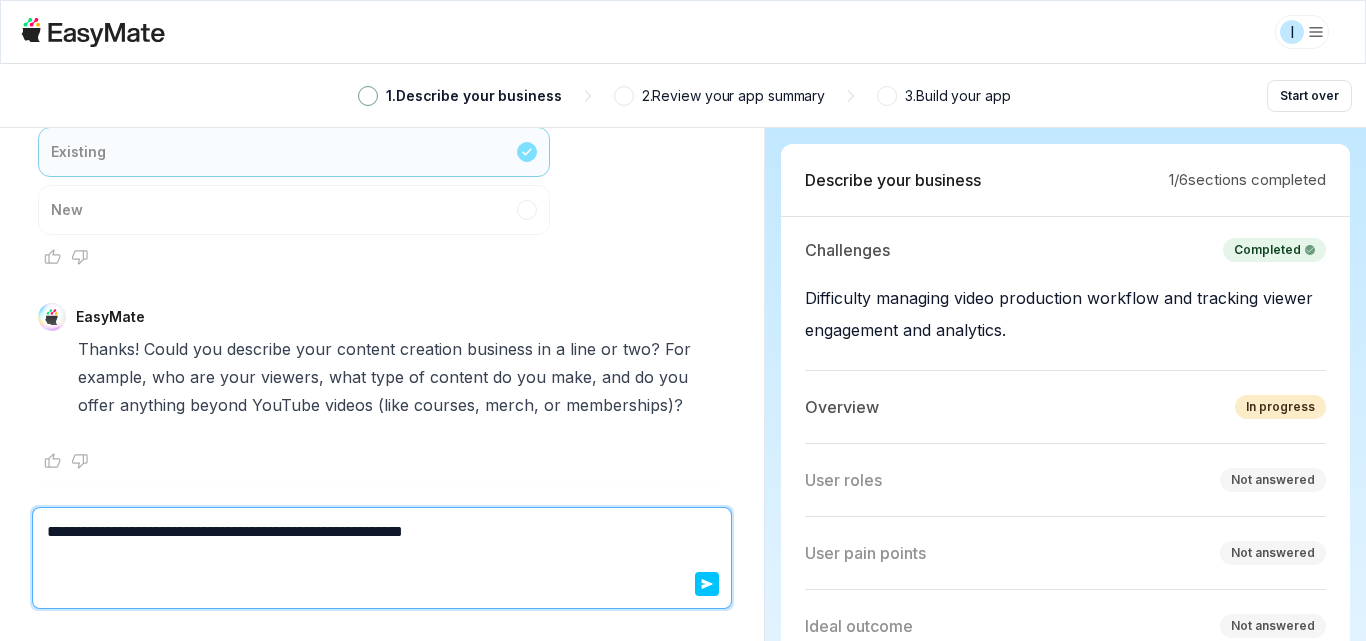 type on "*" 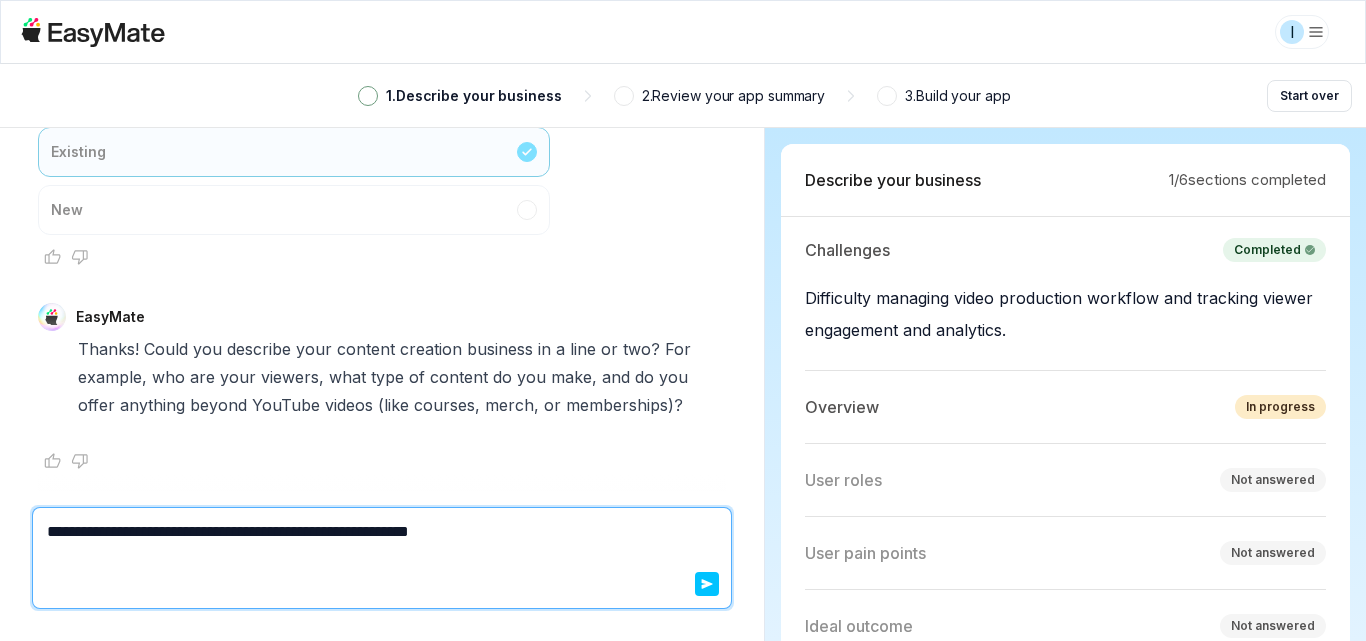 type on "*" 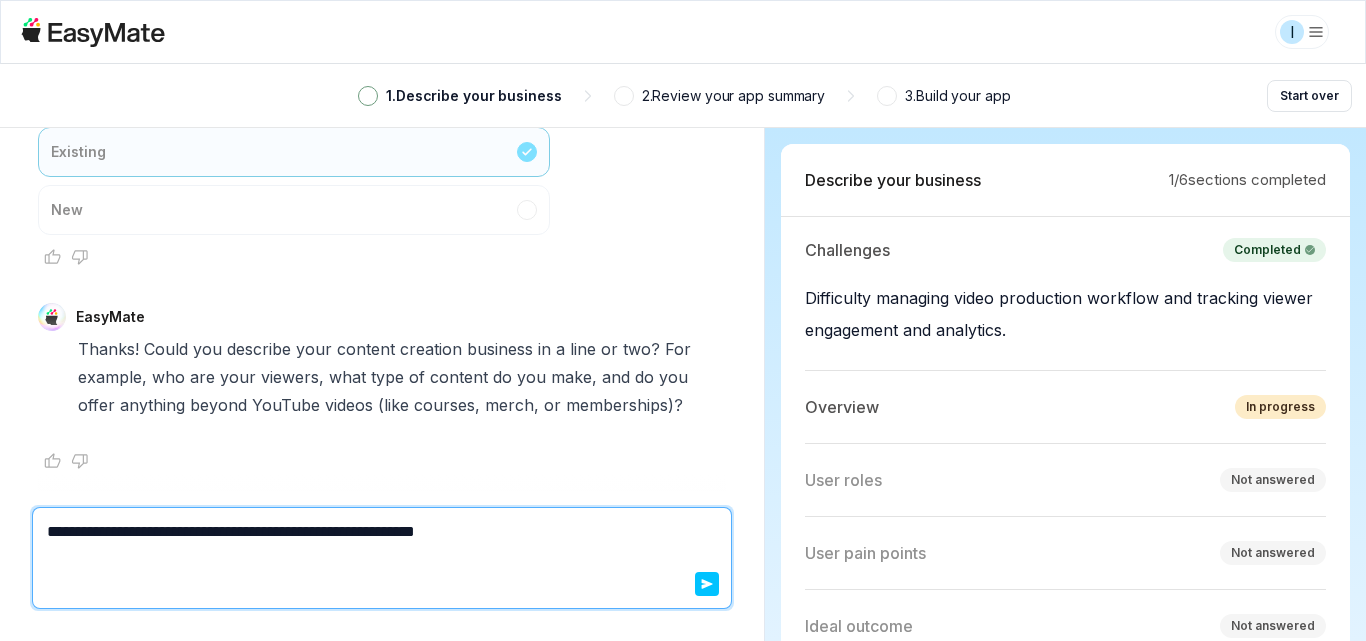 type on "*" 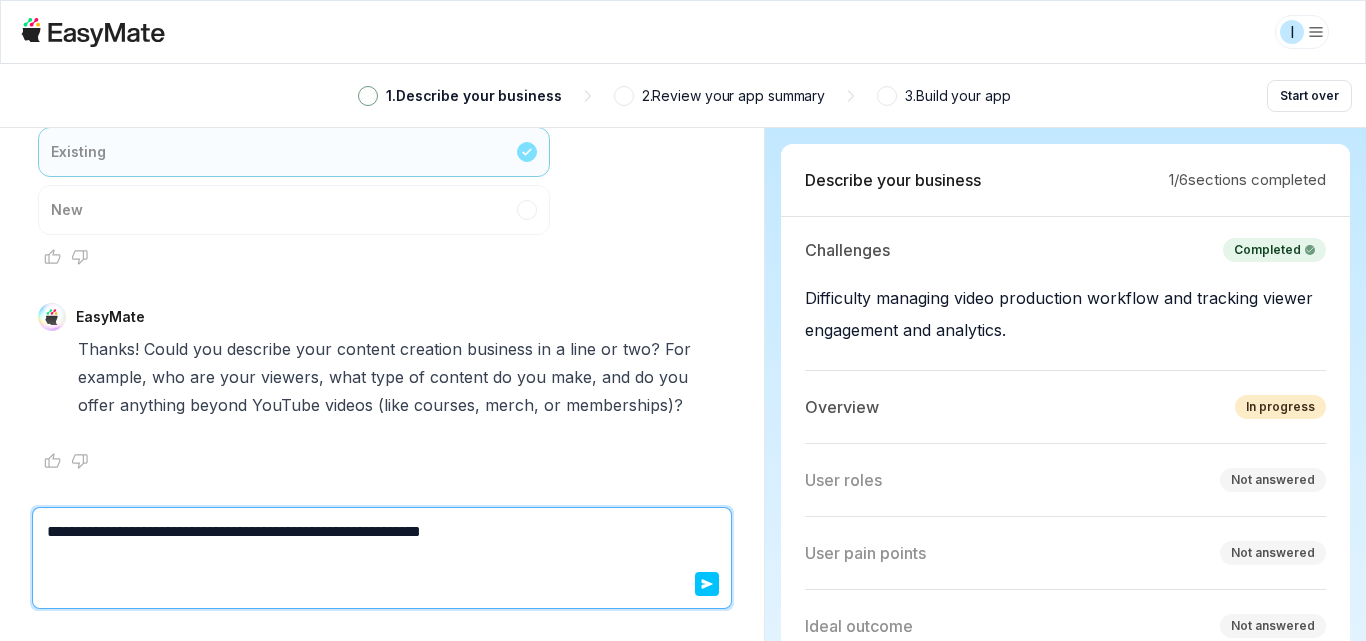type on "*" 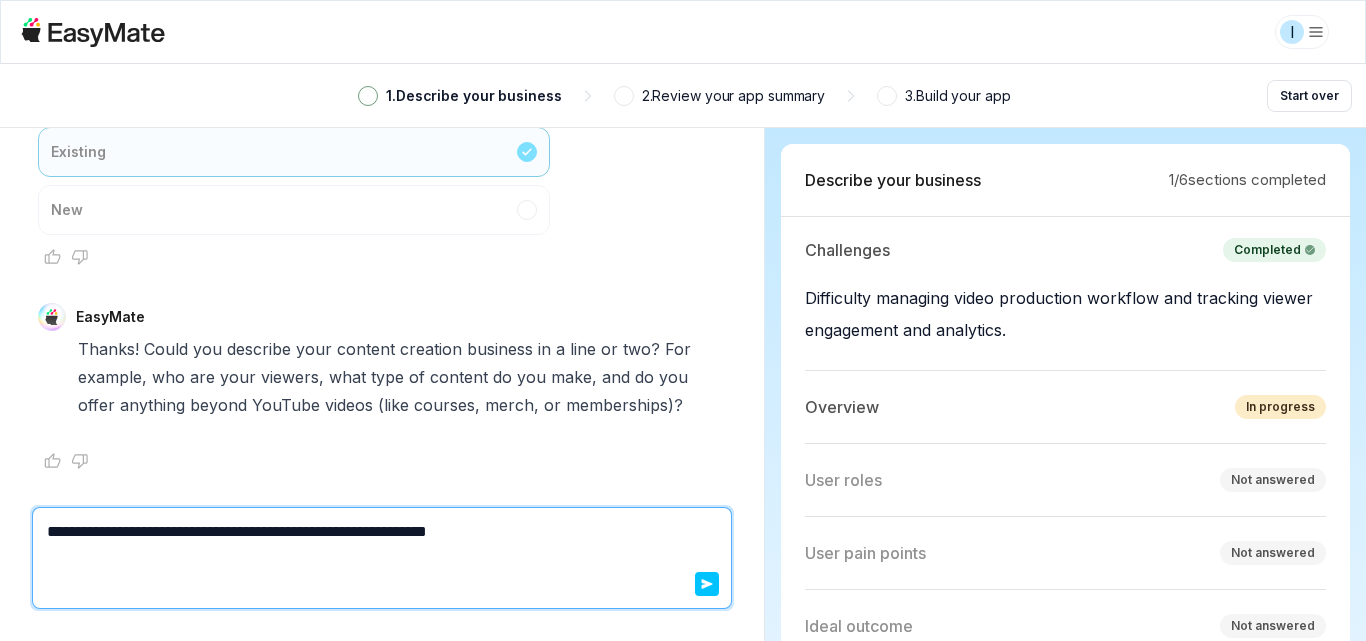 type on "*" 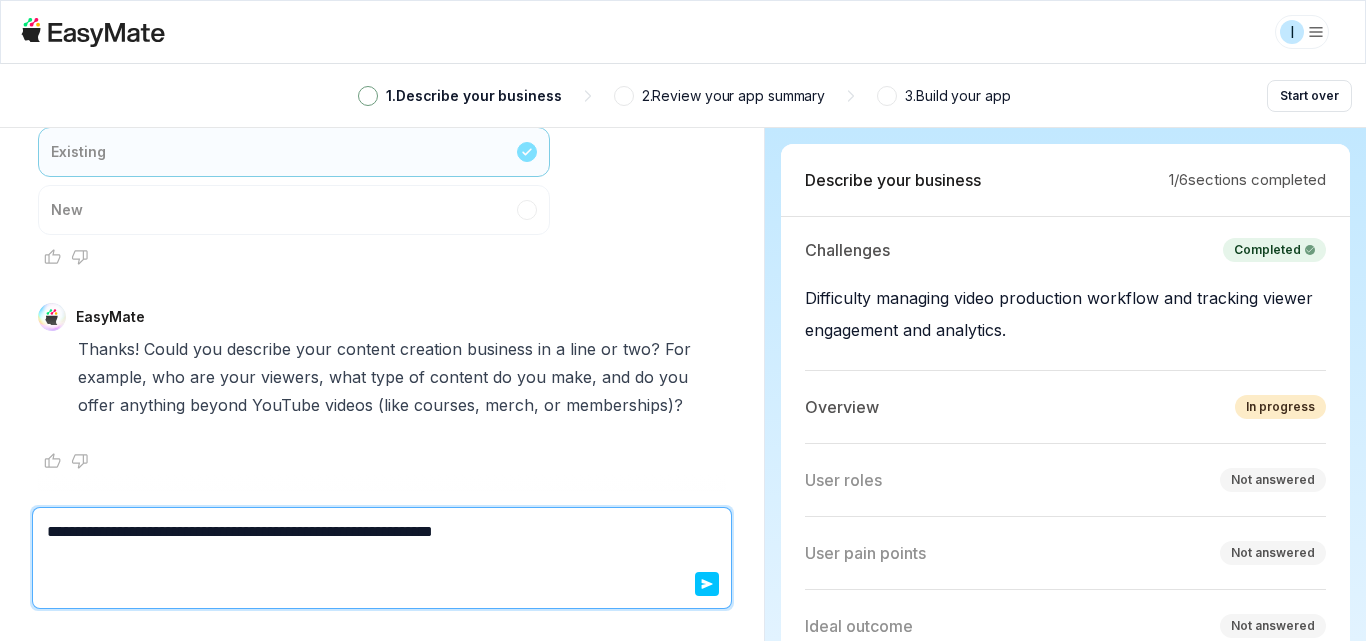 type on "*" 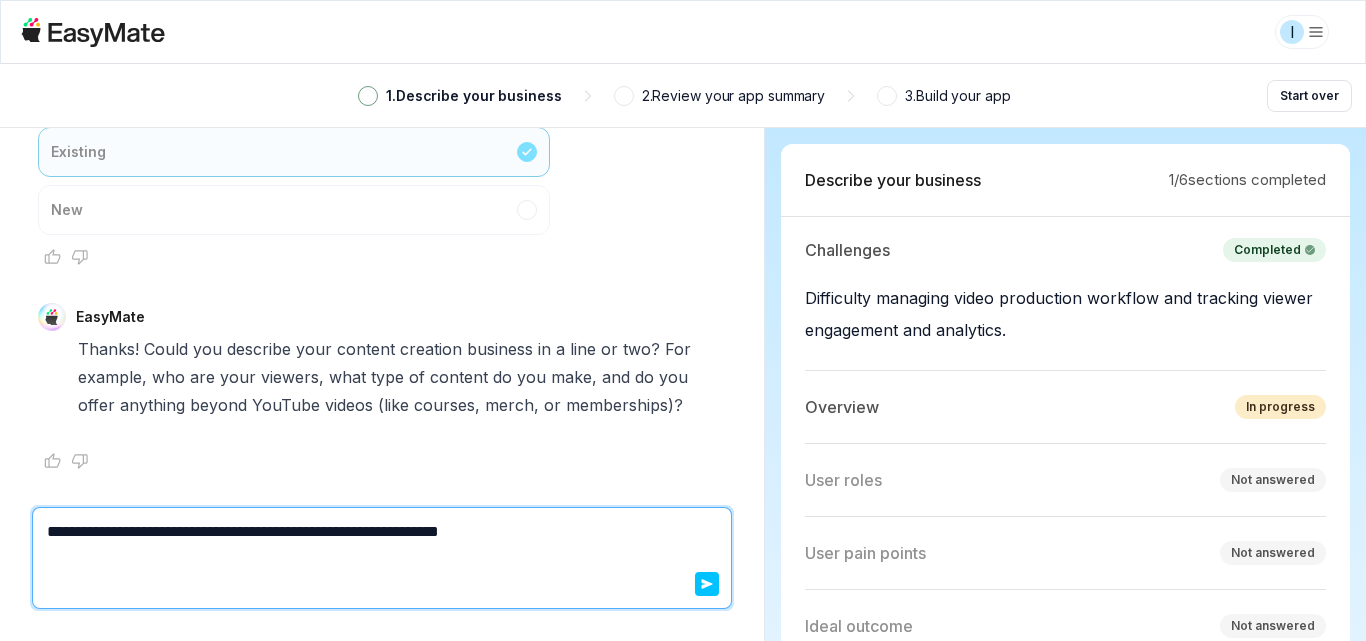 type on "*" 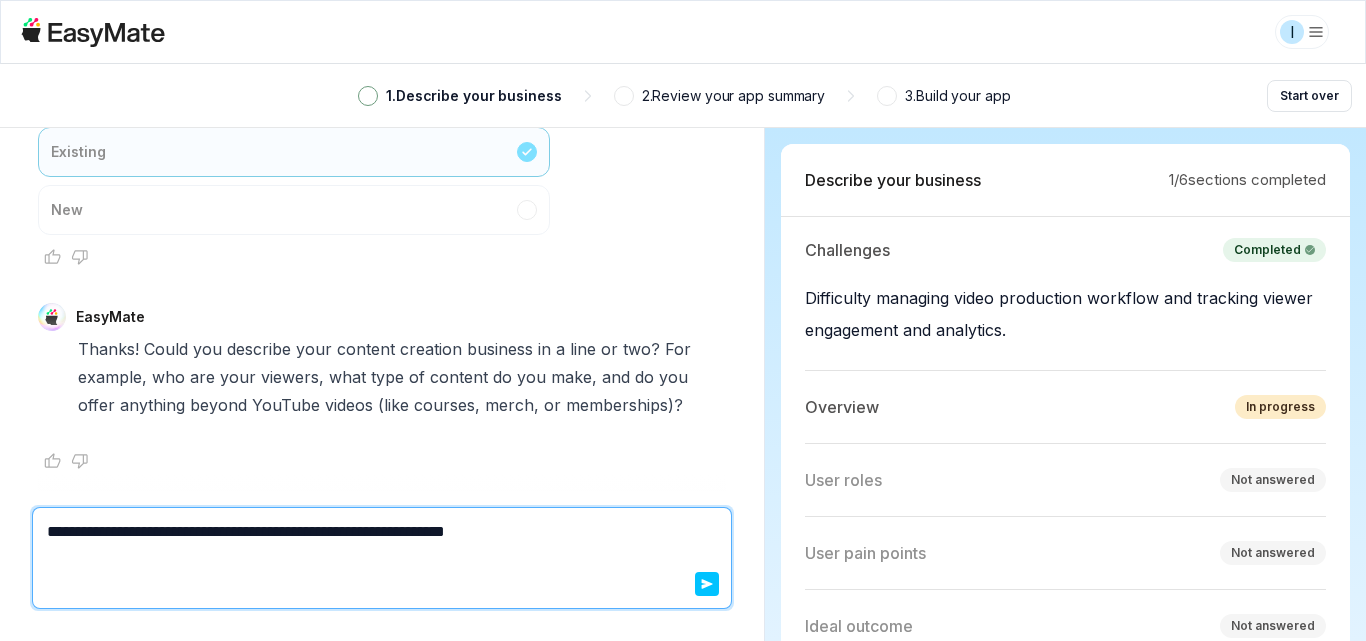 type on "*" 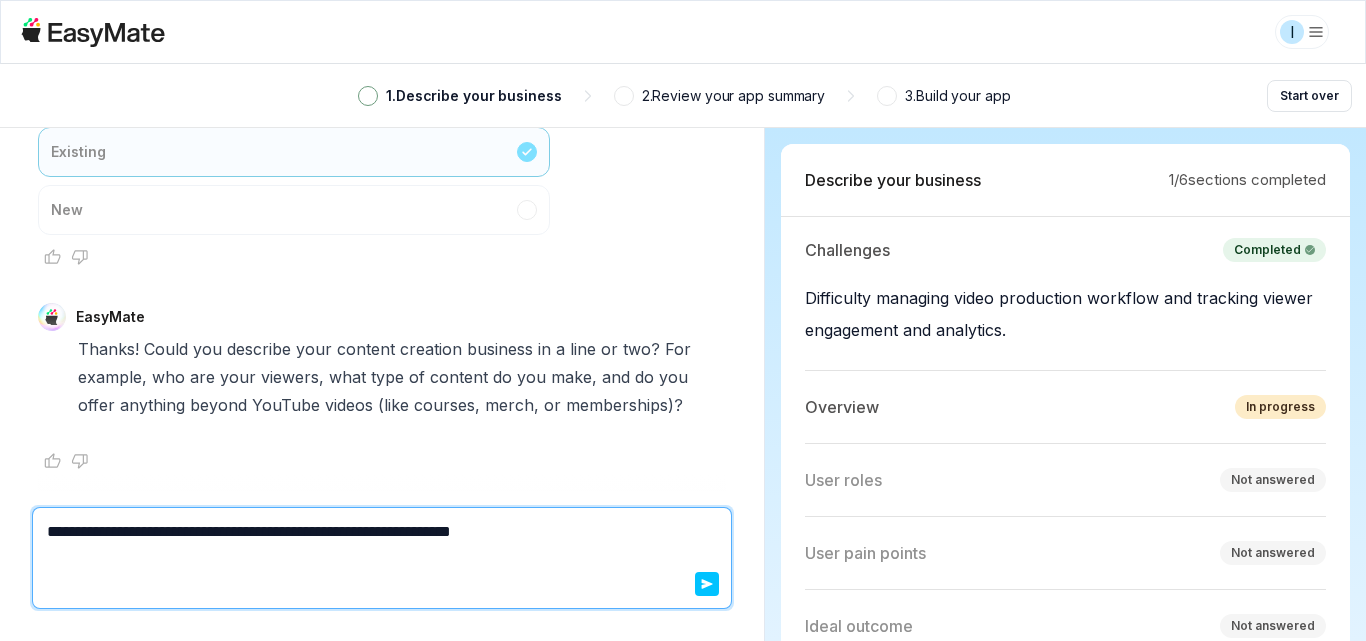 type on "*" 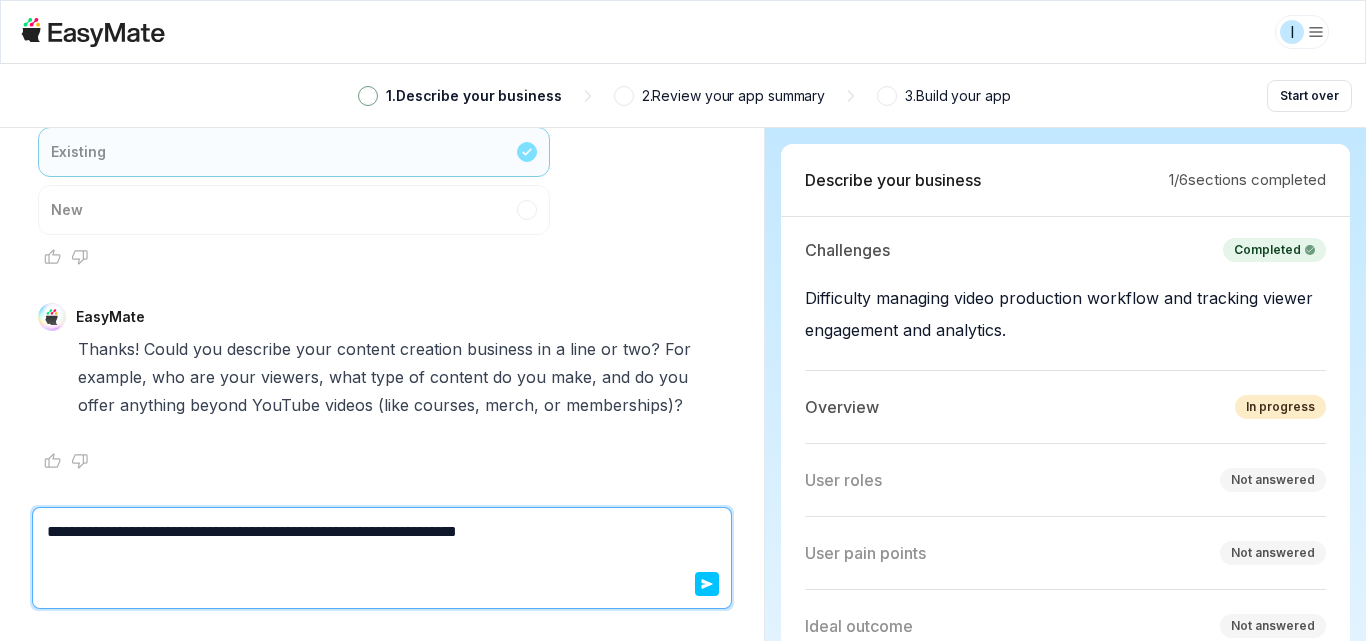 type on "*" 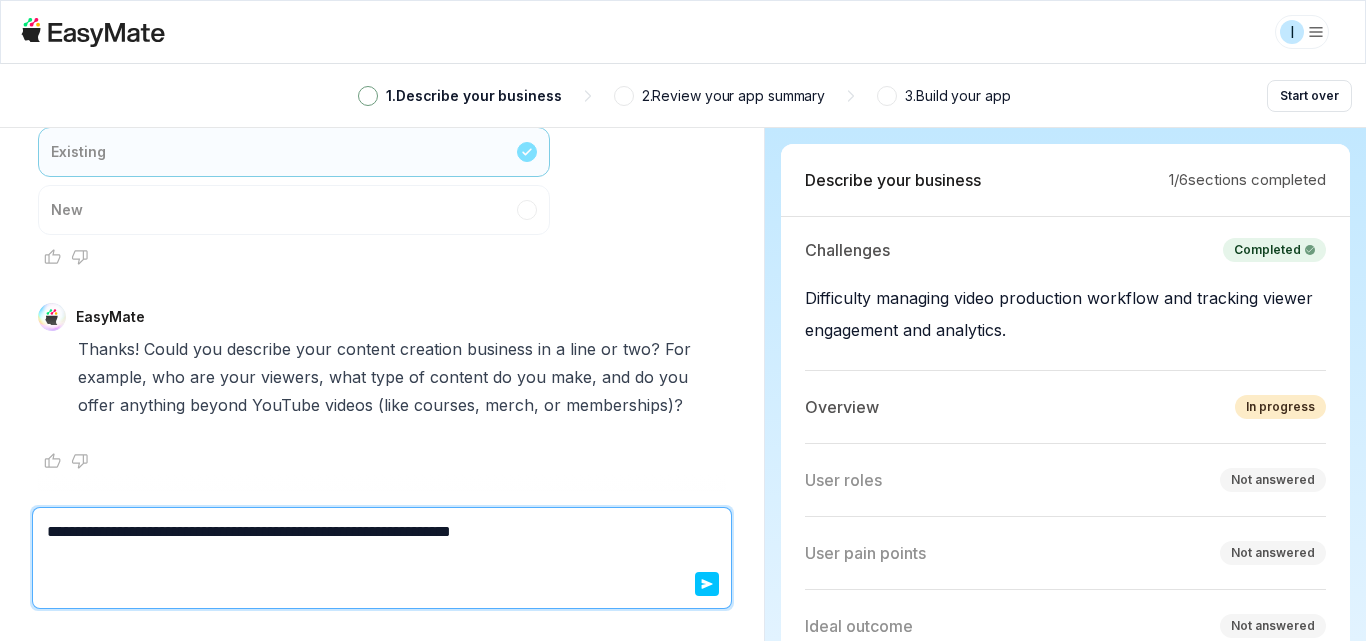 type on "*" 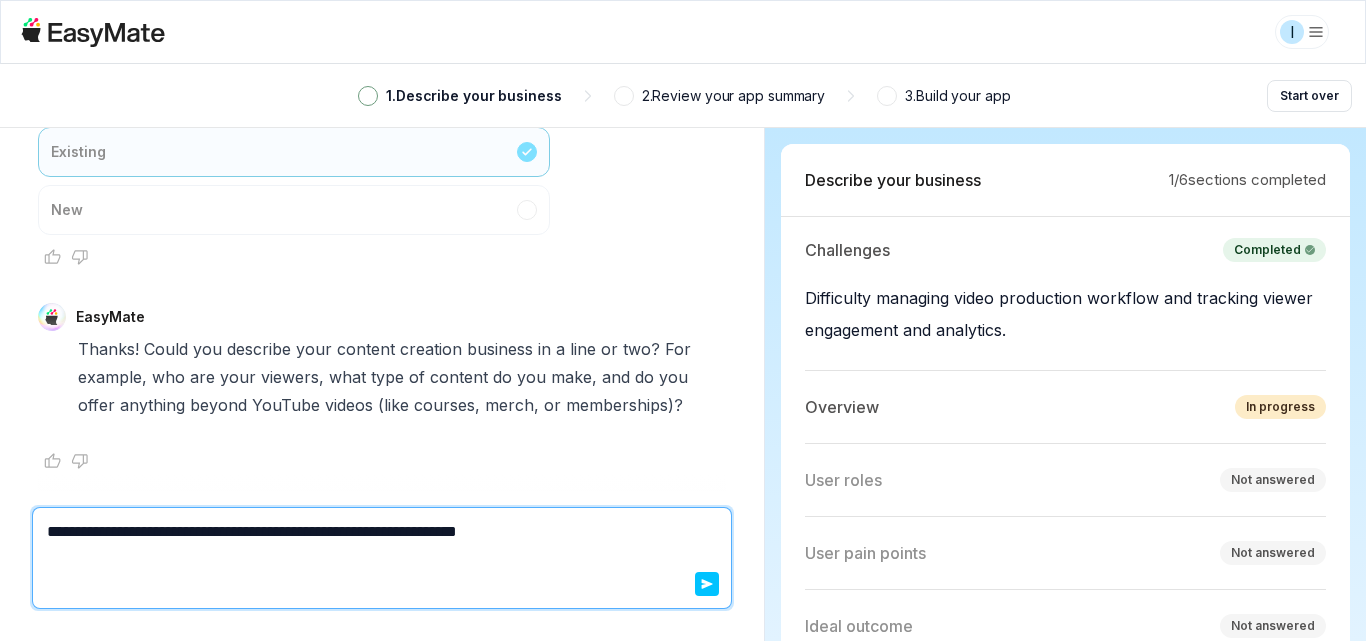 type on "*" 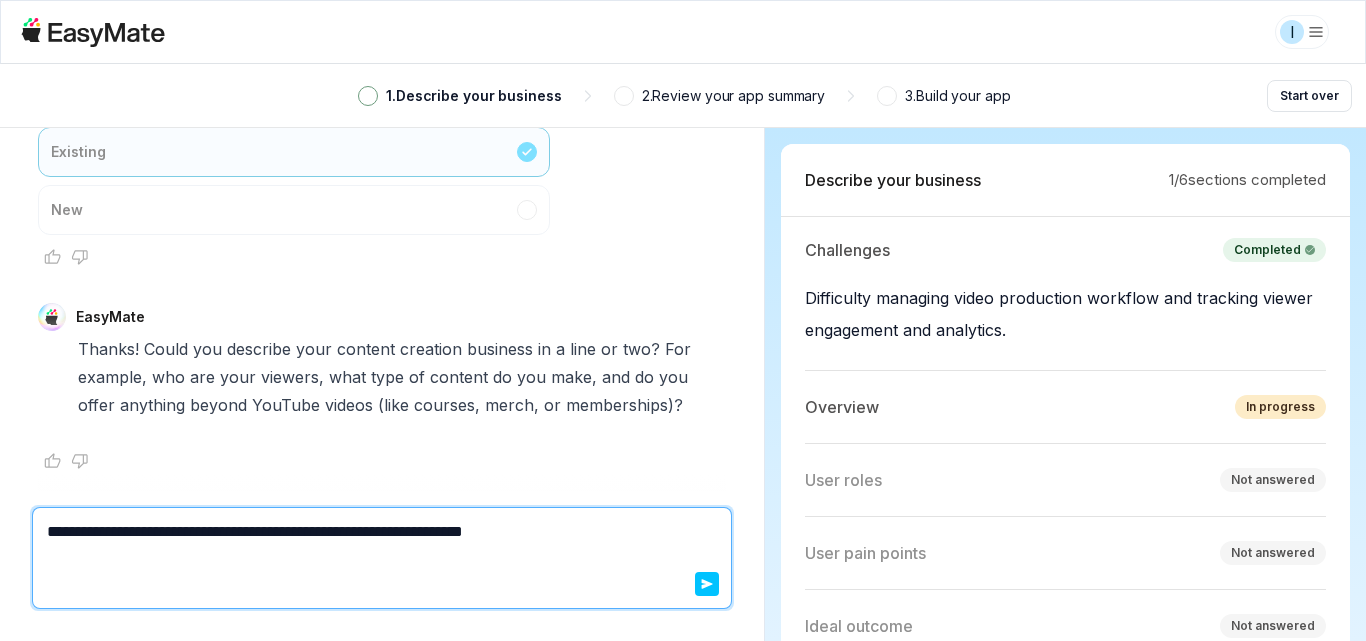 type on "*" 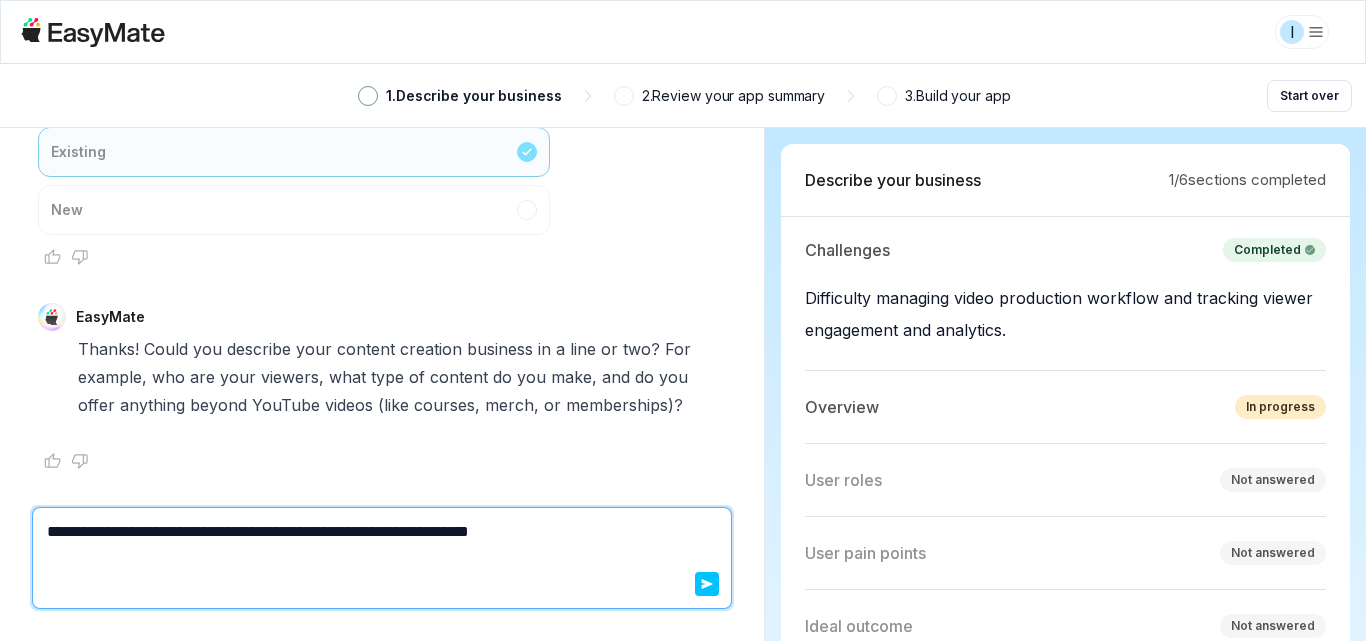 type on "*" 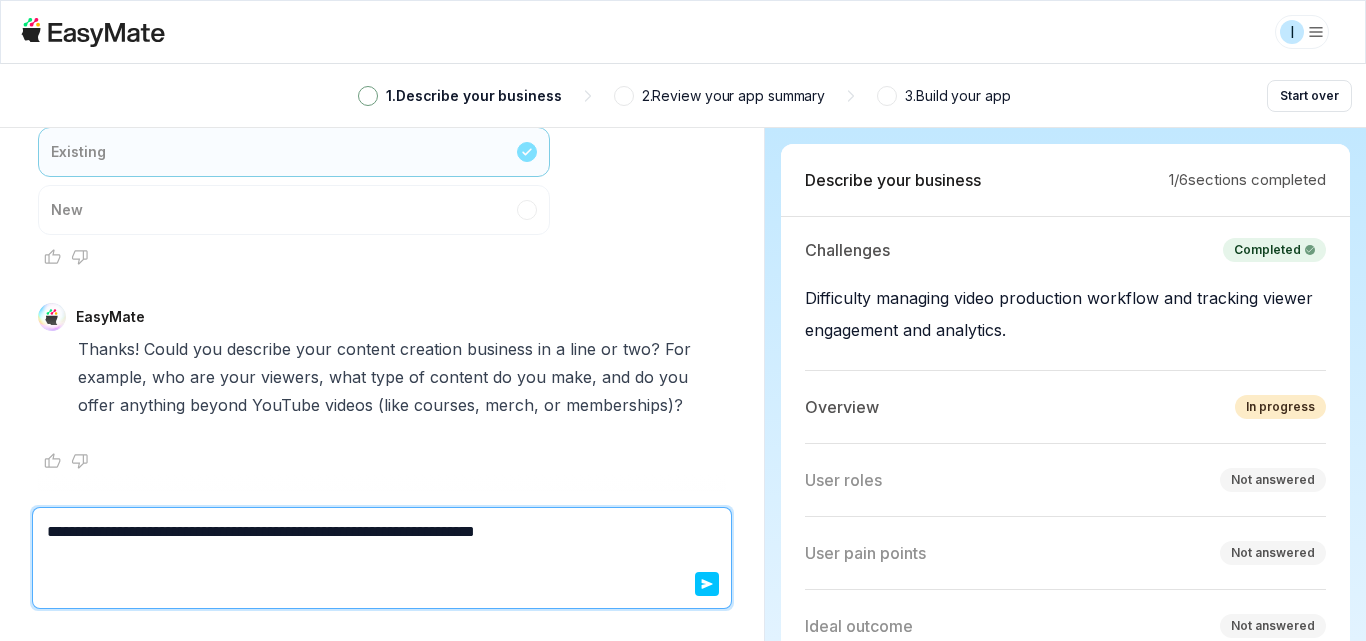type on "*" 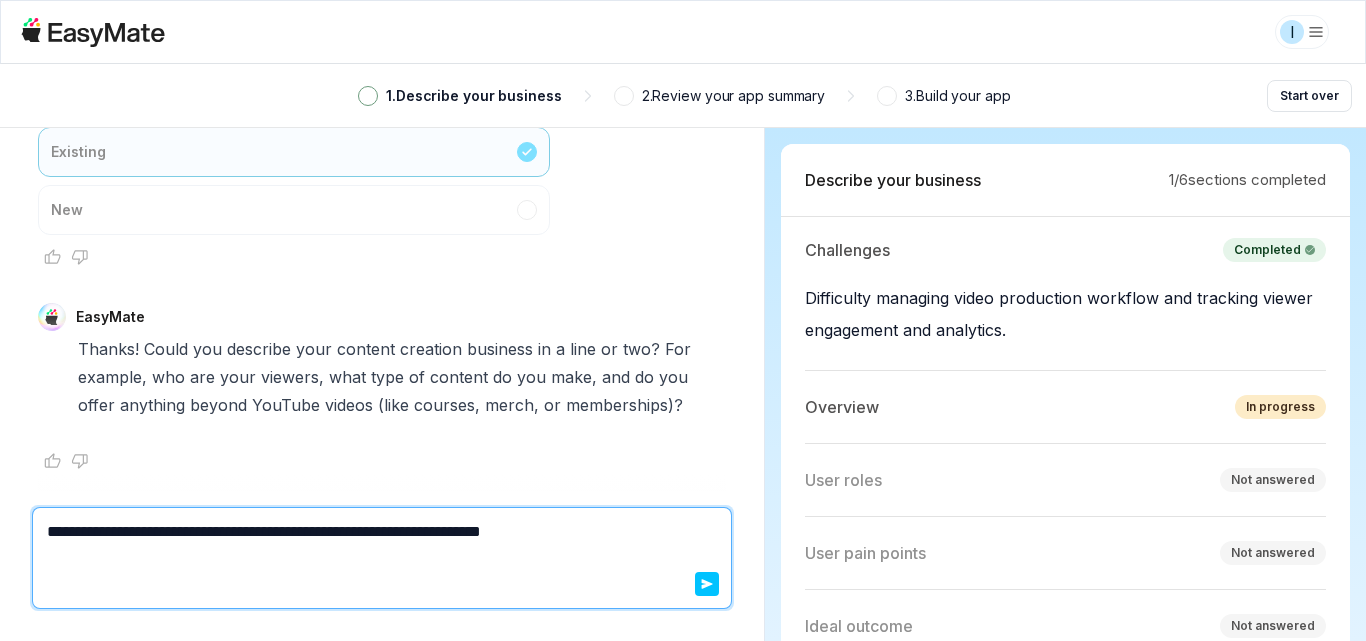 type on "*" 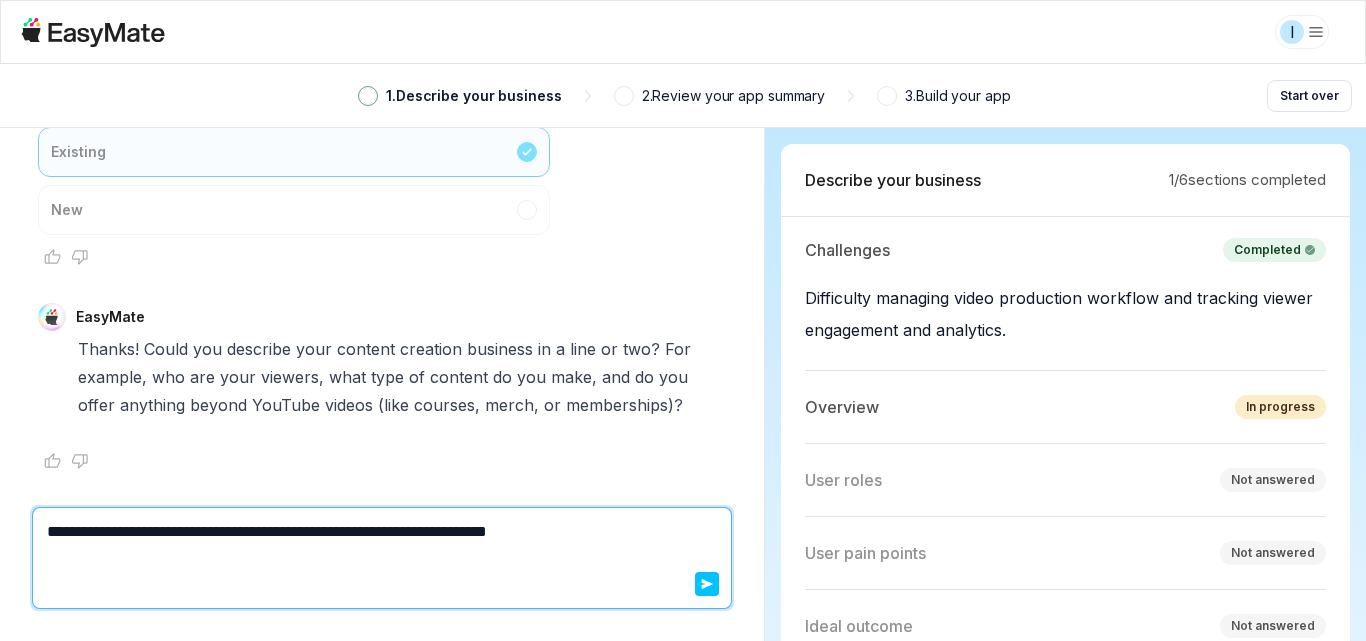 type on "*" 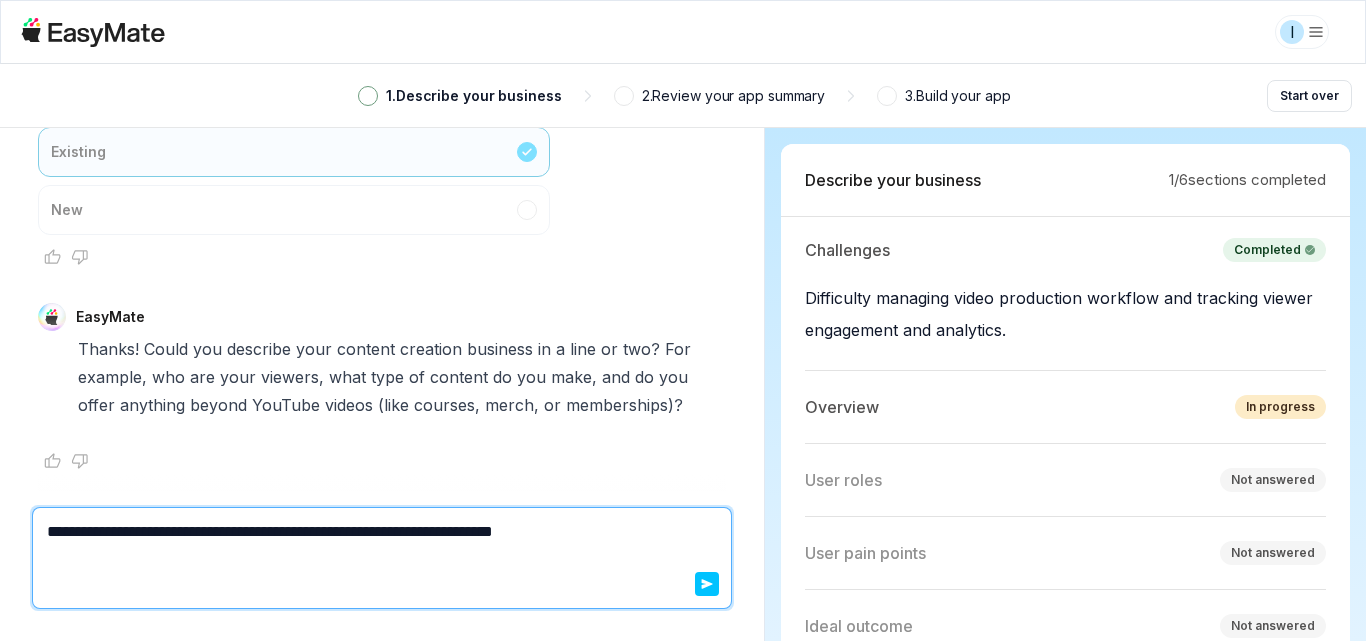 type on "*" 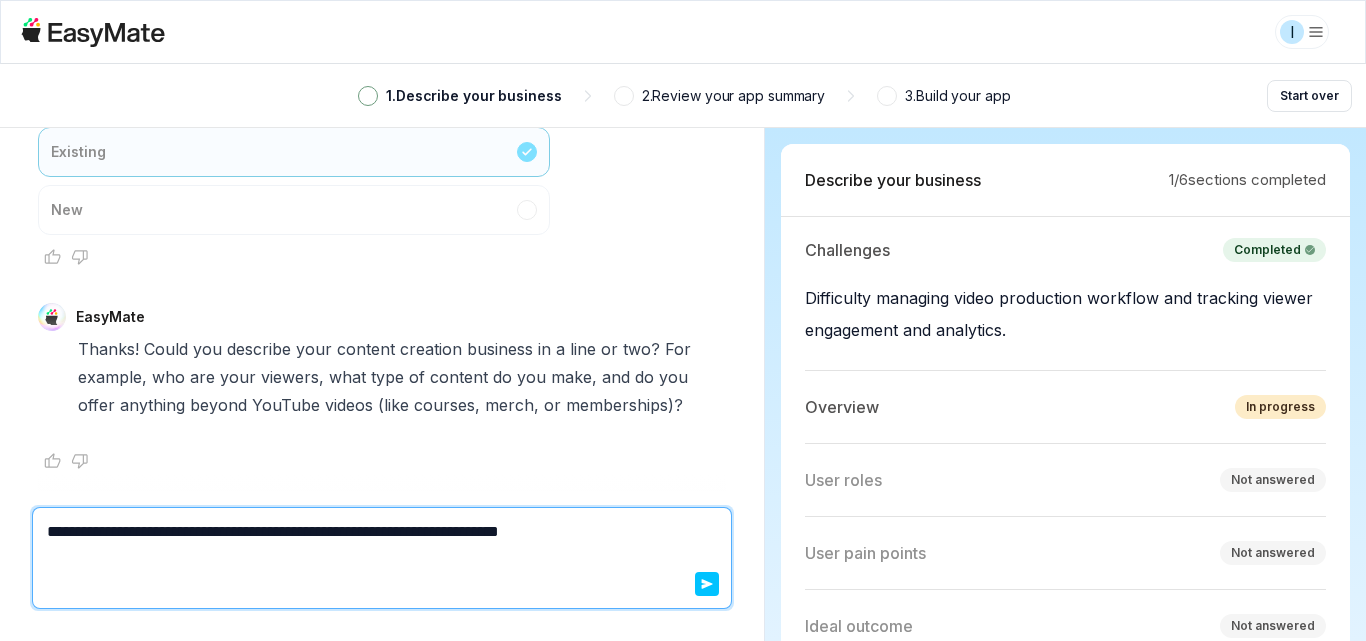 type on "*" 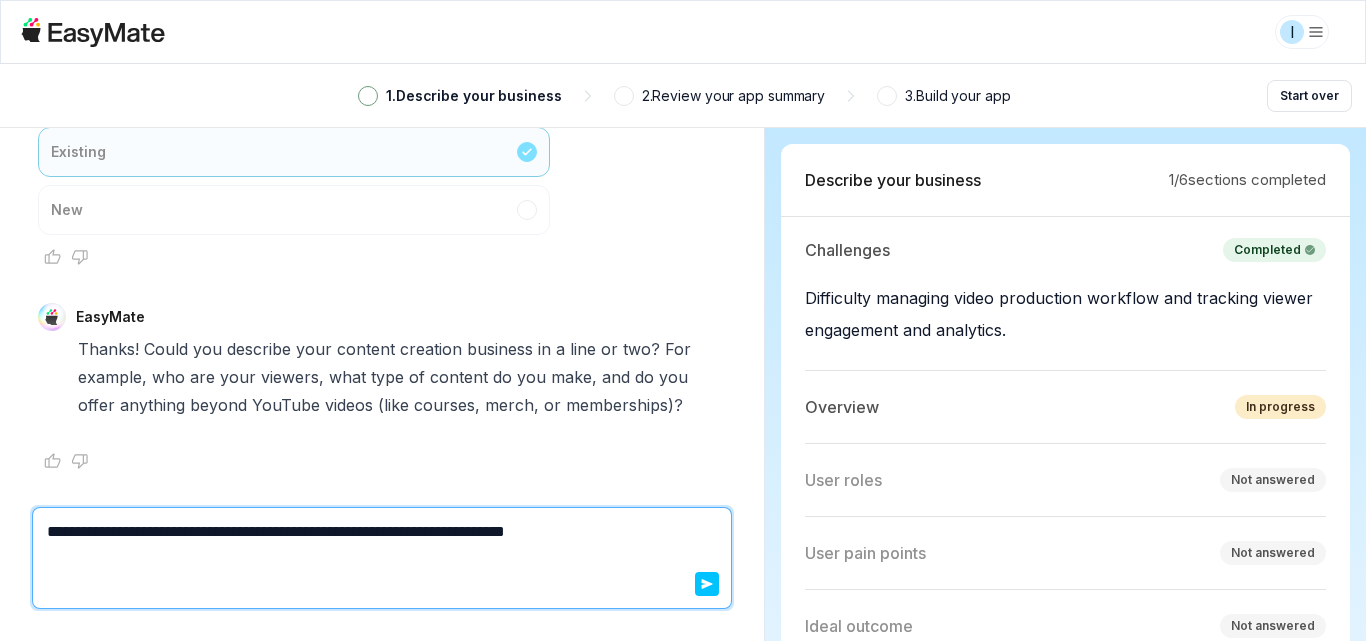 type on "*" 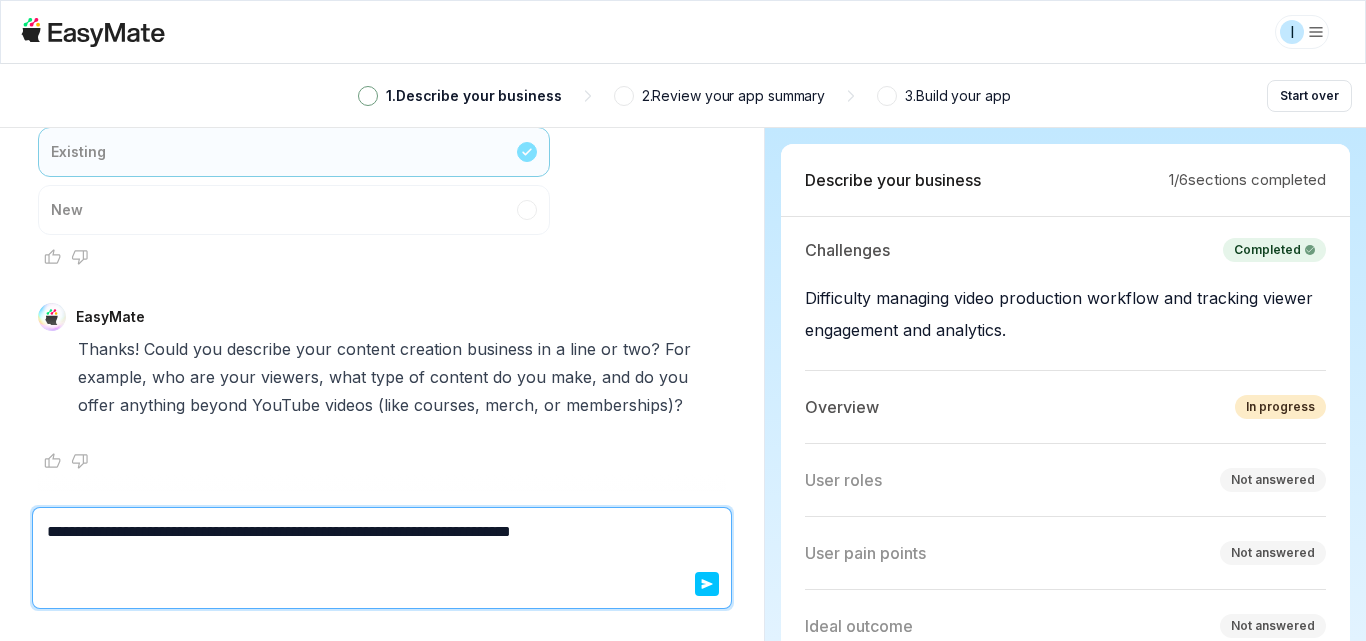 type 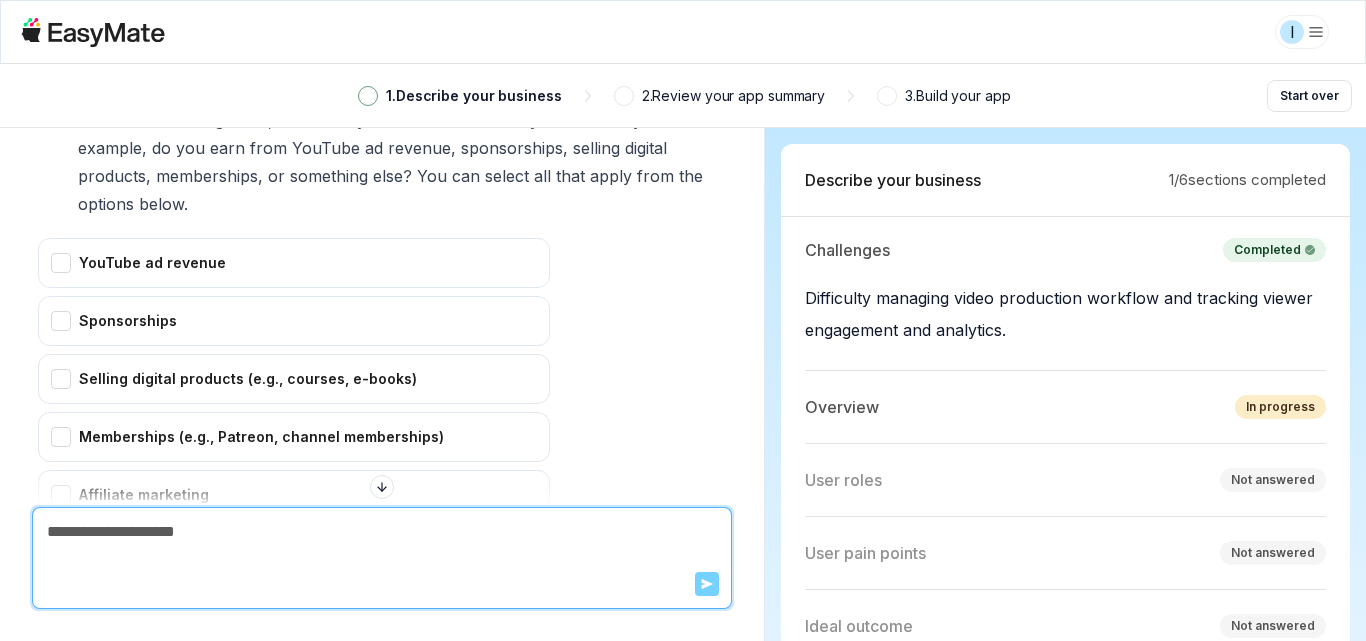 scroll, scrollTop: 1785, scrollLeft: 0, axis: vertical 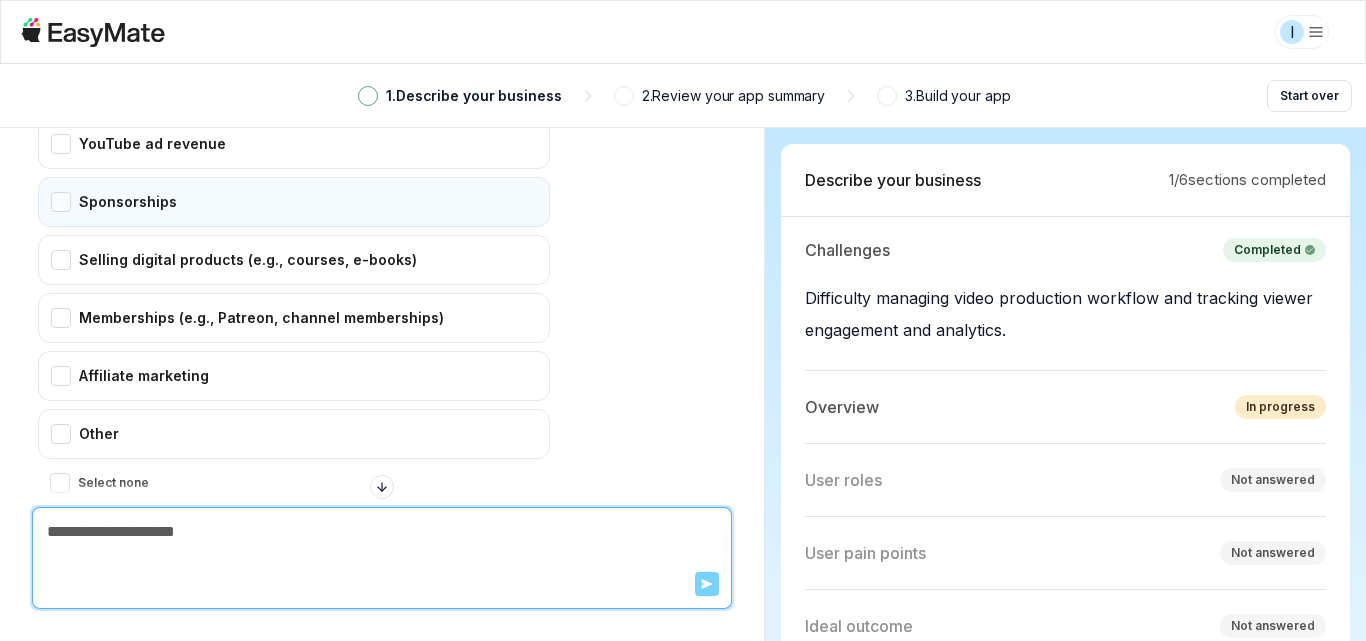 click on "Sponsorships" at bounding box center (294, 202) 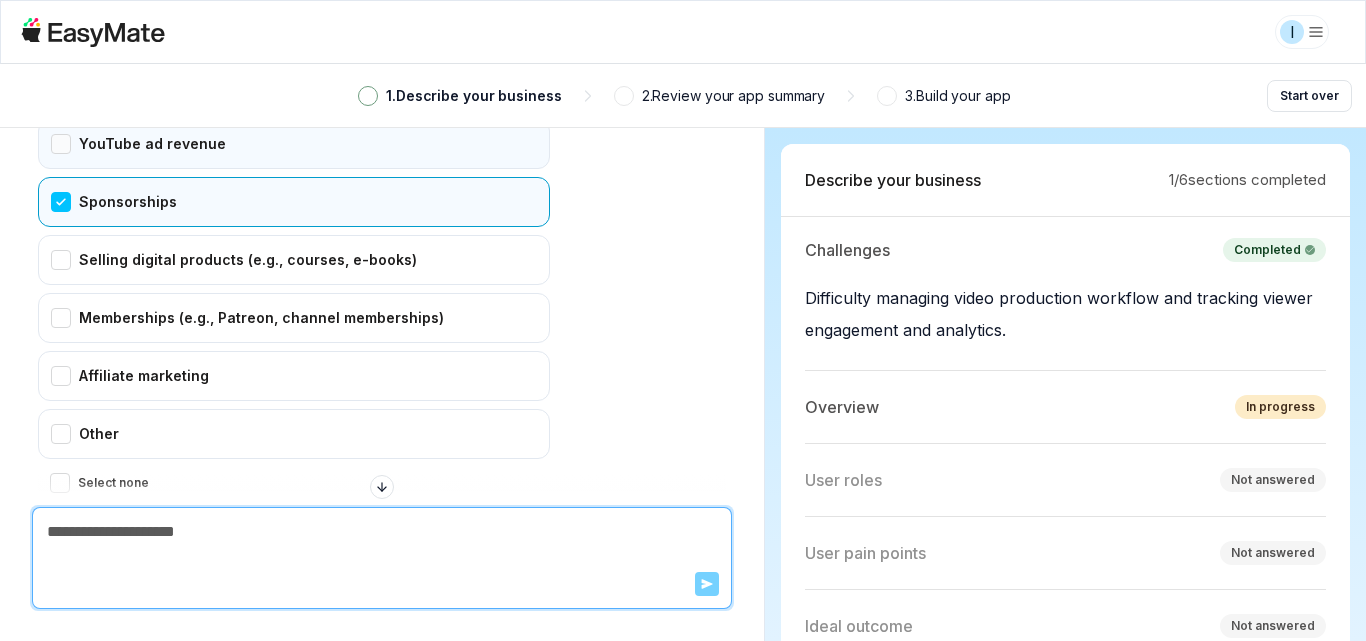 click on "YouTube ad revenue" at bounding box center [294, 144] 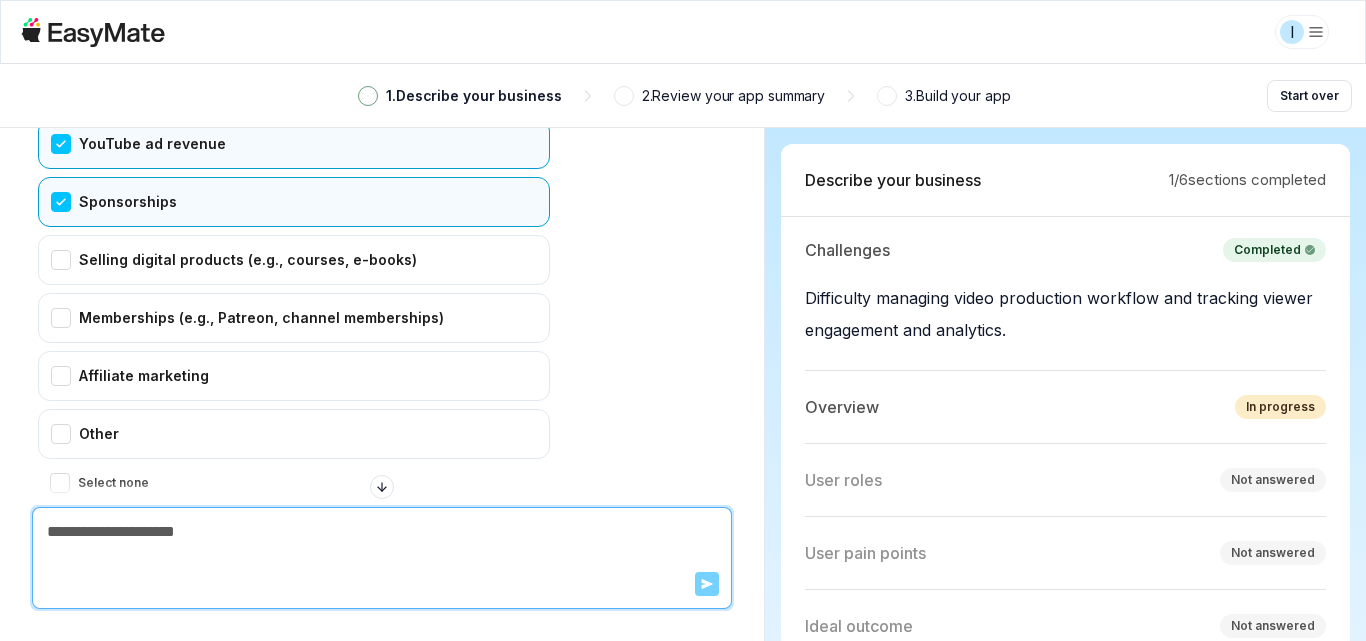 scroll, scrollTop: 1885, scrollLeft: 0, axis: vertical 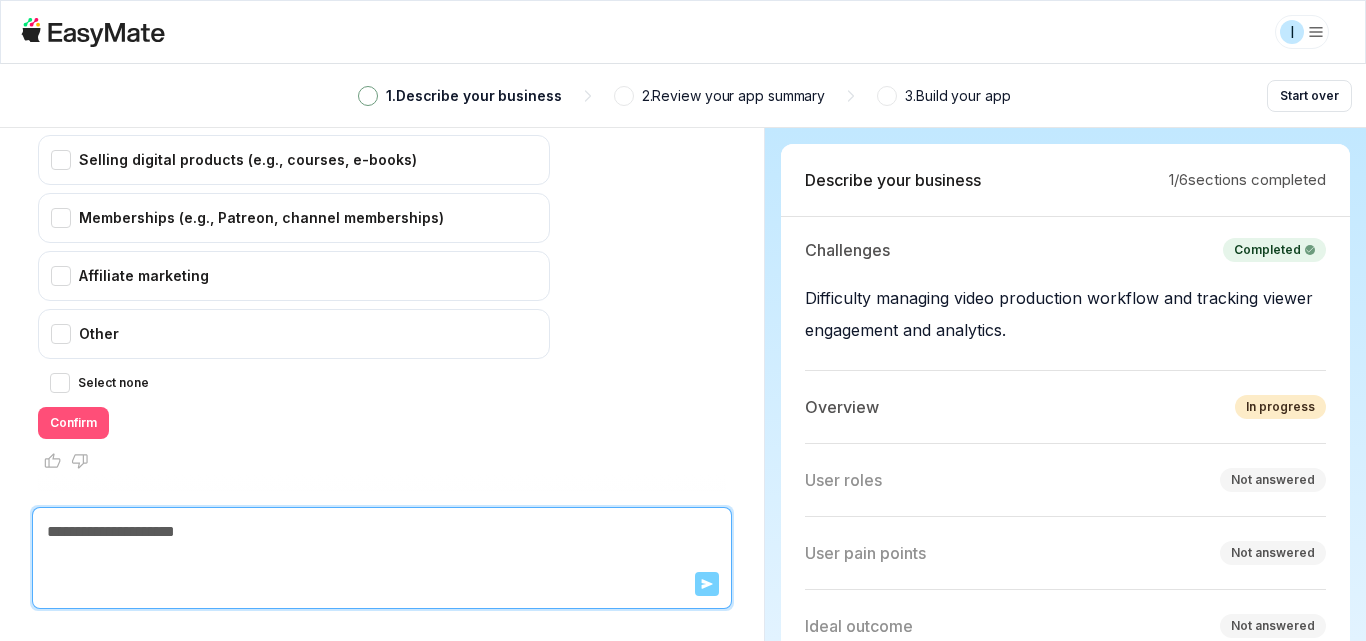 click on "Confirm" at bounding box center [73, 423] 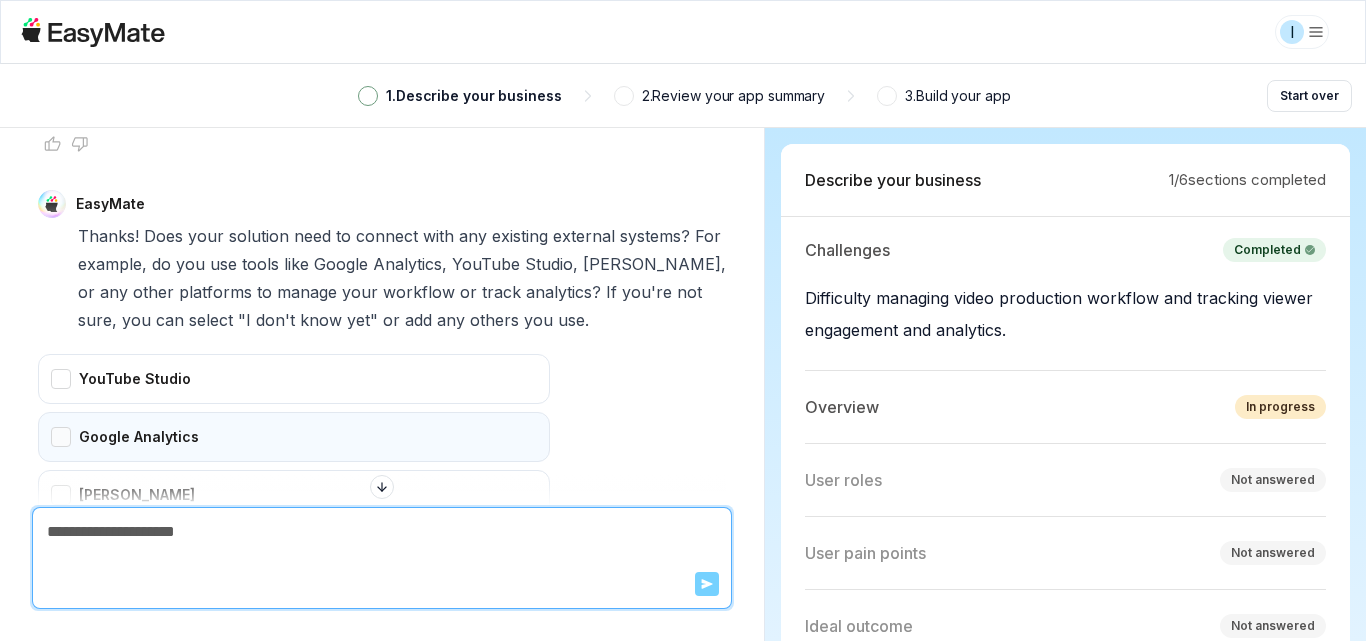 scroll, scrollTop: 2147, scrollLeft: 0, axis: vertical 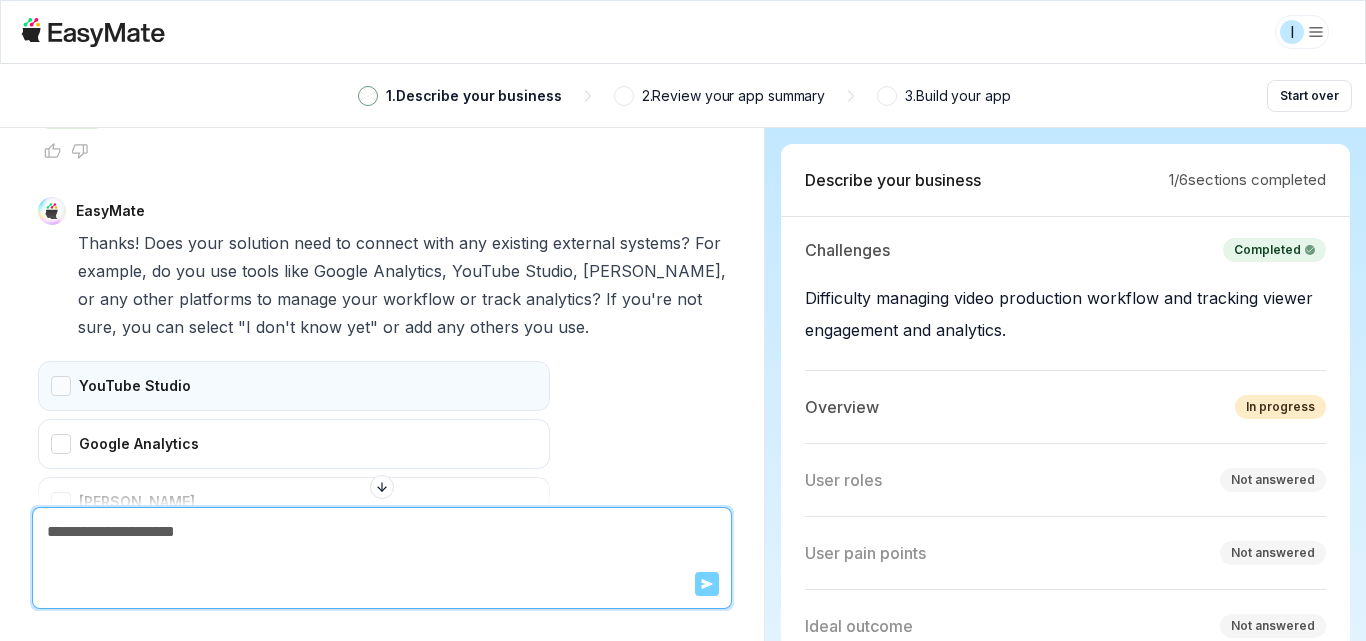 click on "YouTube Studio" at bounding box center (294, 386) 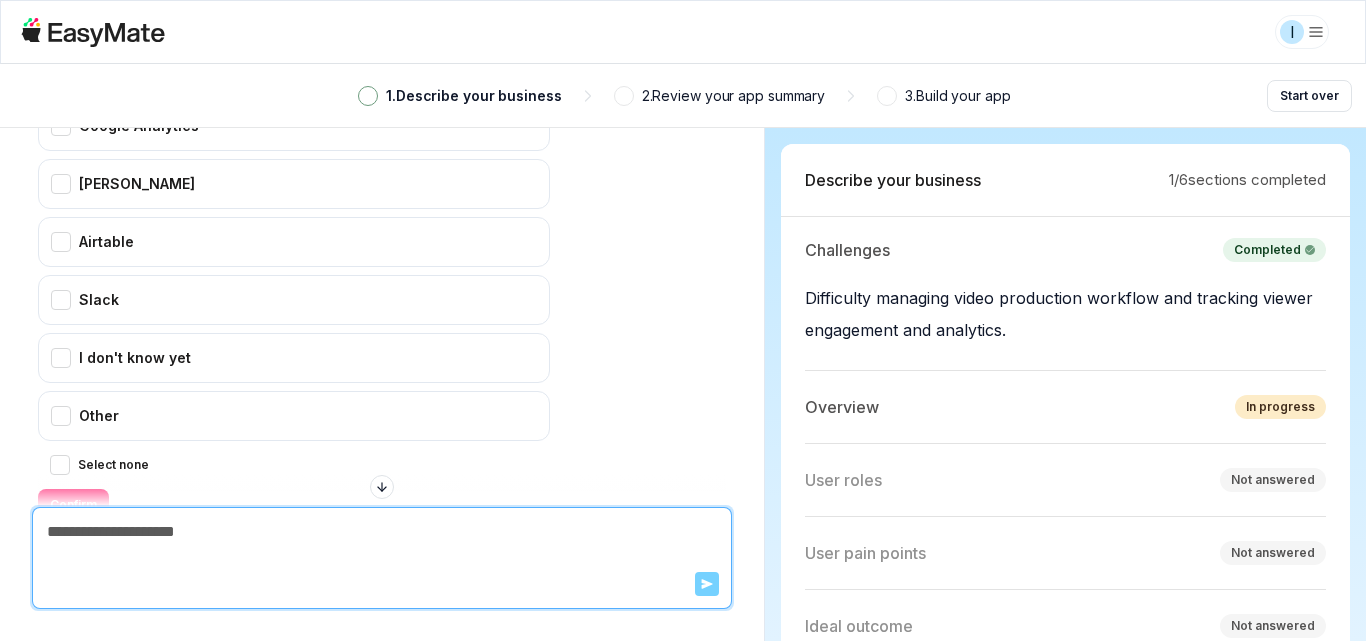 scroll, scrollTop: 2547, scrollLeft: 0, axis: vertical 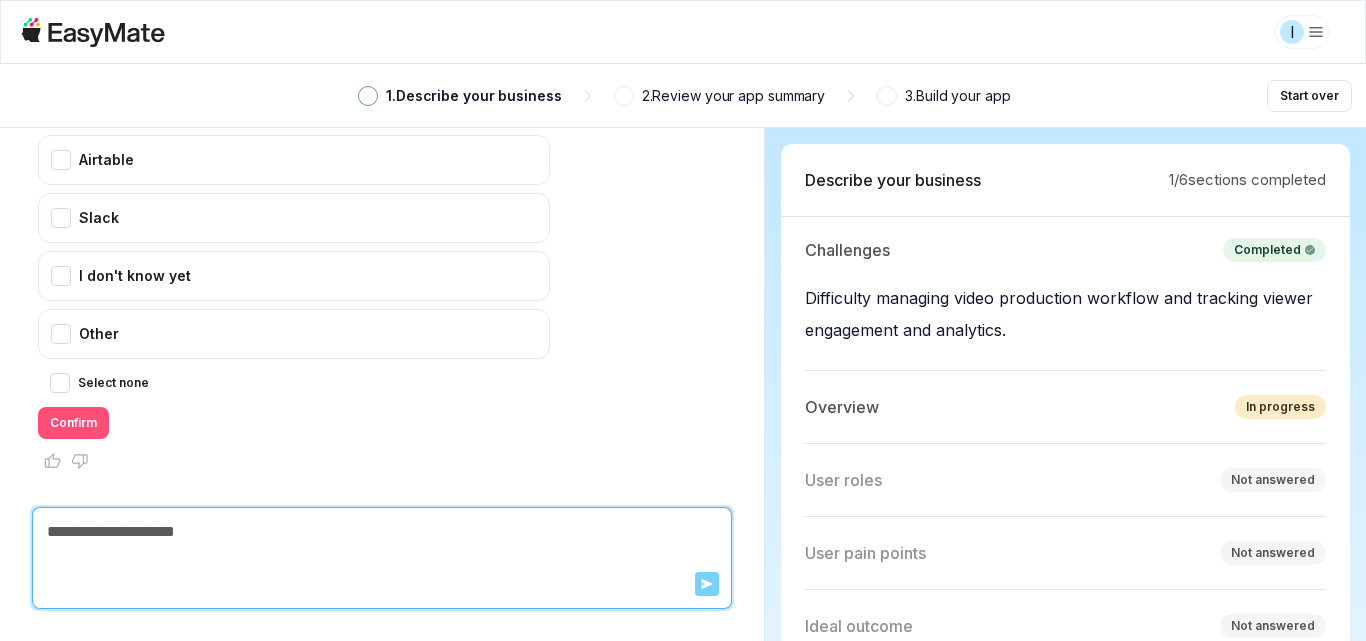 click on "Confirm" at bounding box center (73, 423) 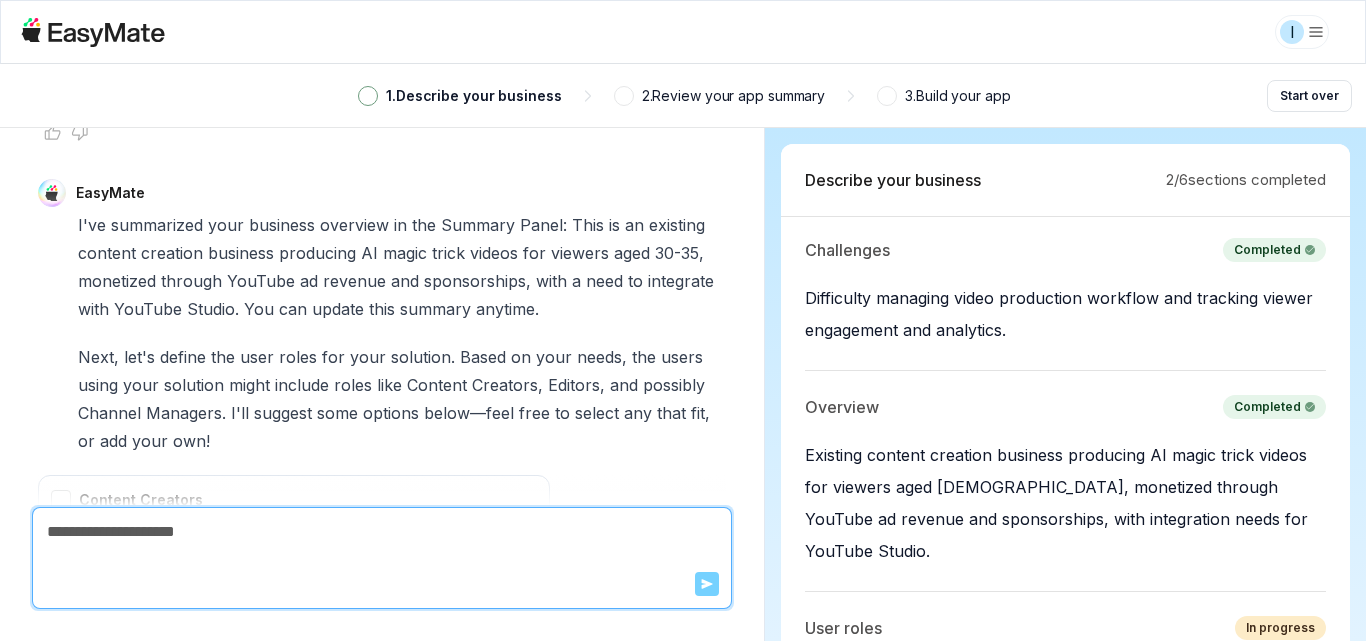 scroll, scrollTop: 3167, scrollLeft: 0, axis: vertical 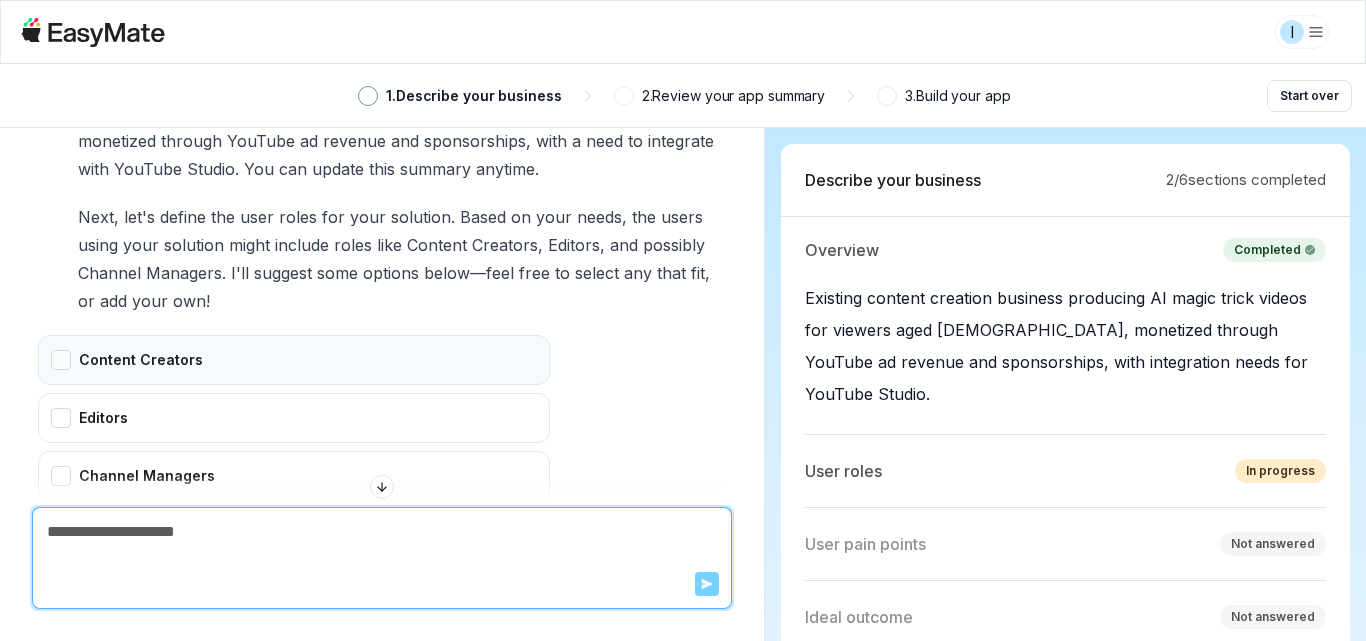 click on "Content Creators" at bounding box center (294, 360) 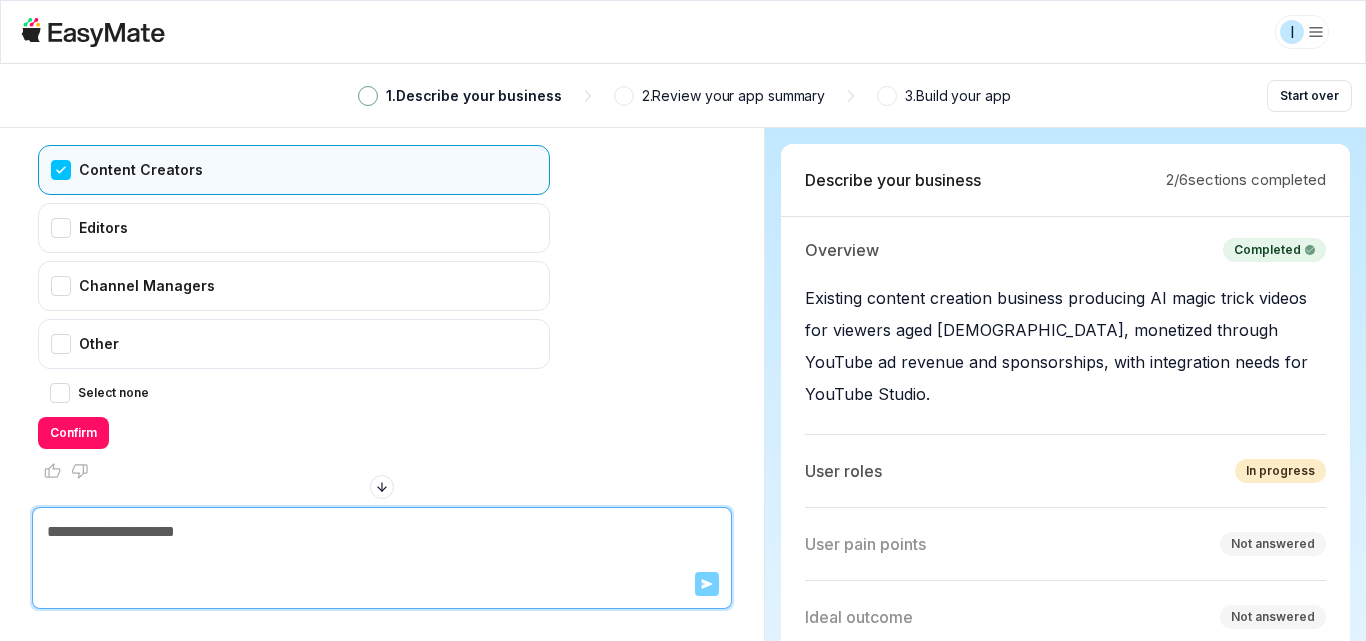 scroll, scrollTop: 3166, scrollLeft: 0, axis: vertical 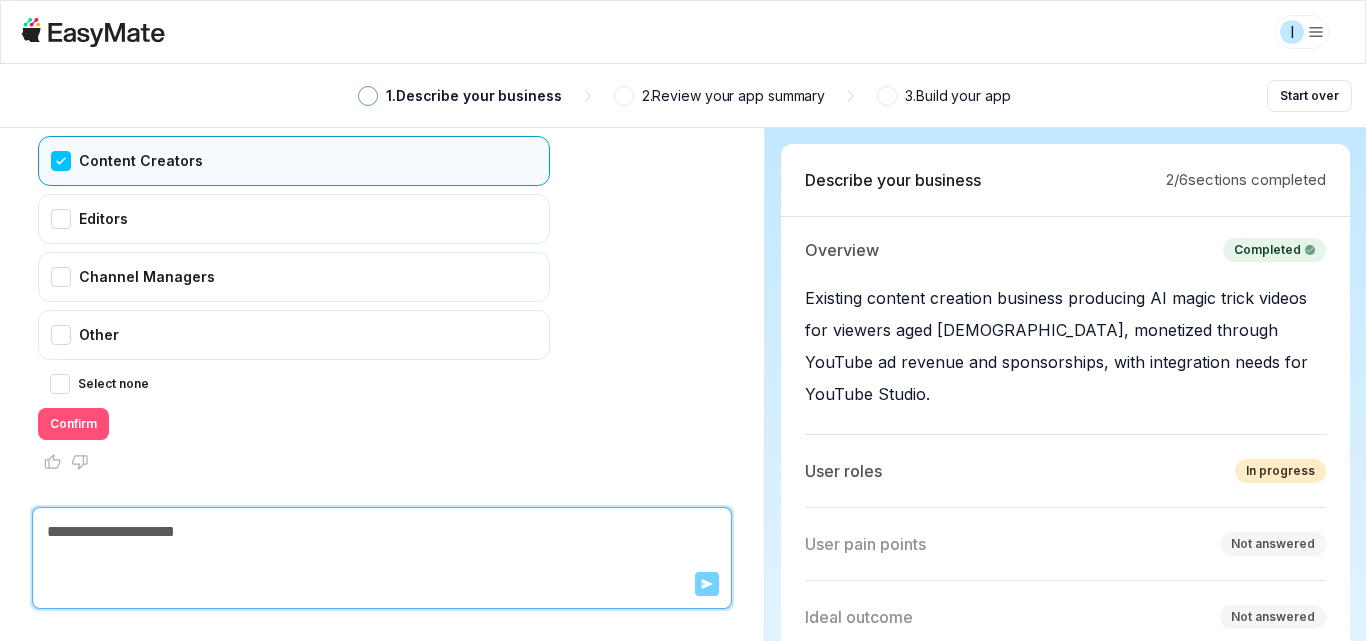 click on "Confirm" at bounding box center (73, 424) 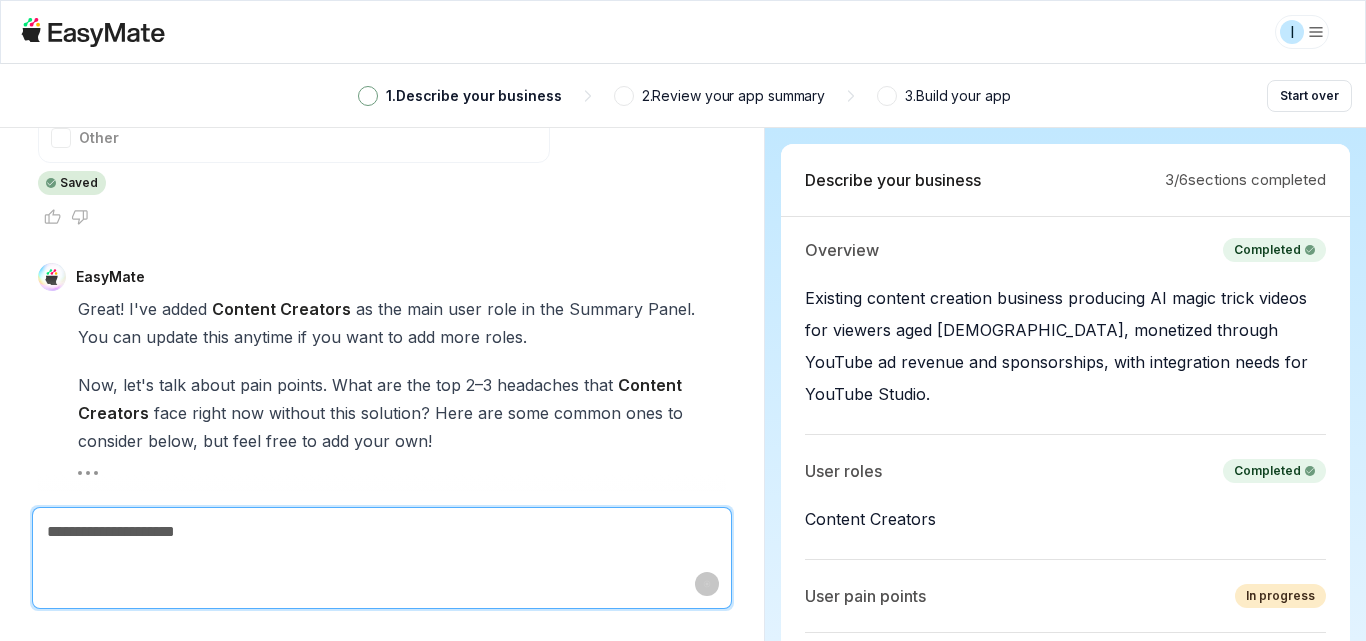 scroll, scrollTop: 3761, scrollLeft: 0, axis: vertical 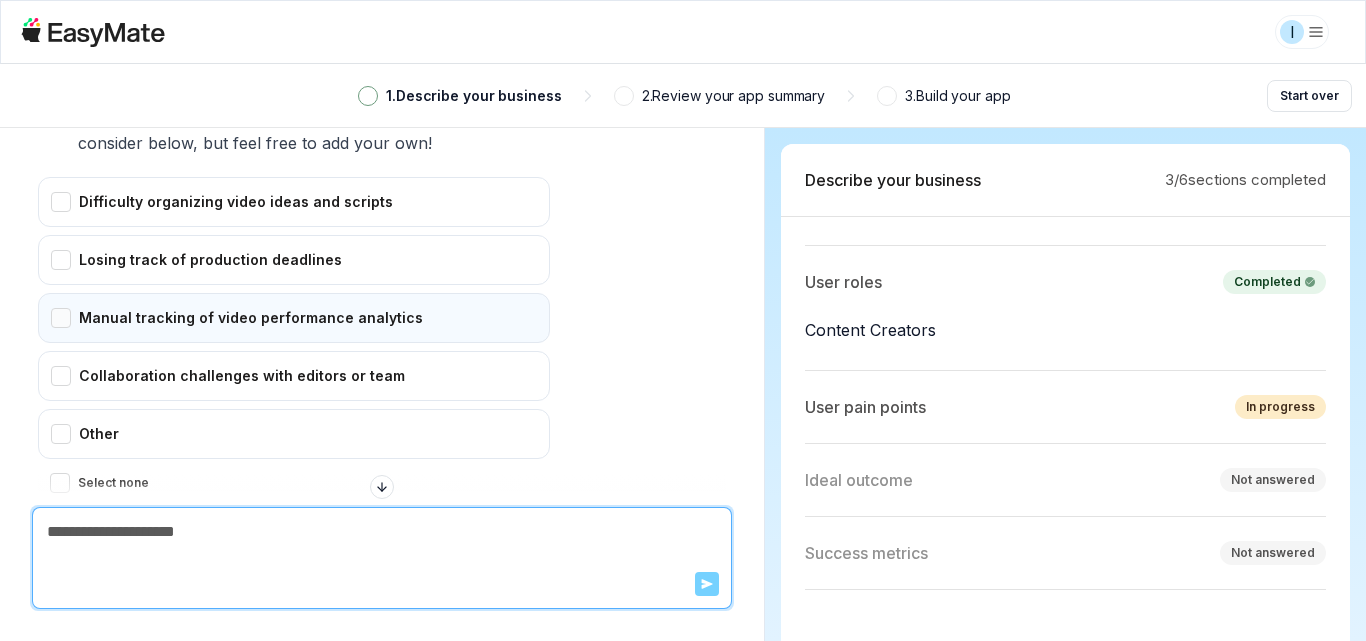 click on "Manual tracking of video performance analytics" at bounding box center [294, 318] 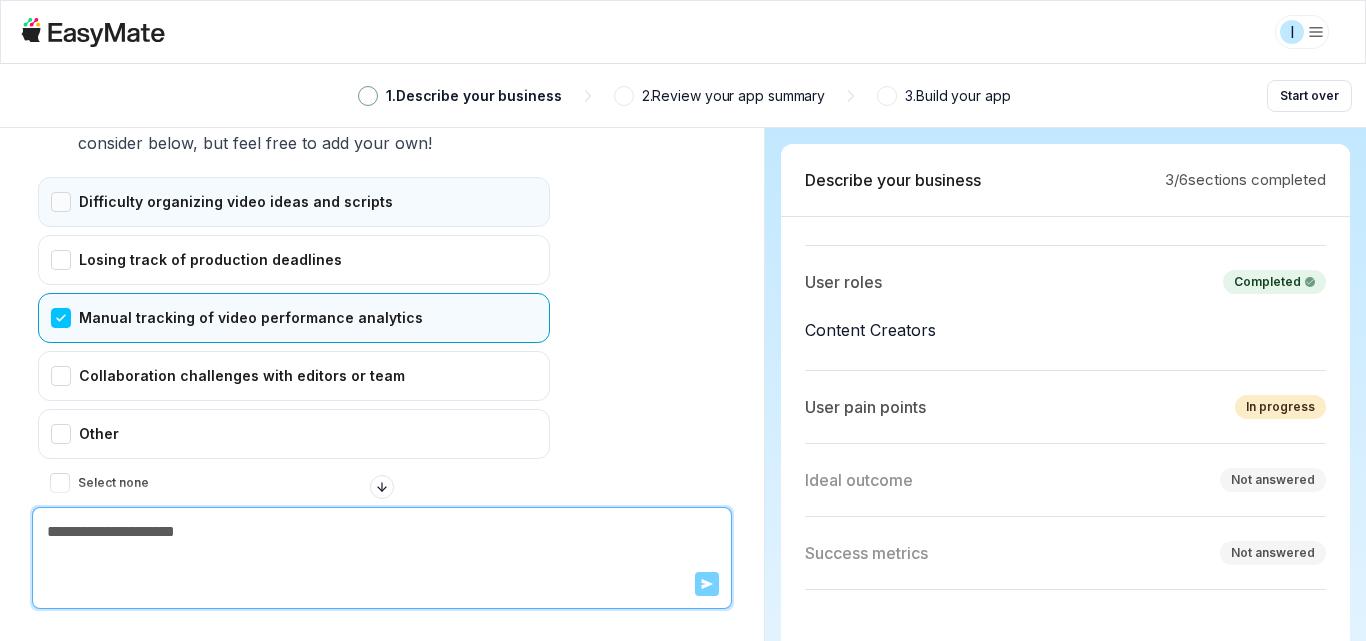 click on "Difficulty organizing video ideas and scripts" at bounding box center [294, 202] 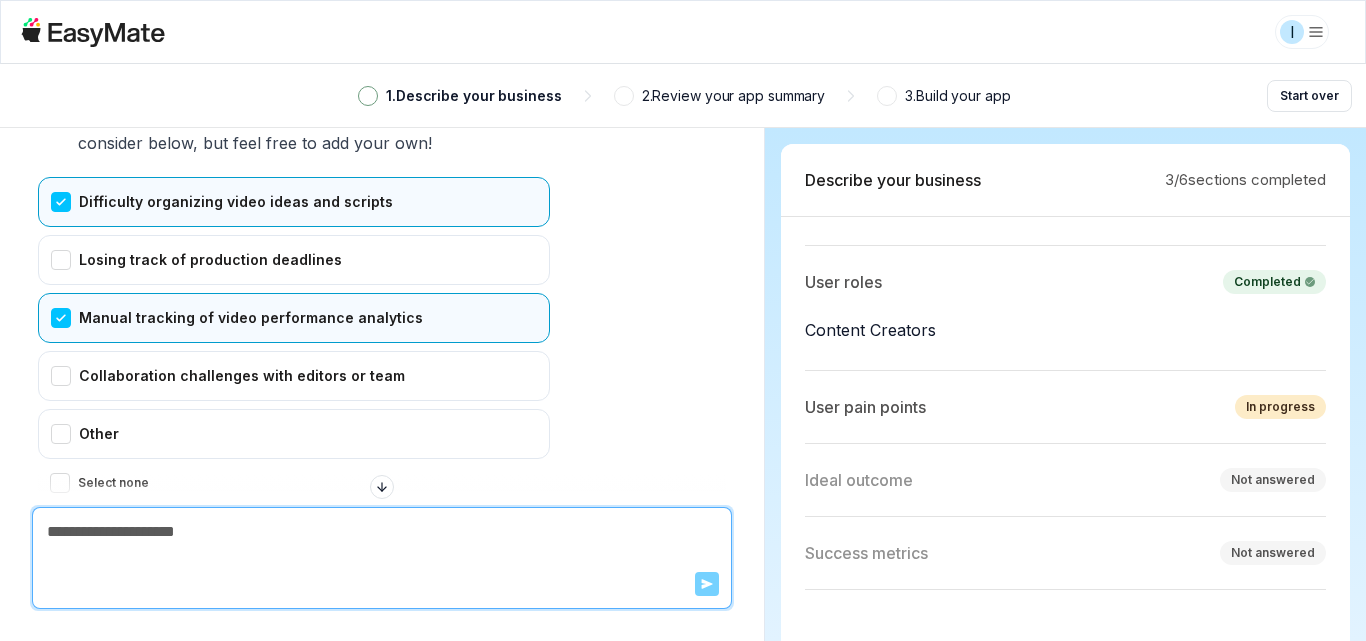 click on "Manual tracking of video performance analytics" at bounding box center (294, 318) 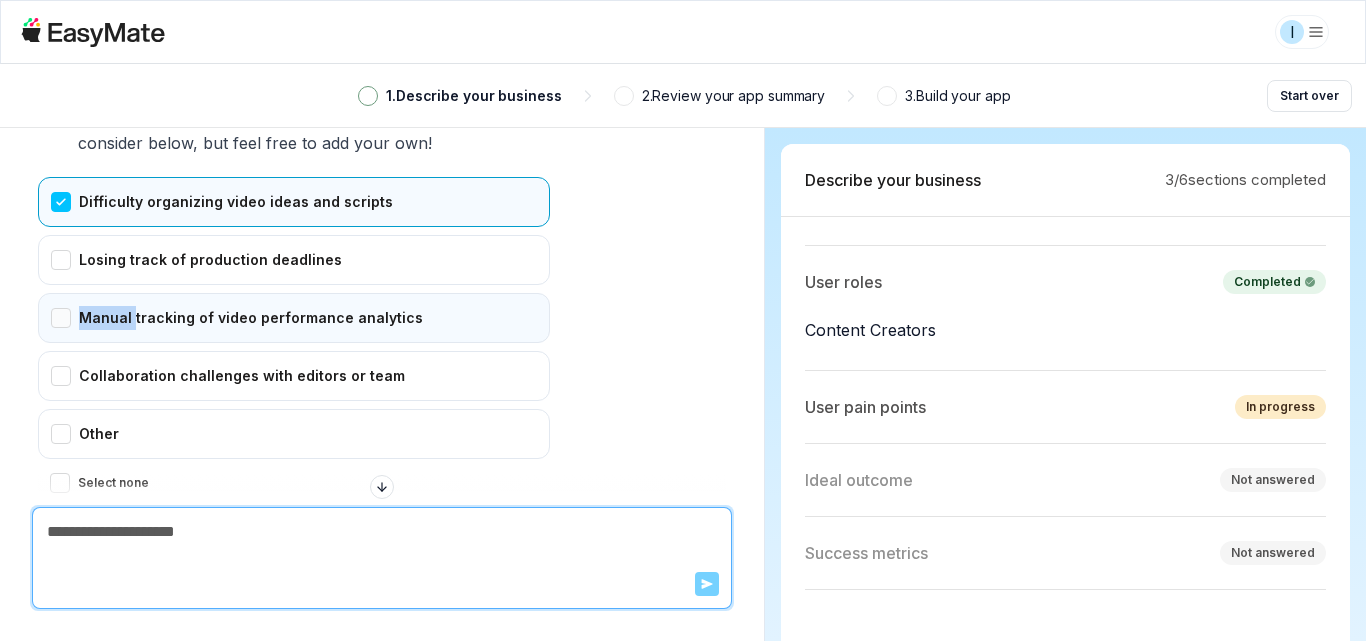 click on "Manual tracking of video performance analytics" at bounding box center (294, 318) 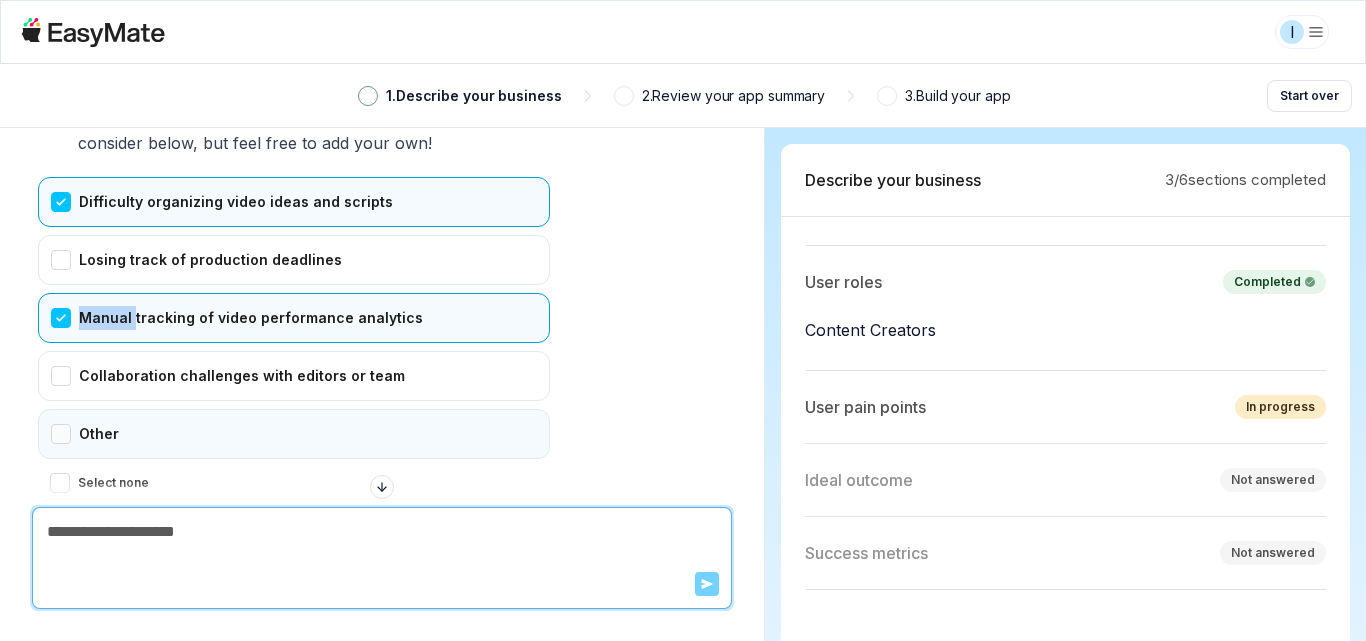 scroll, scrollTop: 3760, scrollLeft: 0, axis: vertical 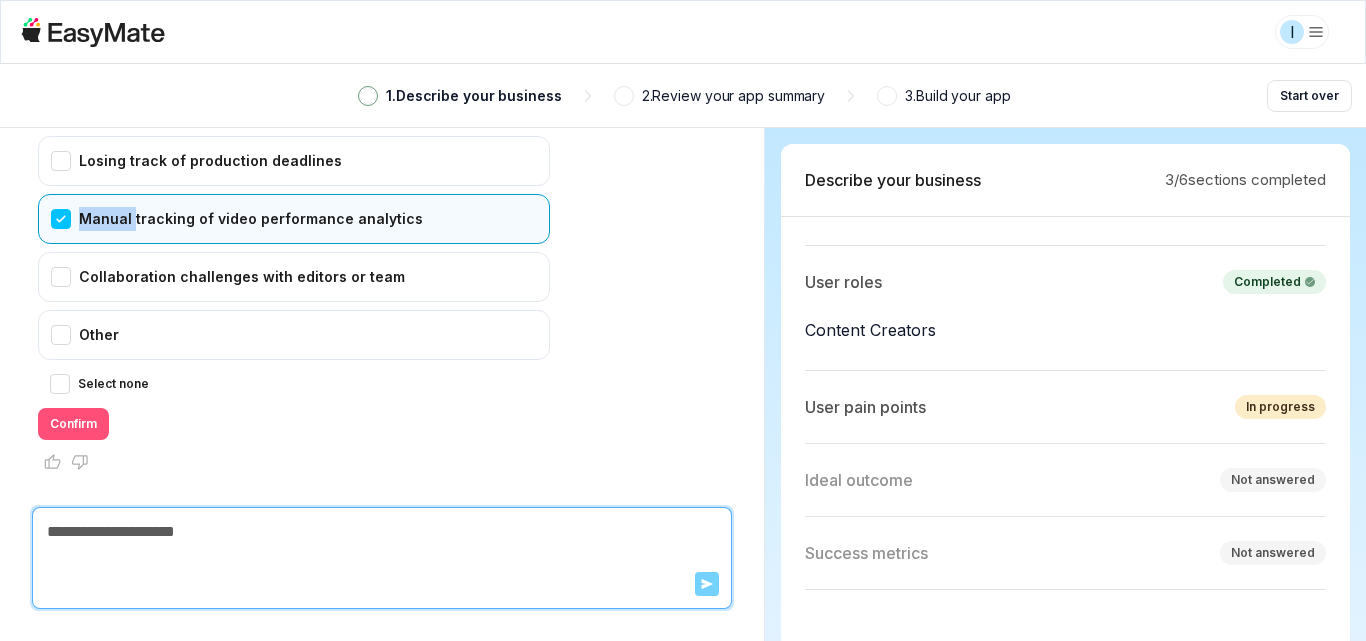 click on "Confirm" at bounding box center (73, 424) 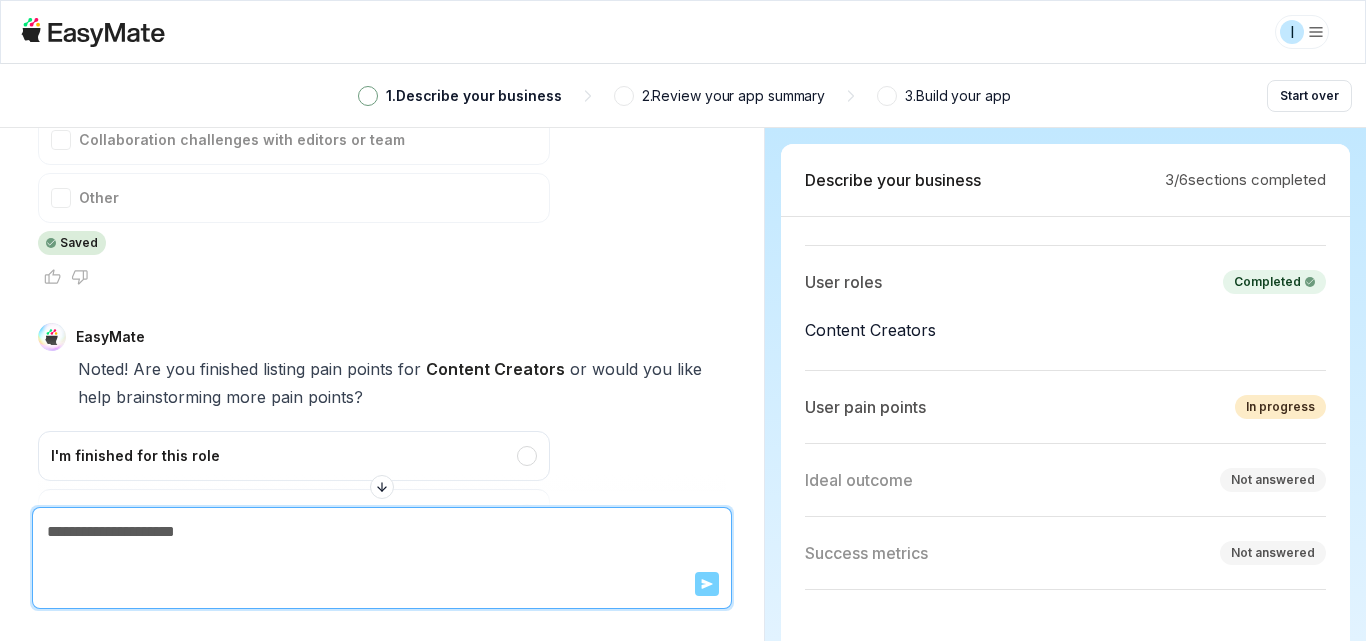 scroll, scrollTop: 3997, scrollLeft: 0, axis: vertical 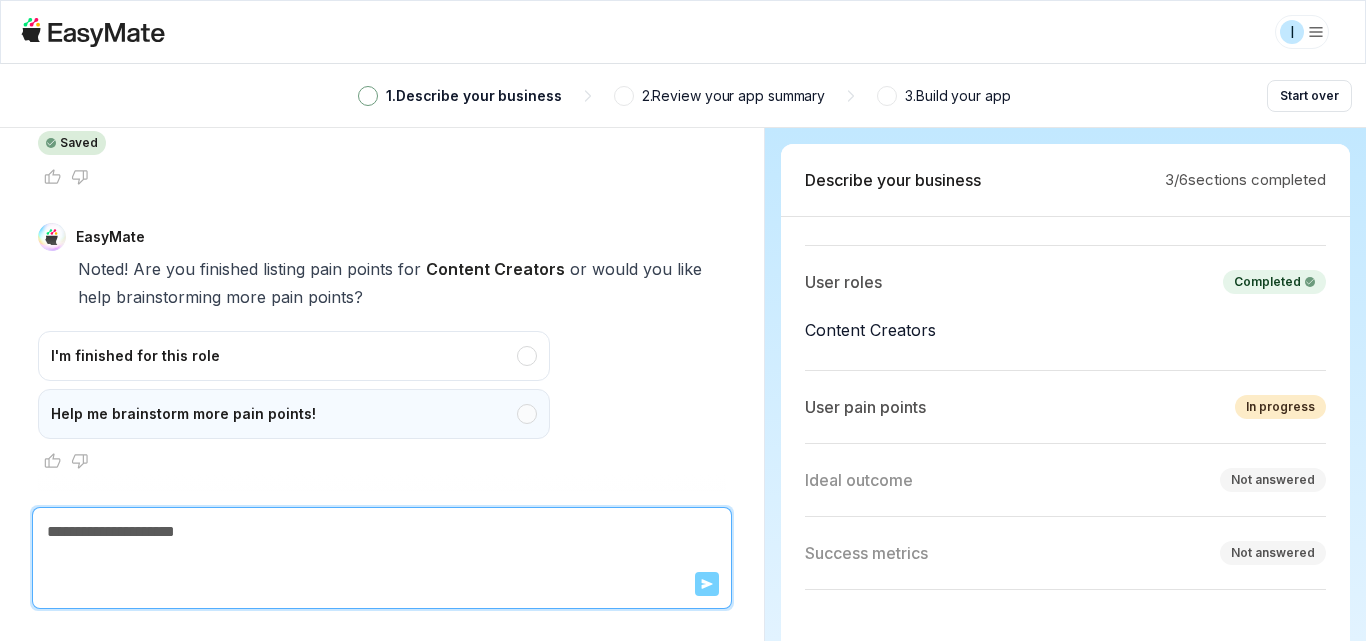 click on "Help me brainstorm more pain points!" at bounding box center (294, 414) 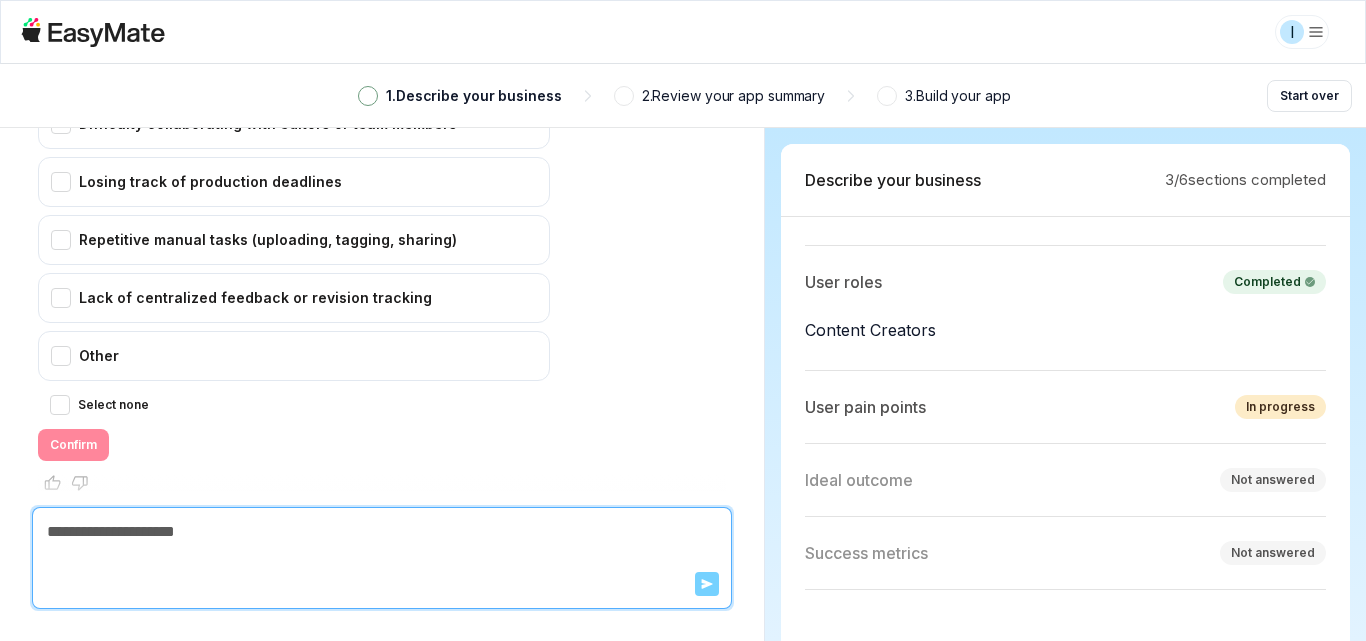 scroll, scrollTop: 4706, scrollLeft: 0, axis: vertical 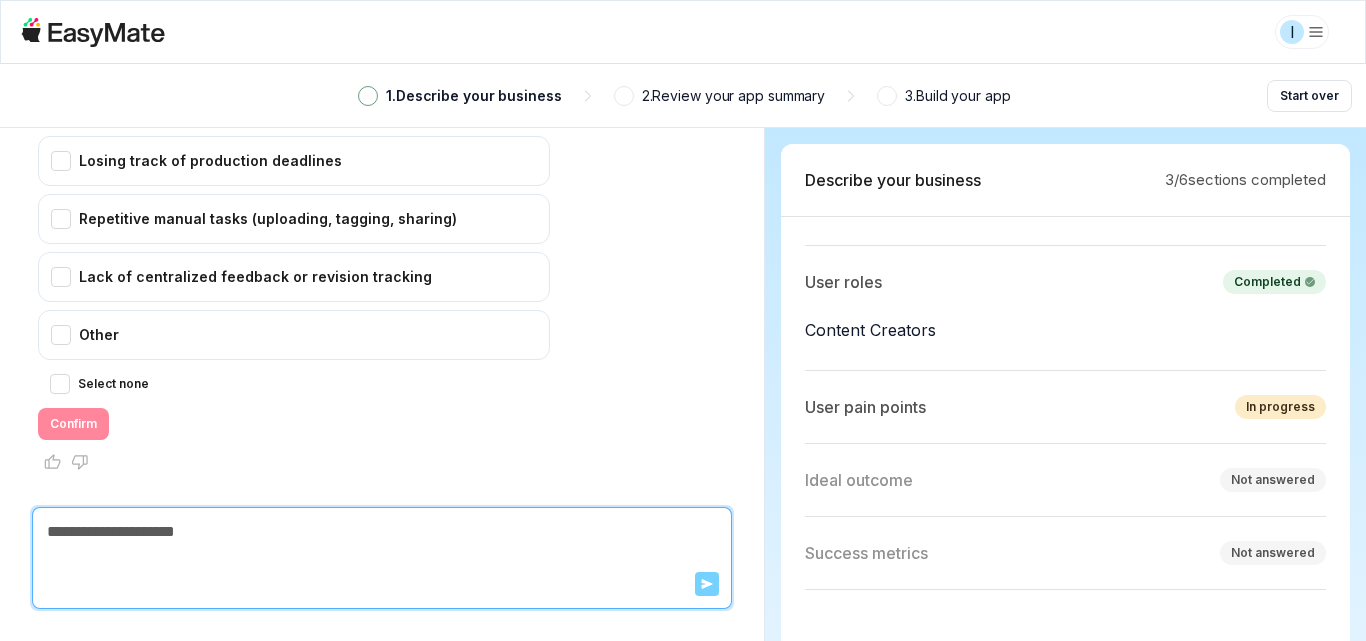 click on "Select none" at bounding box center (113, 384) 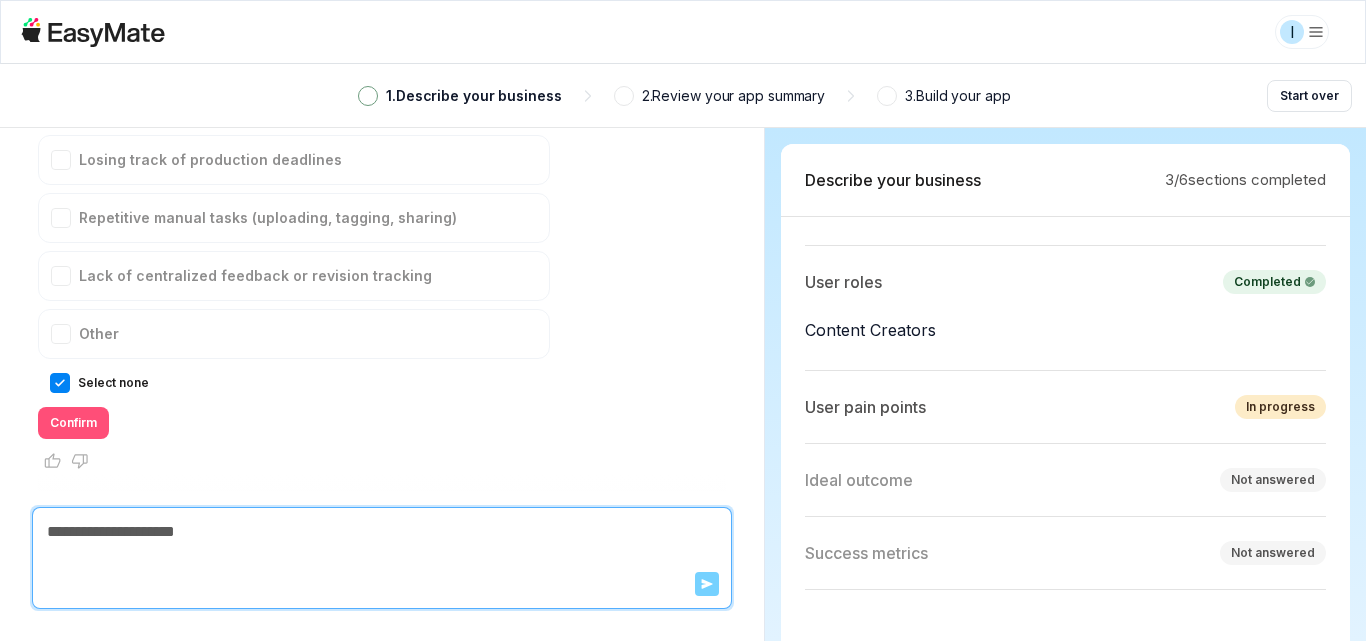 click on "Confirm" at bounding box center (73, 423) 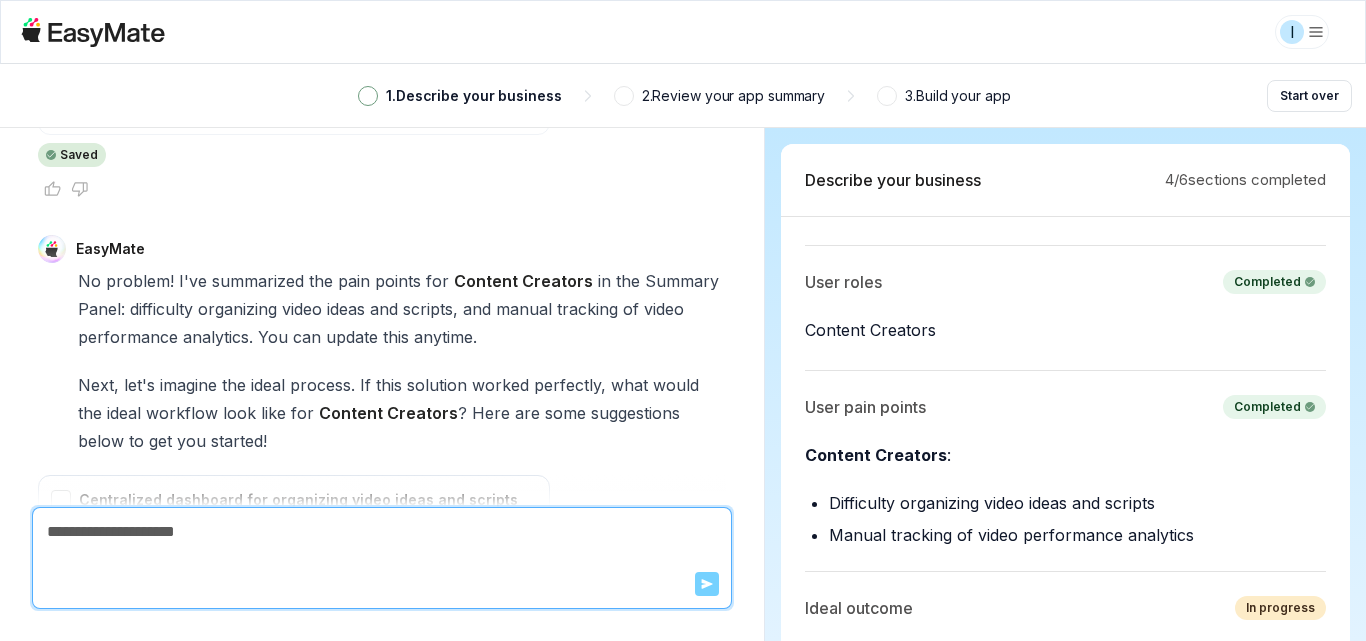 scroll, scrollTop: 5329, scrollLeft: 0, axis: vertical 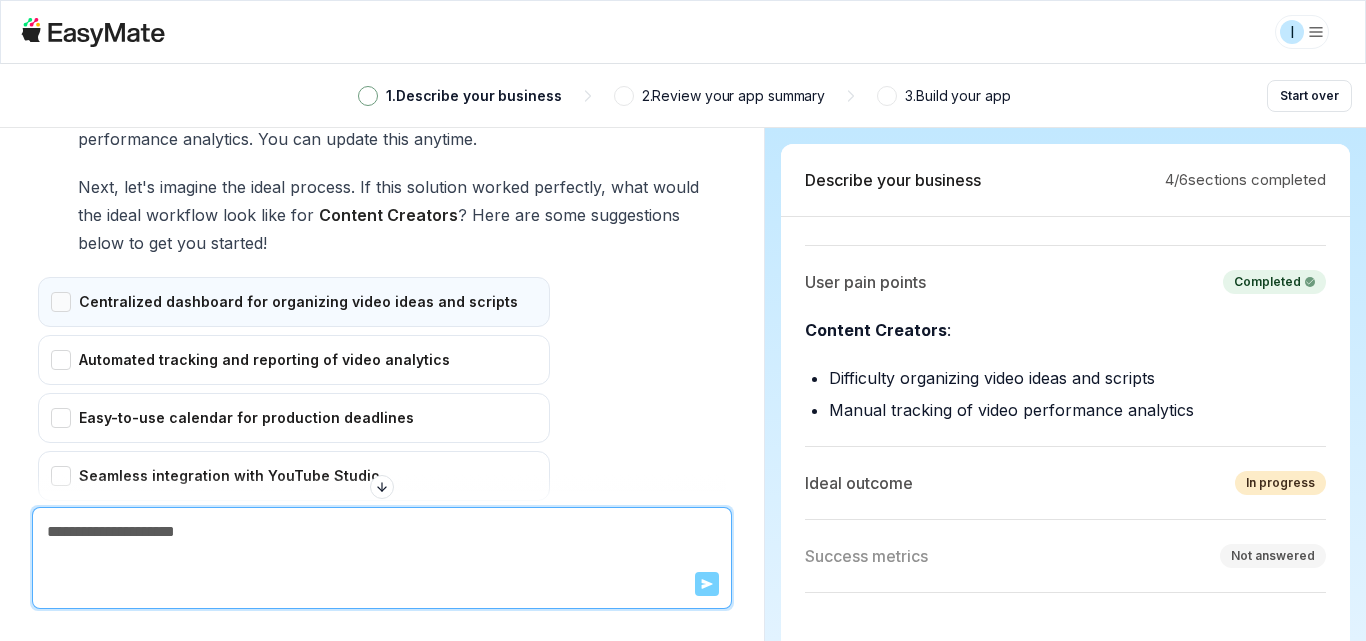 click on "Centralized dashboard for organizing video ideas and scripts" at bounding box center (294, 302) 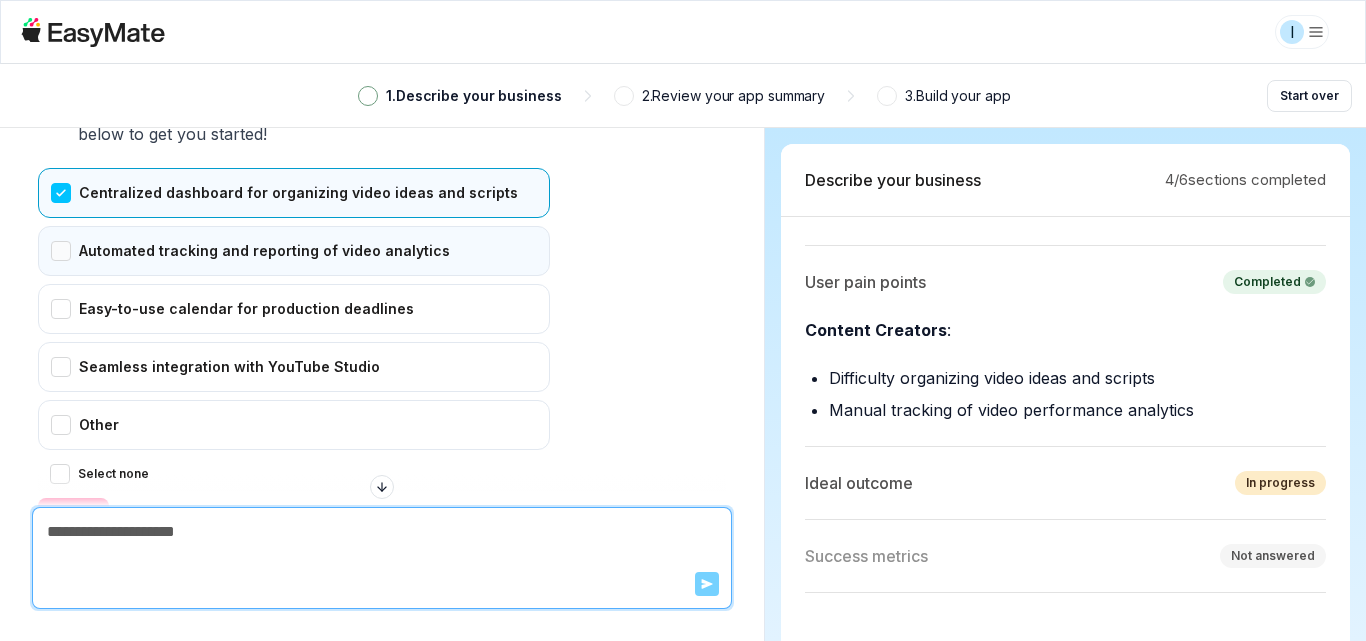 scroll, scrollTop: 5329, scrollLeft: 0, axis: vertical 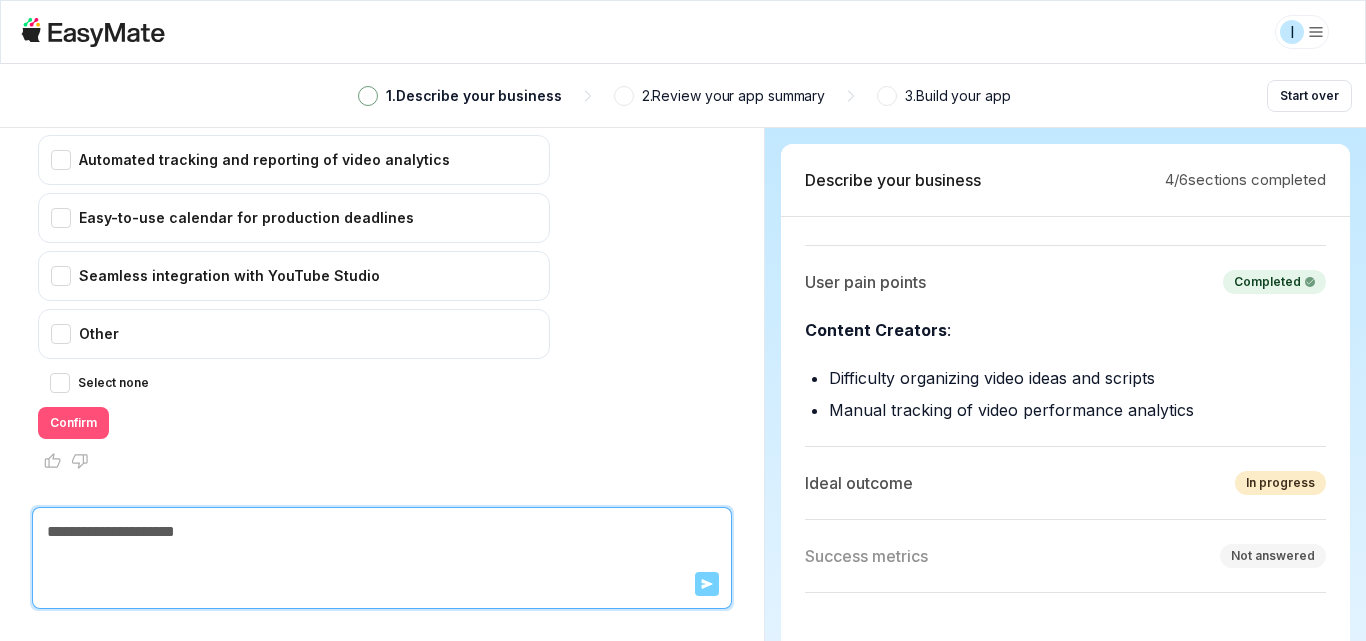 click on "Confirm" at bounding box center [73, 423] 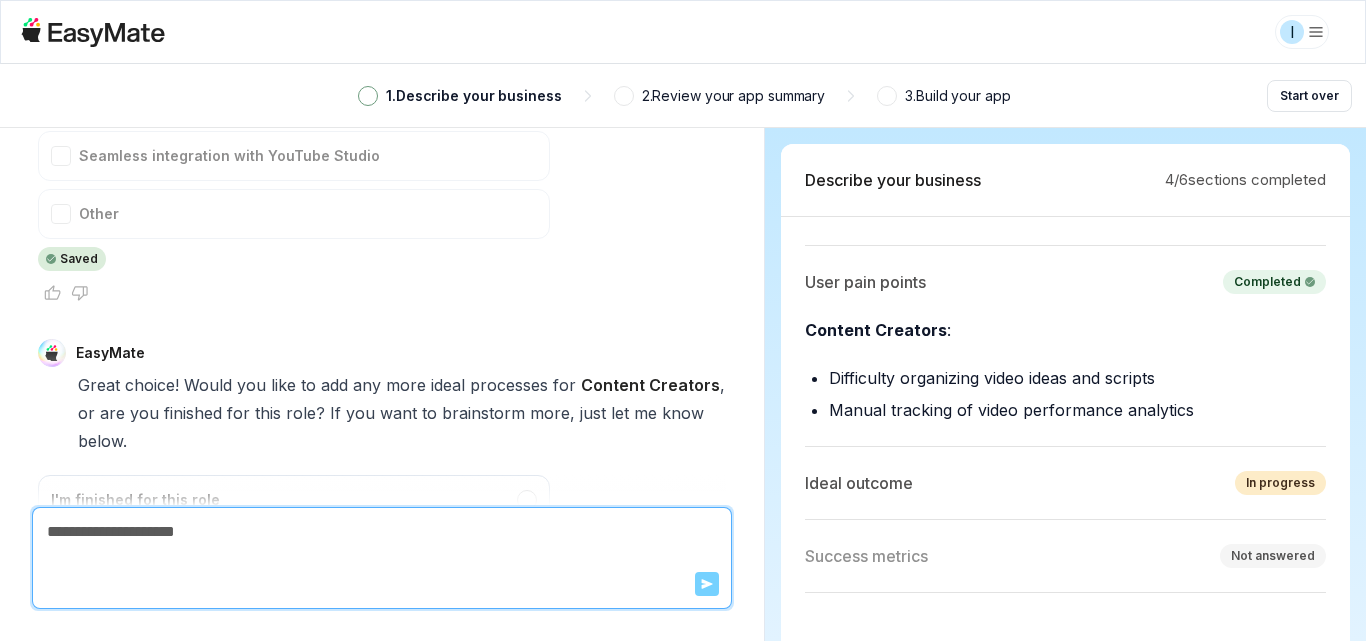 scroll, scrollTop: 5593, scrollLeft: 0, axis: vertical 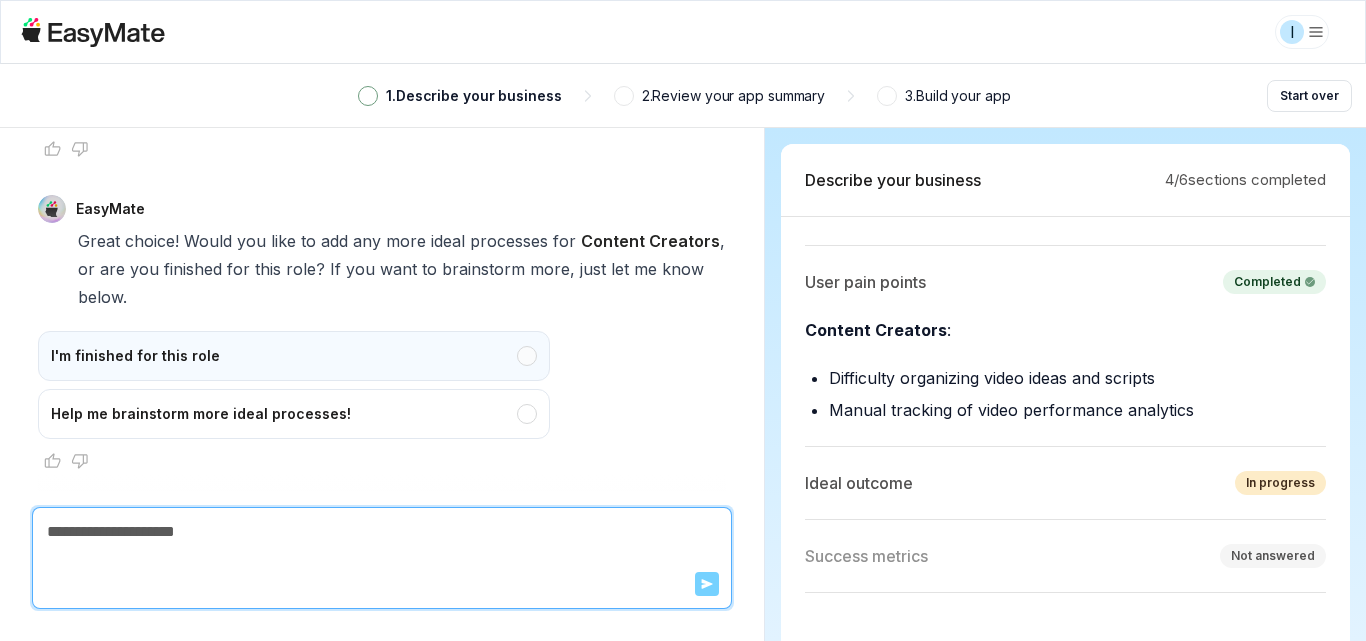 click on "I'm finished for this role" at bounding box center [294, 356] 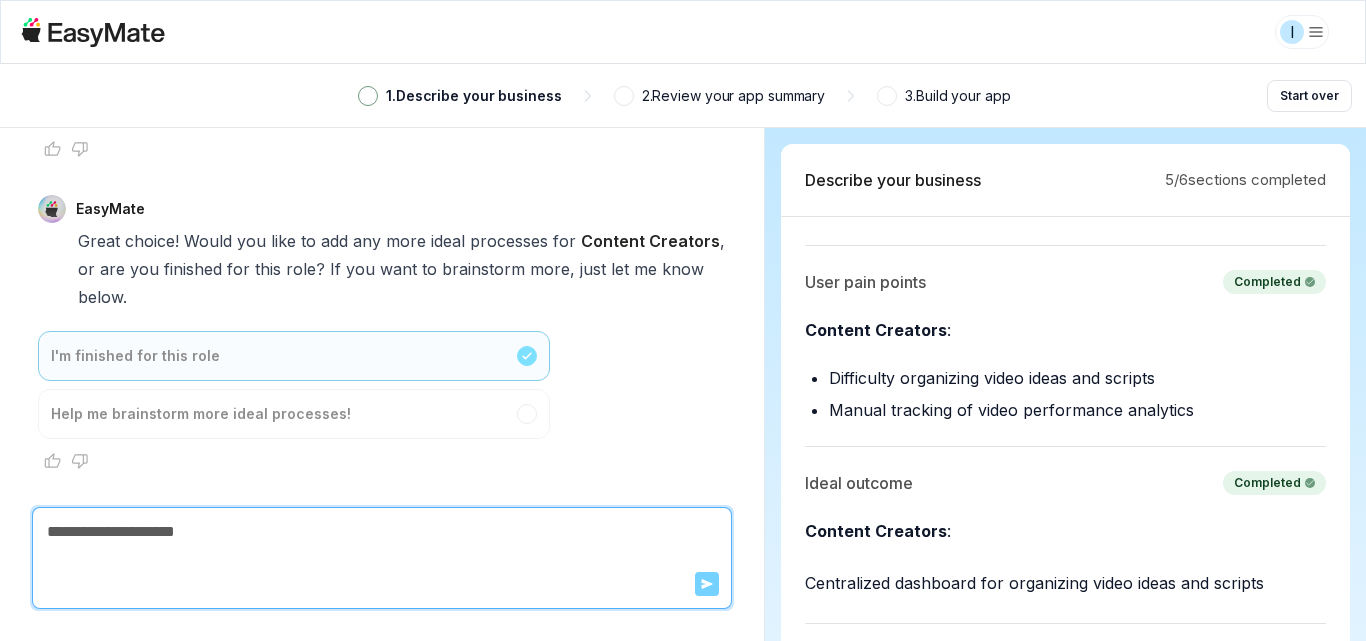 scroll, scrollTop: 6291, scrollLeft: 0, axis: vertical 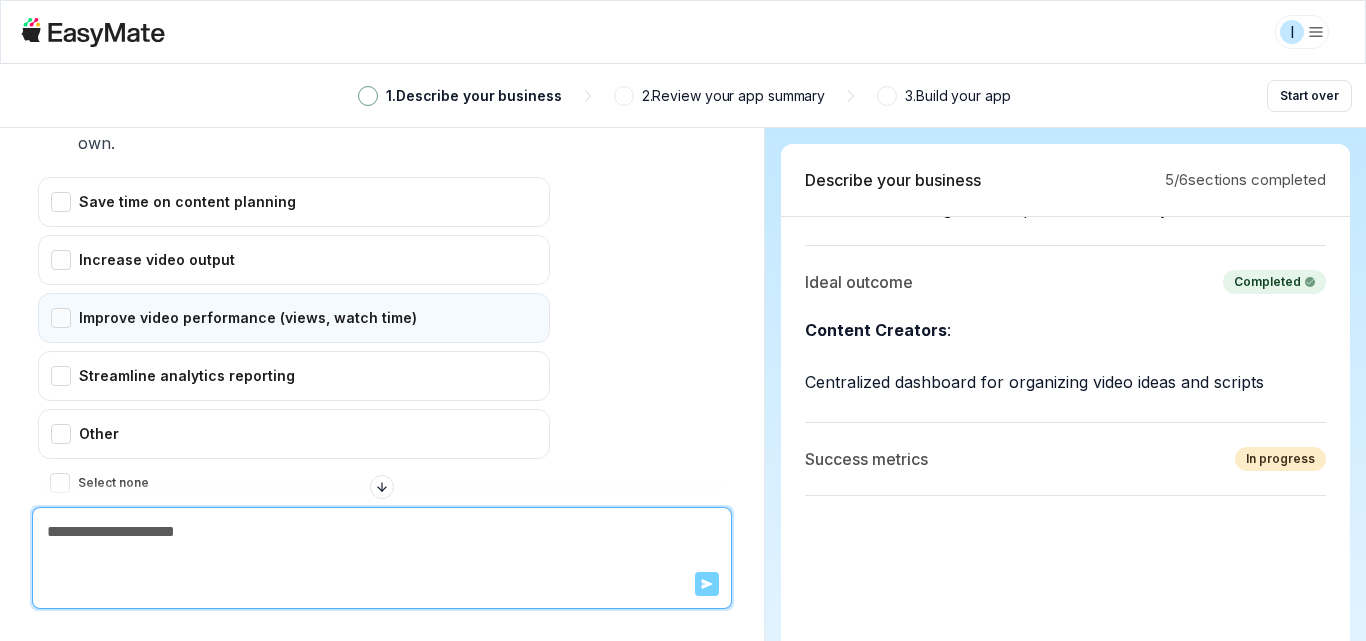 click on "Improve video performance (views, watch time)" at bounding box center (294, 318) 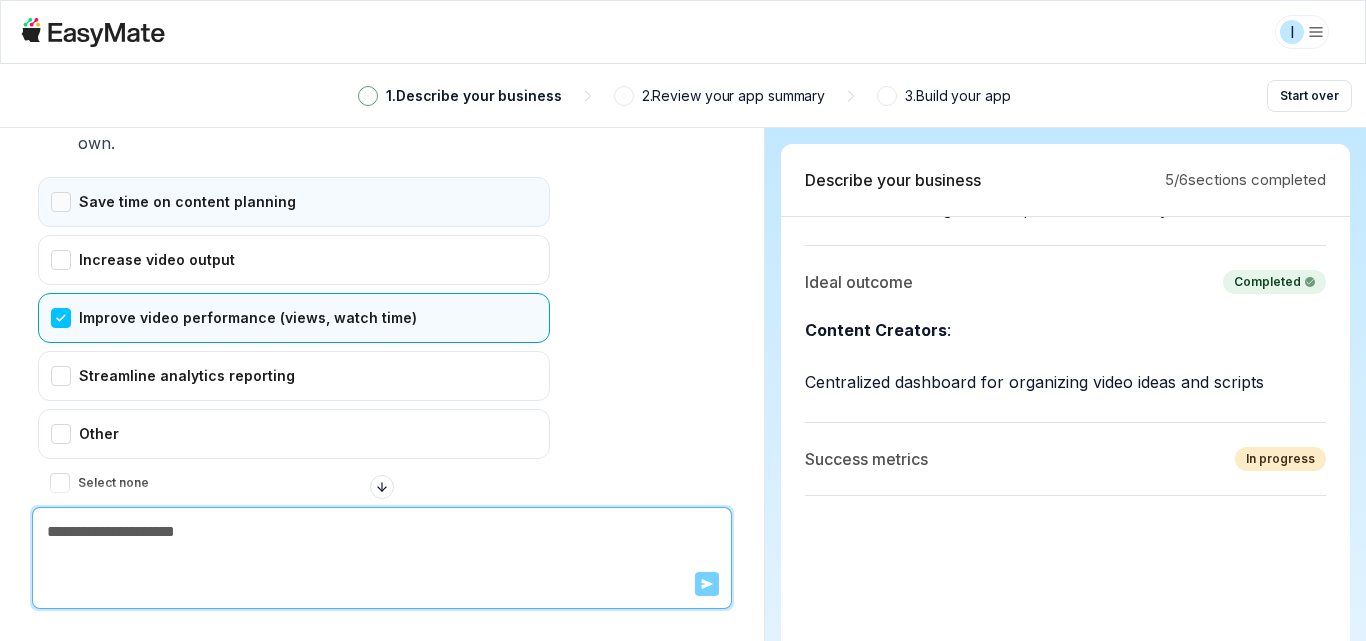 click on "Save time on content planning" at bounding box center [294, 202] 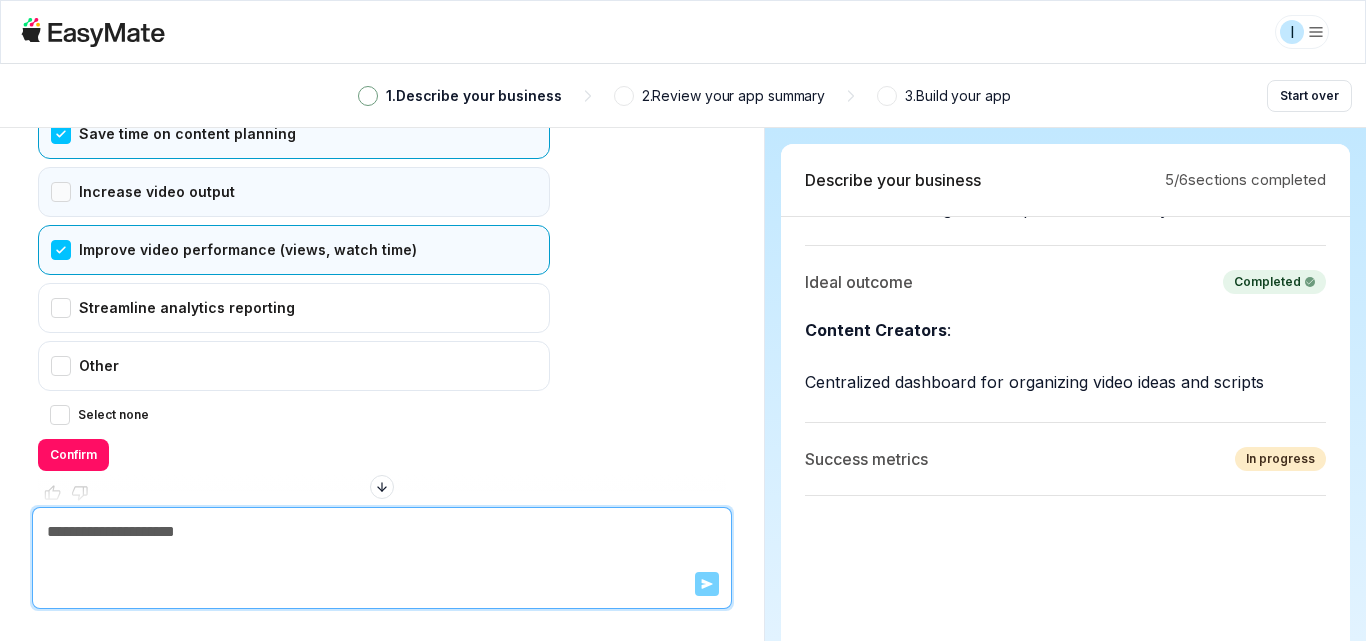 scroll, scrollTop: 6291, scrollLeft: 0, axis: vertical 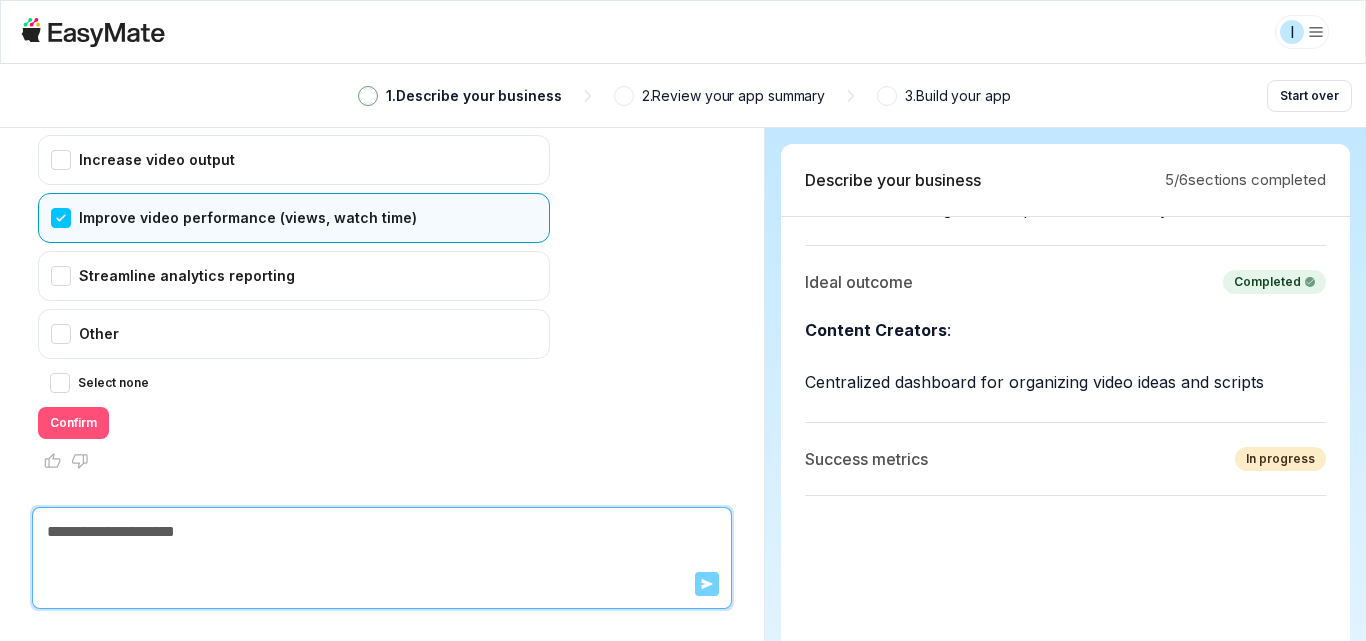 click on "Confirm" at bounding box center [73, 423] 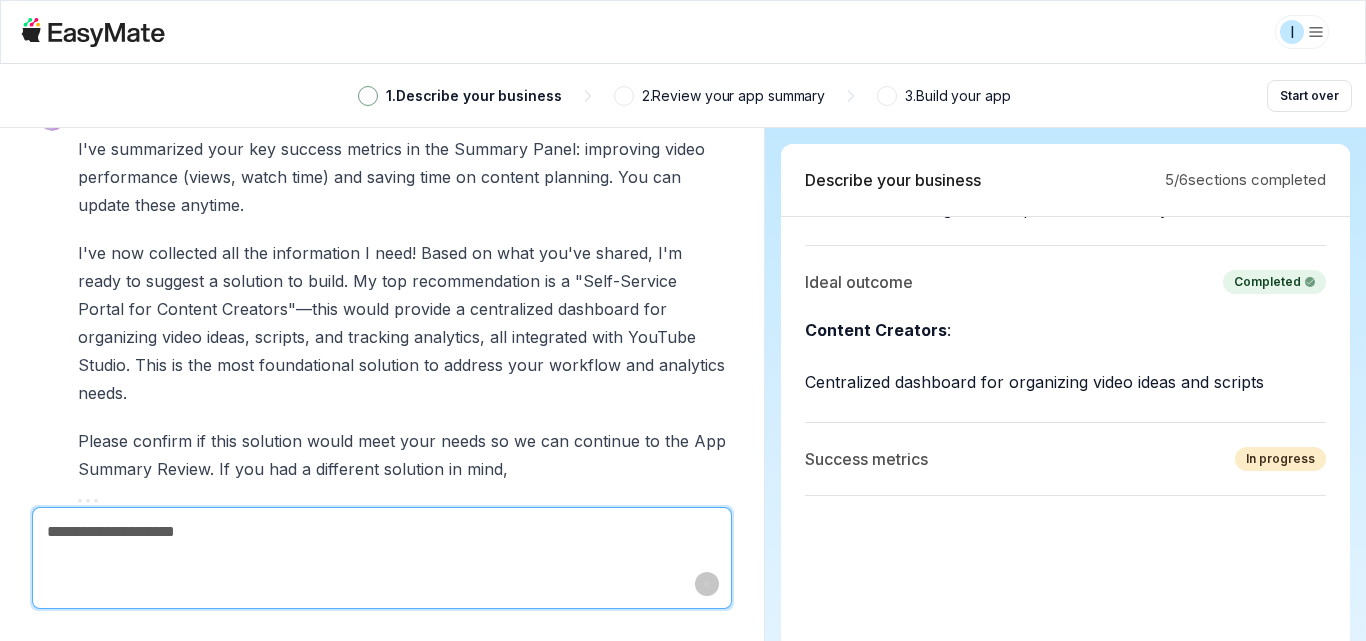 scroll, scrollTop: 6675, scrollLeft: 0, axis: vertical 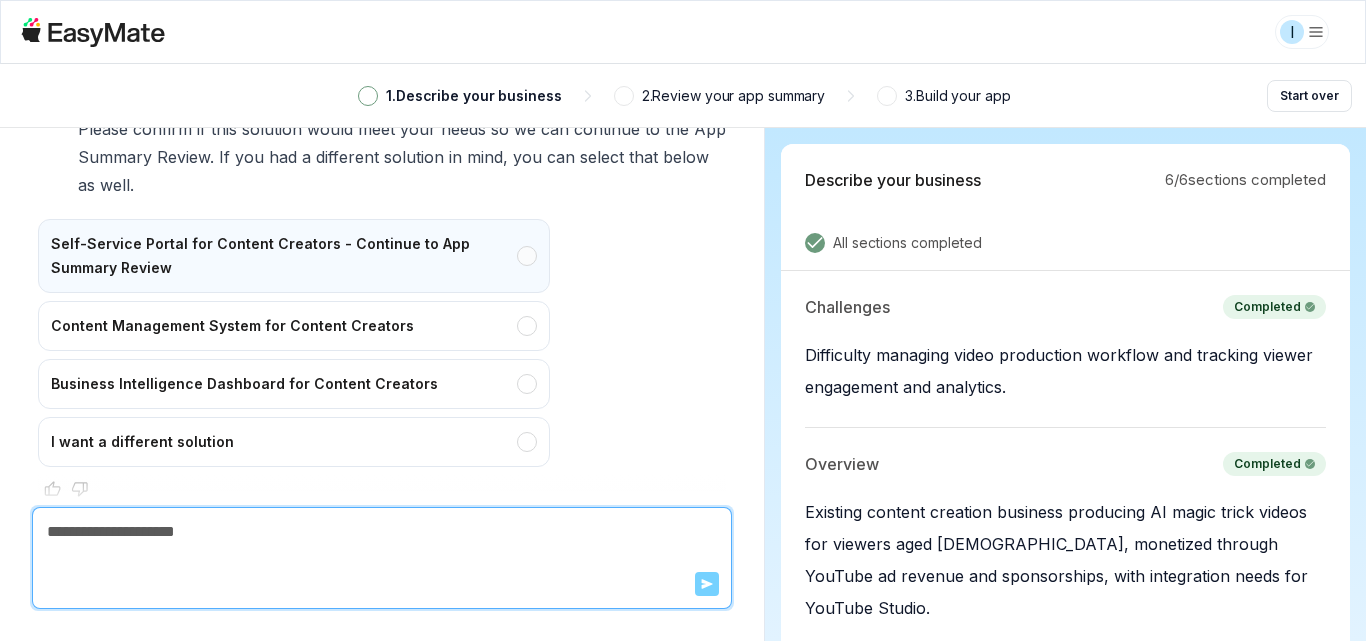 click on "Self-Service Portal for Content Creators - Continue to App Summary Review" at bounding box center [294, 256] 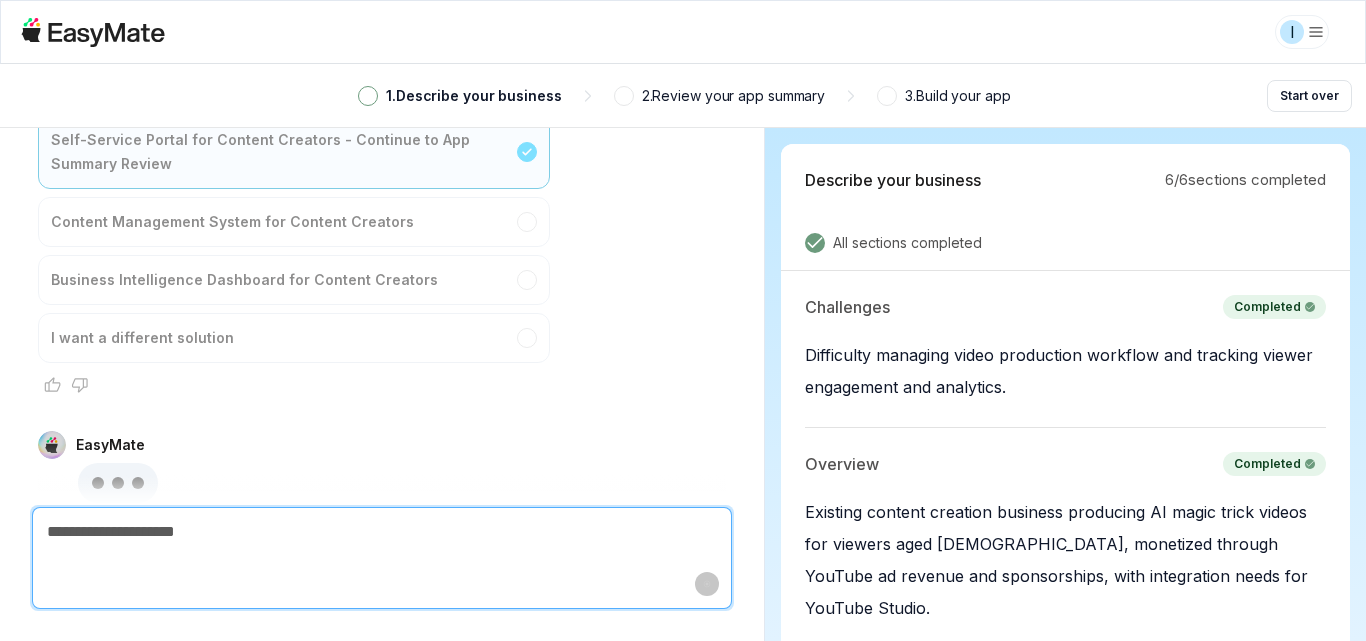 scroll, scrollTop: 7071, scrollLeft: 0, axis: vertical 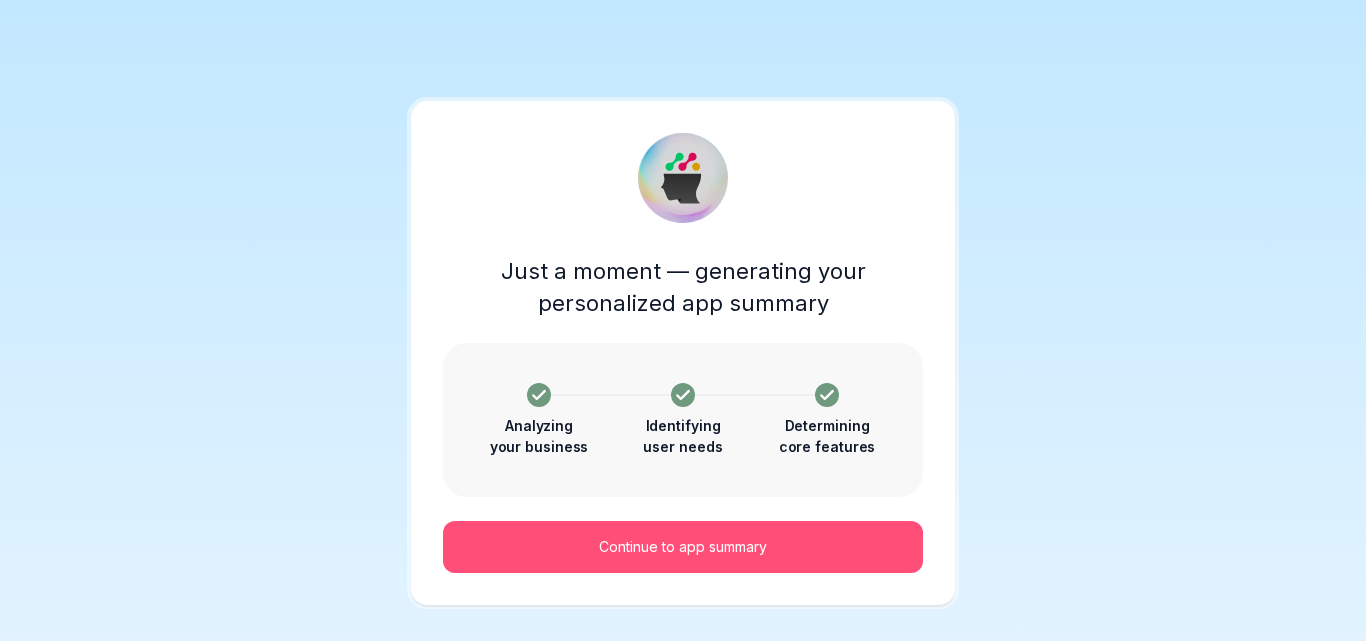 click on "Continue to app summary" at bounding box center (683, 547) 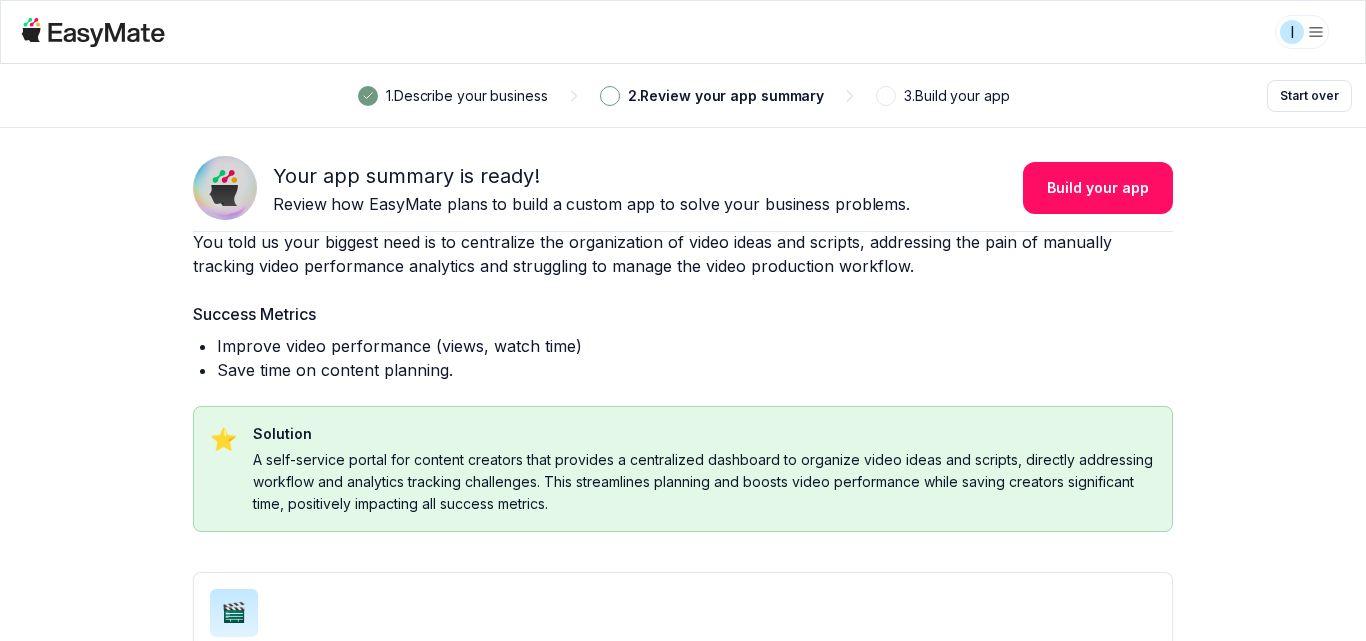 scroll, scrollTop: 0, scrollLeft: 0, axis: both 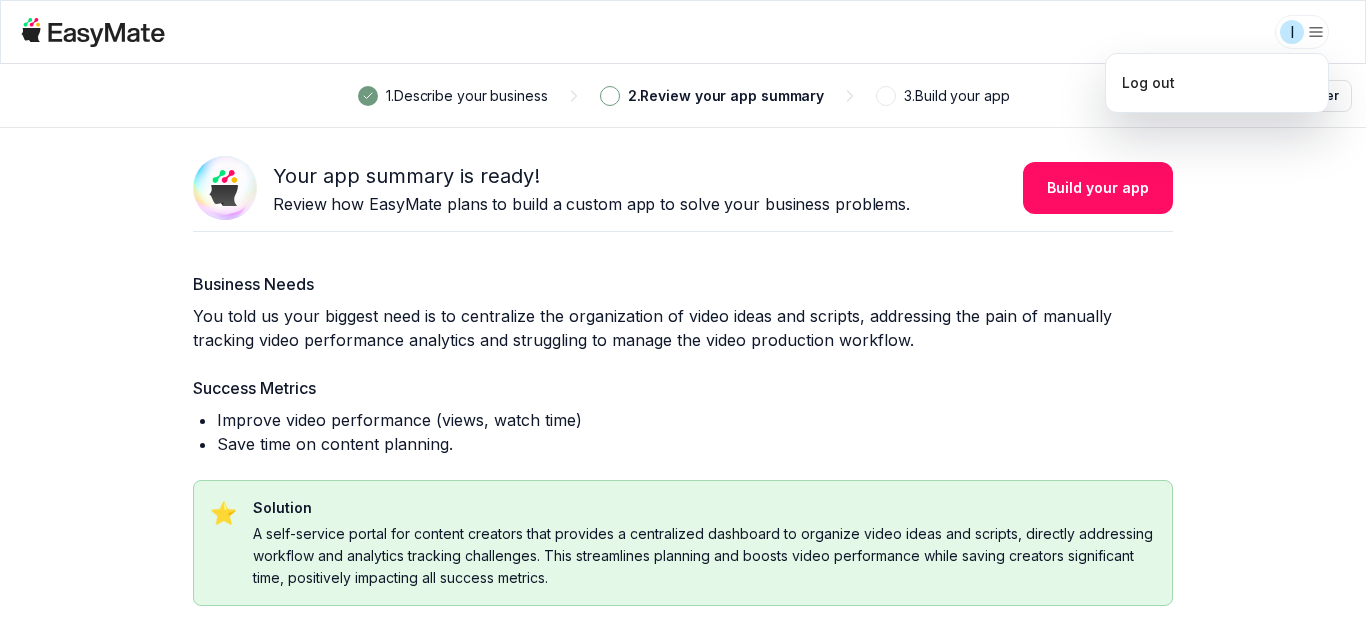 click on "I 1 .  Describe your business 2 .  Review your app summary 3 .  Build your app Start over Your app summary is ready! Review how EasyMate plans to build a custom app to solve your business problems. Build your app Business Needs You told us your biggest need is to centralize the organization of video ideas and scripts, addressing the pain of manually tracking video performance analytics and struggling to manage the video production workflow. Success Metrics
Improve video performance (views, watch time)
Save time on content planning.
⭐️ Solution A self-service portal for content creators that provides a centralized dashboard to organize video ideas and scripts, directly addressing workflow and analytics tracking challenges. This streamlines planning and boosts video performance while saving creators significant time, positively impacting all success metrics. 🎬 Content Creators Organize and prioritize video ideas in a centralized dashboard Draft, edit, and store scripts for upcoming videos" at bounding box center (683, 320) 